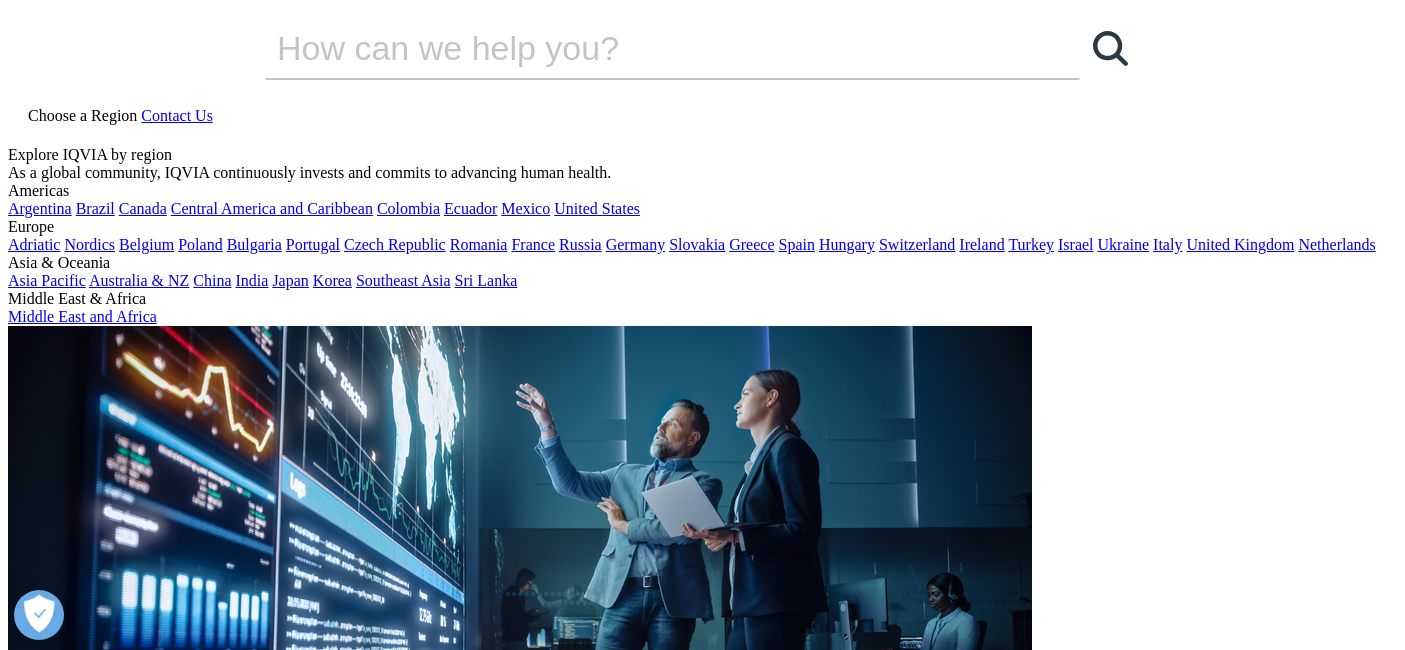 scroll, scrollTop: 0, scrollLeft: 0, axis: both 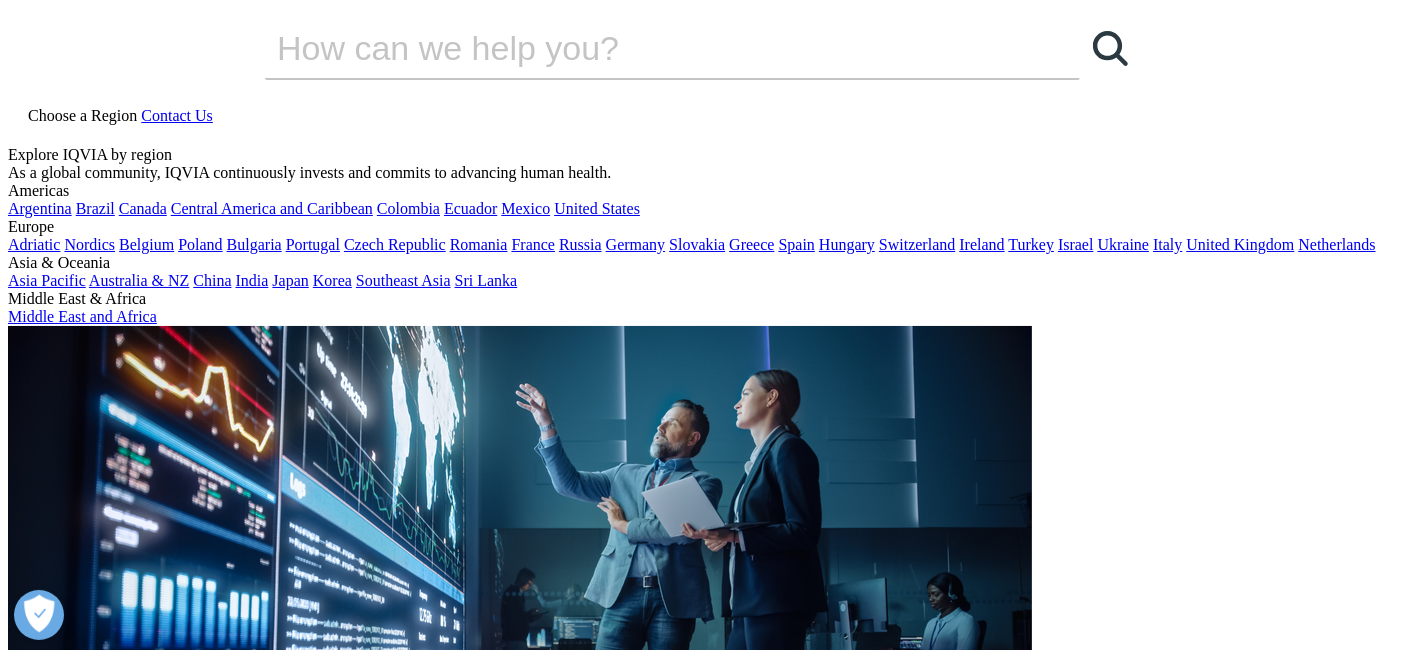 drag, startPoint x: 120, startPoint y: 257, endPoint x: 440, endPoint y: 429, distance: 363.29602 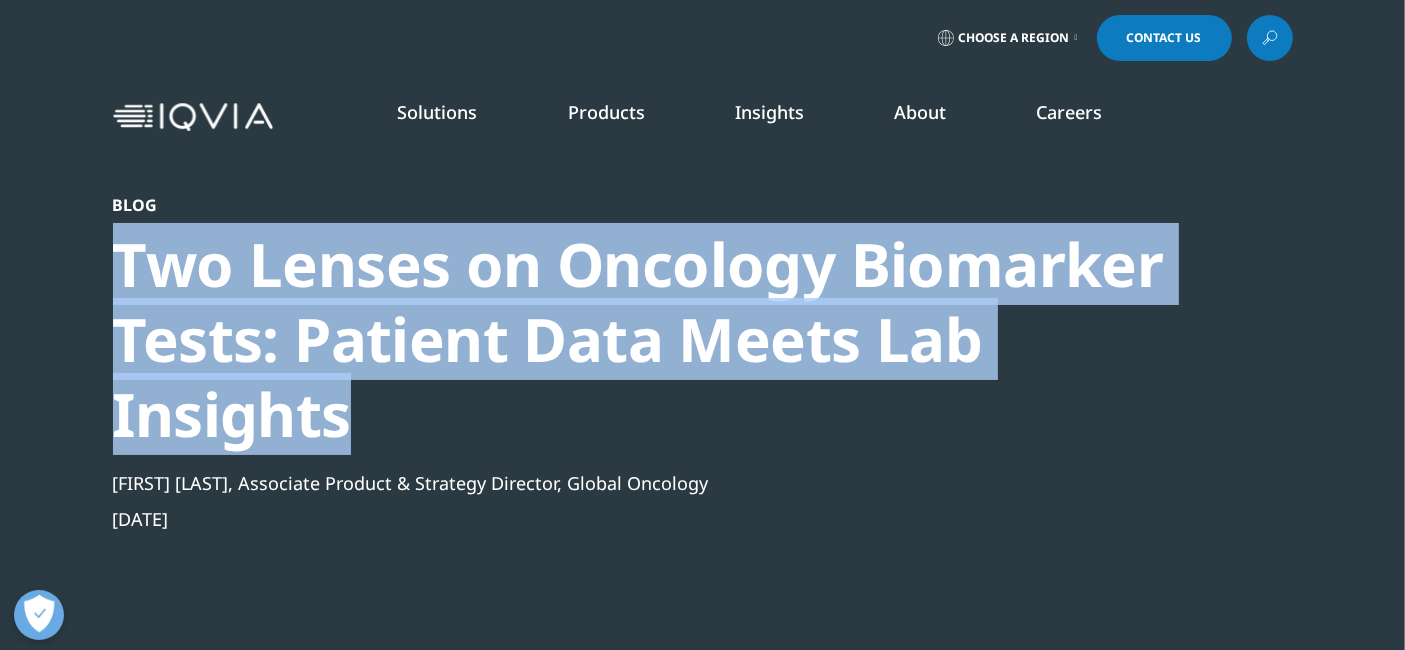click on "Two Lenses on Oncology Biomarker Tests: Patient Data Meets Lab Insights" at bounding box center [649, 339] 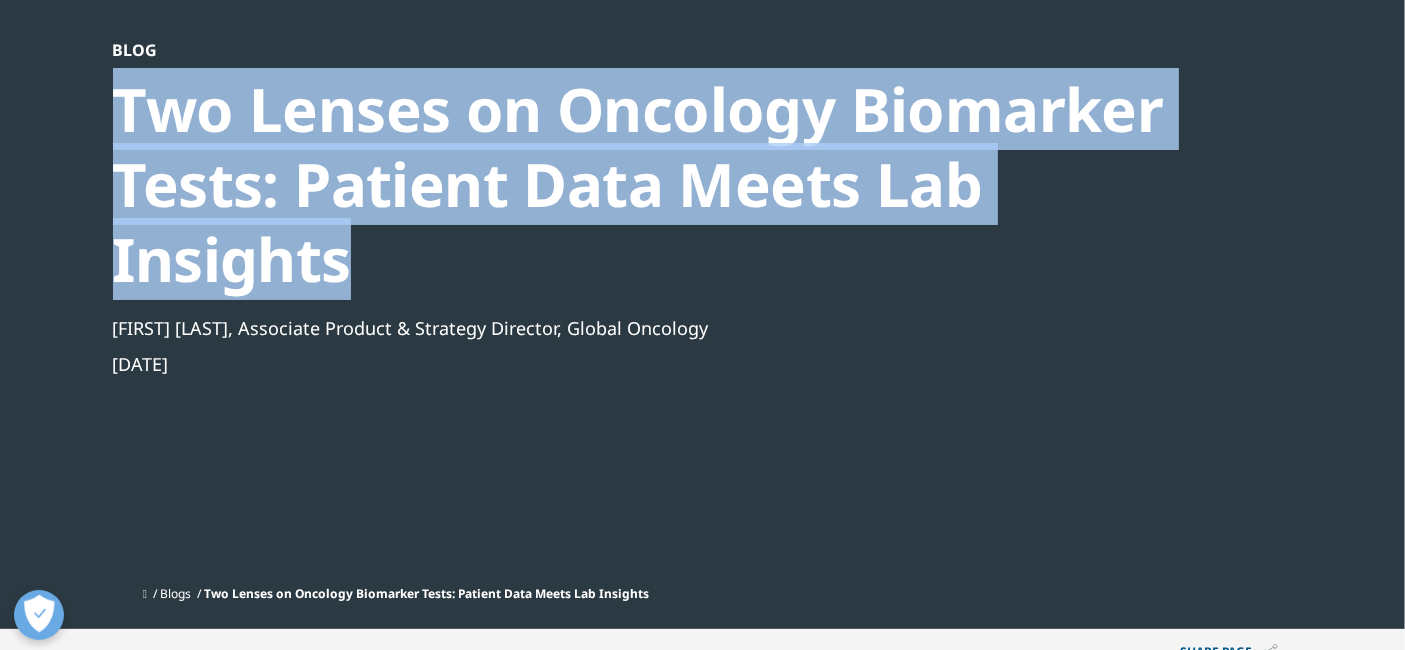 scroll, scrollTop: 0, scrollLeft: 0, axis: both 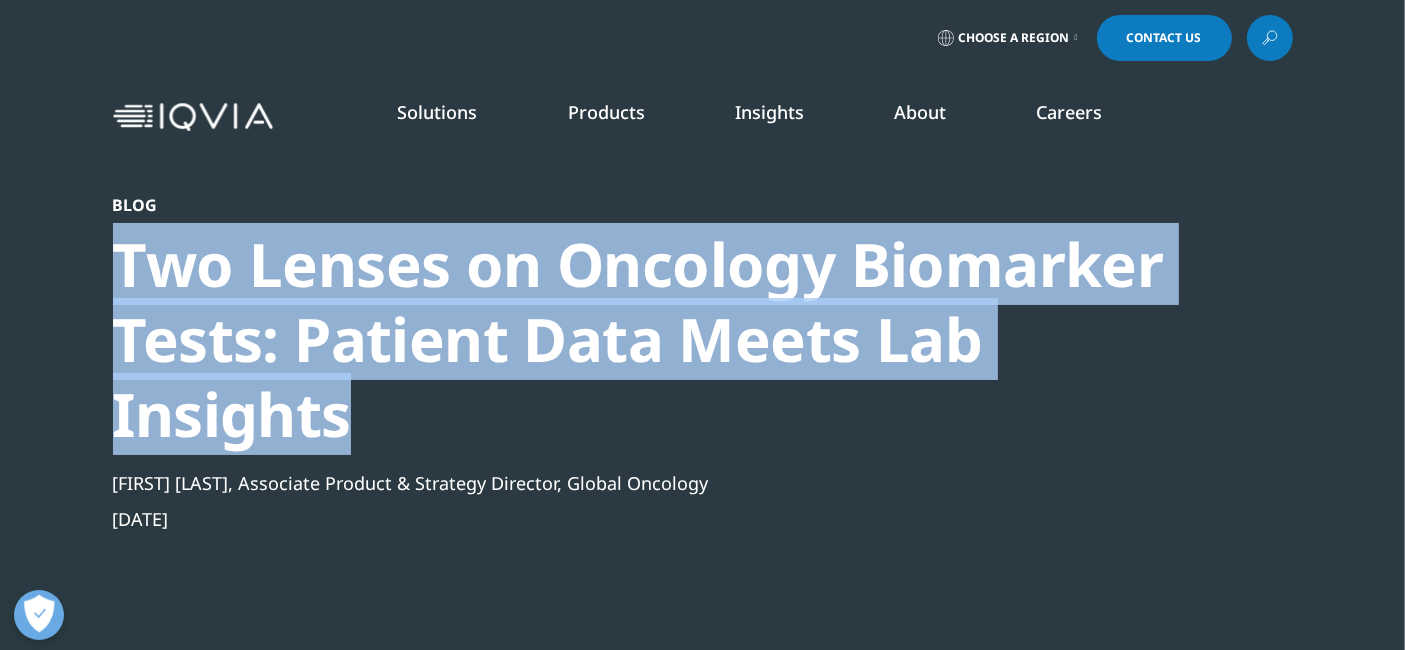 copy on "Two Lenses on Oncology Biomarker Tests: Patient Data Meets Lab Insights" 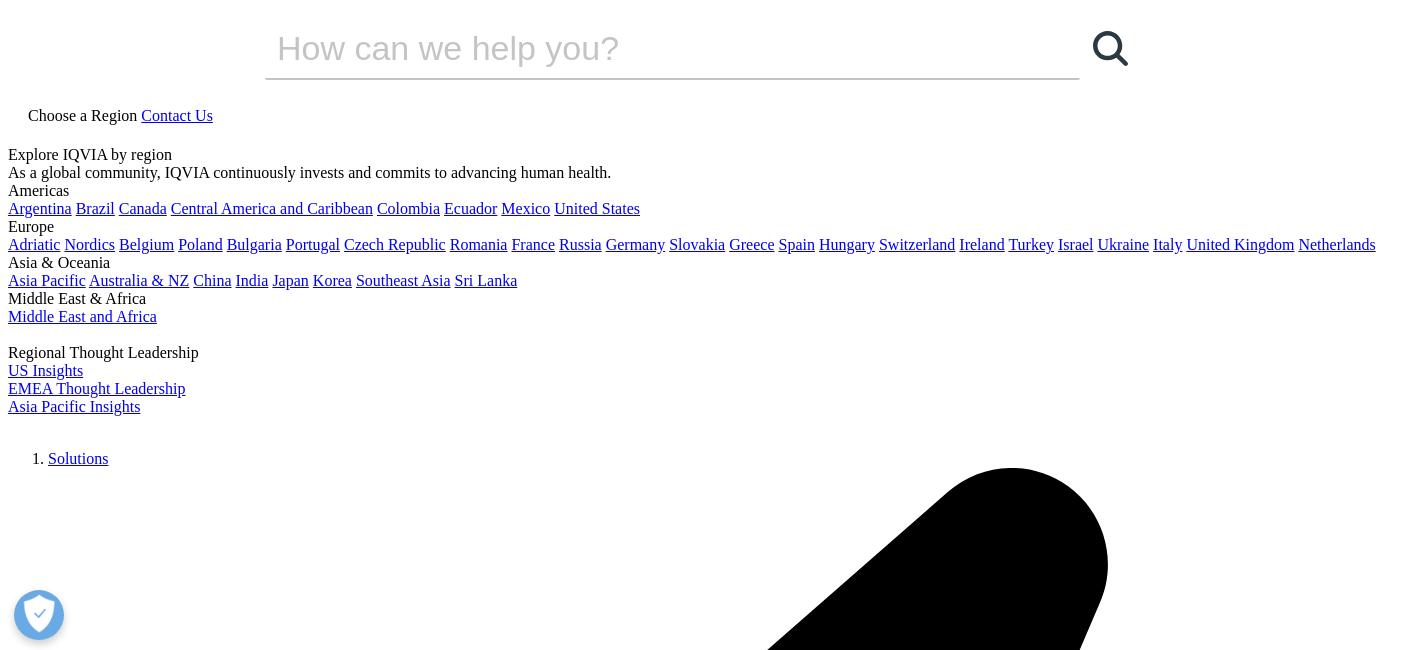 scroll, scrollTop: 0, scrollLeft: 0, axis: both 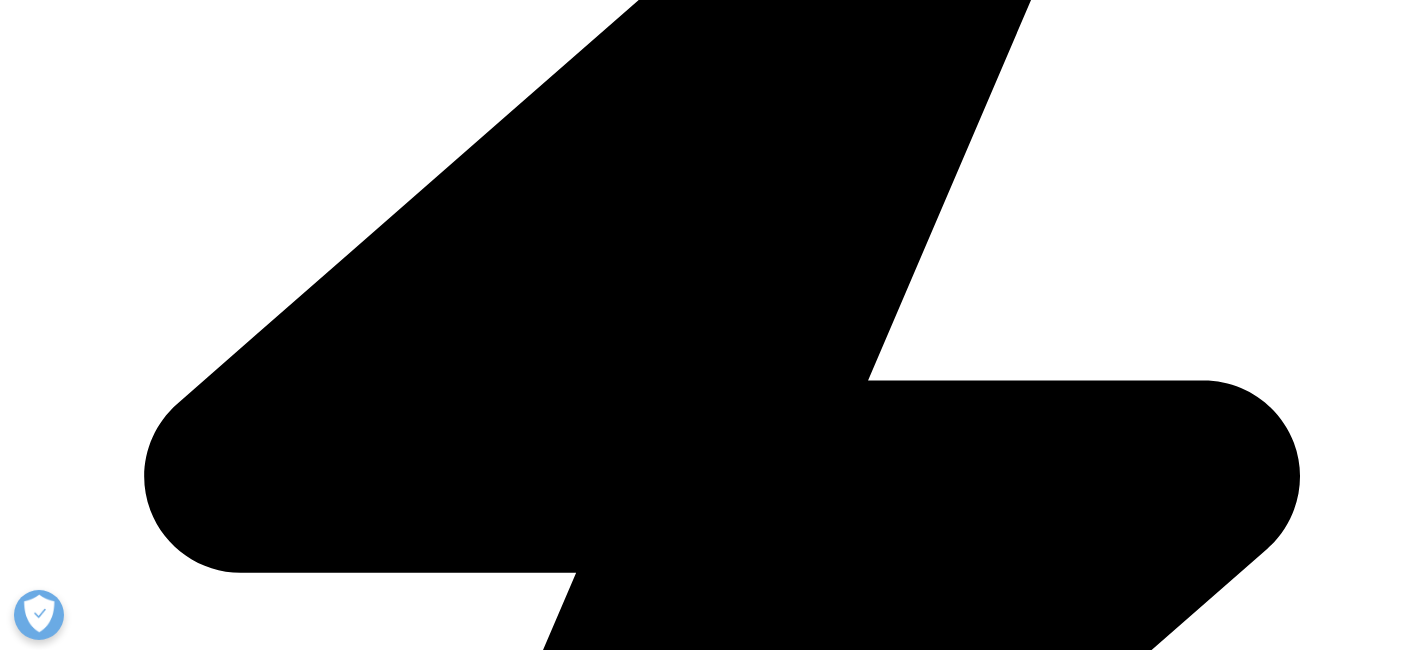 drag, startPoint x: 537, startPoint y: 270, endPoint x: 600, endPoint y: 309, distance: 74.094536 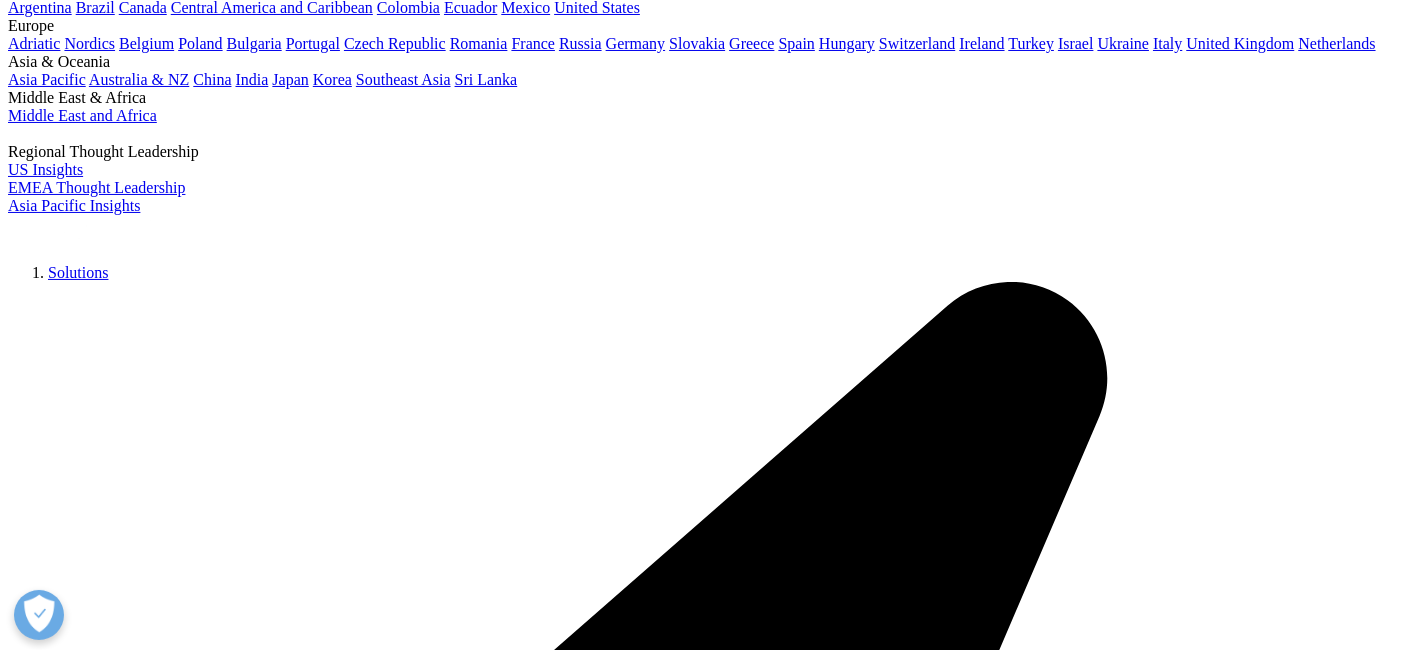scroll, scrollTop: 0, scrollLeft: 0, axis: both 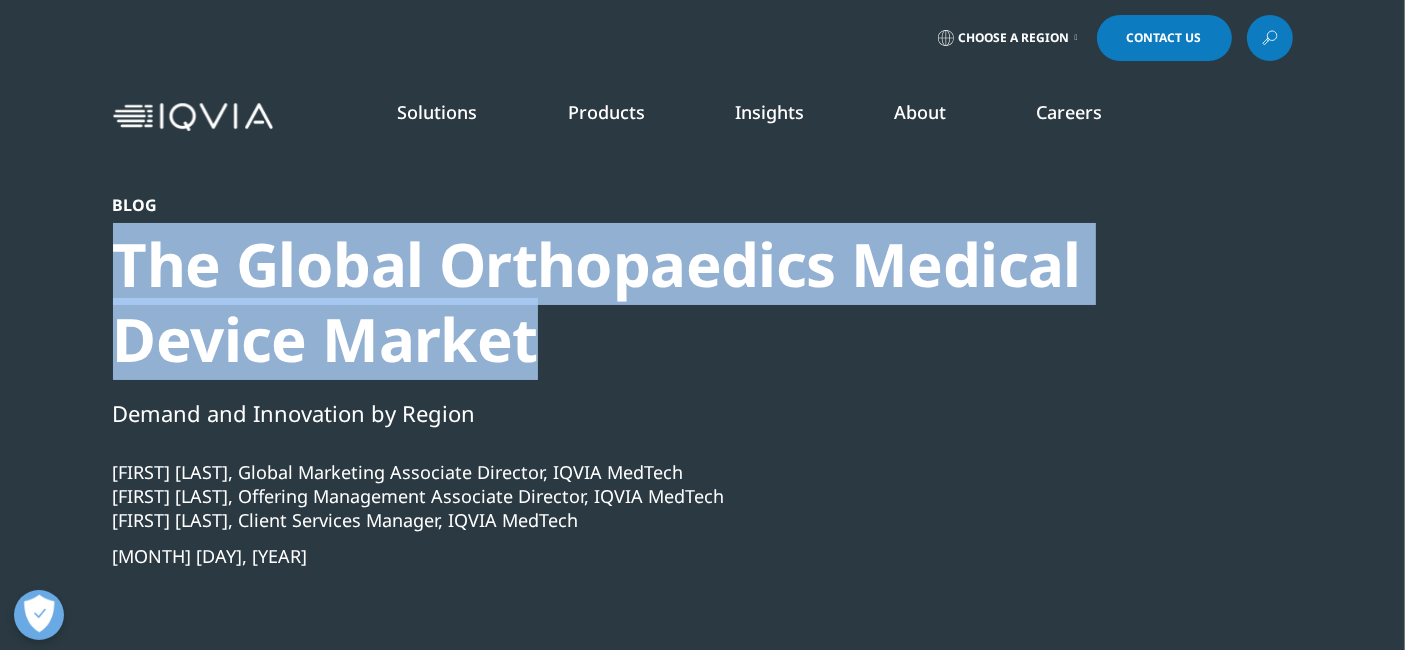 drag, startPoint x: 121, startPoint y: 254, endPoint x: 558, endPoint y: 358, distance: 449.20486 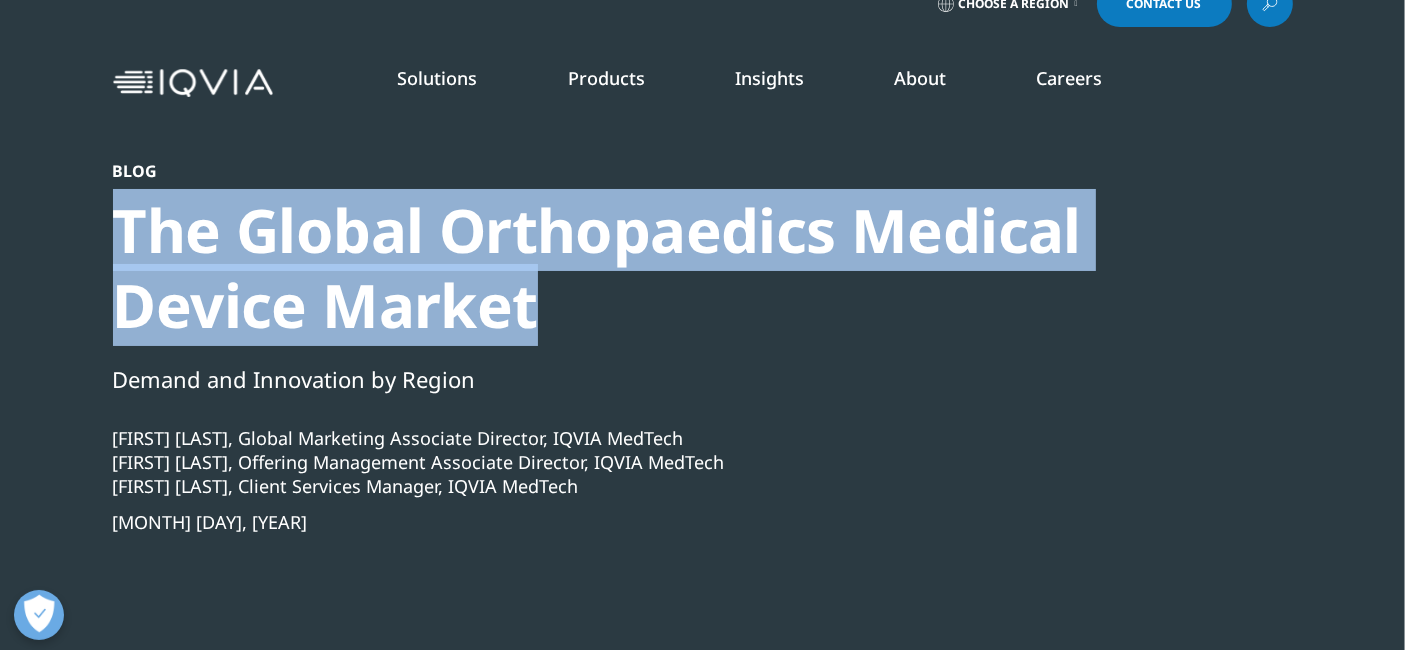 scroll, scrollTop: 0, scrollLeft: 0, axis: both 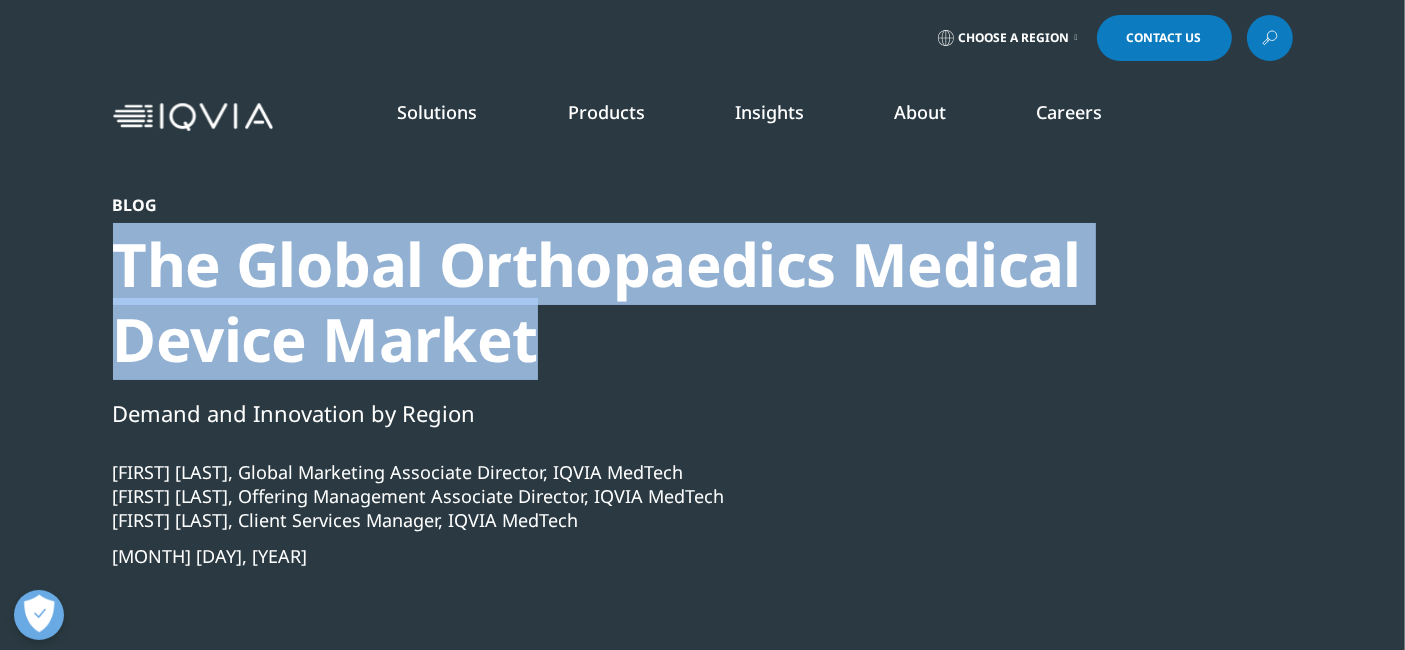 copy on "The Global Orthopaedics Medical Device Market" 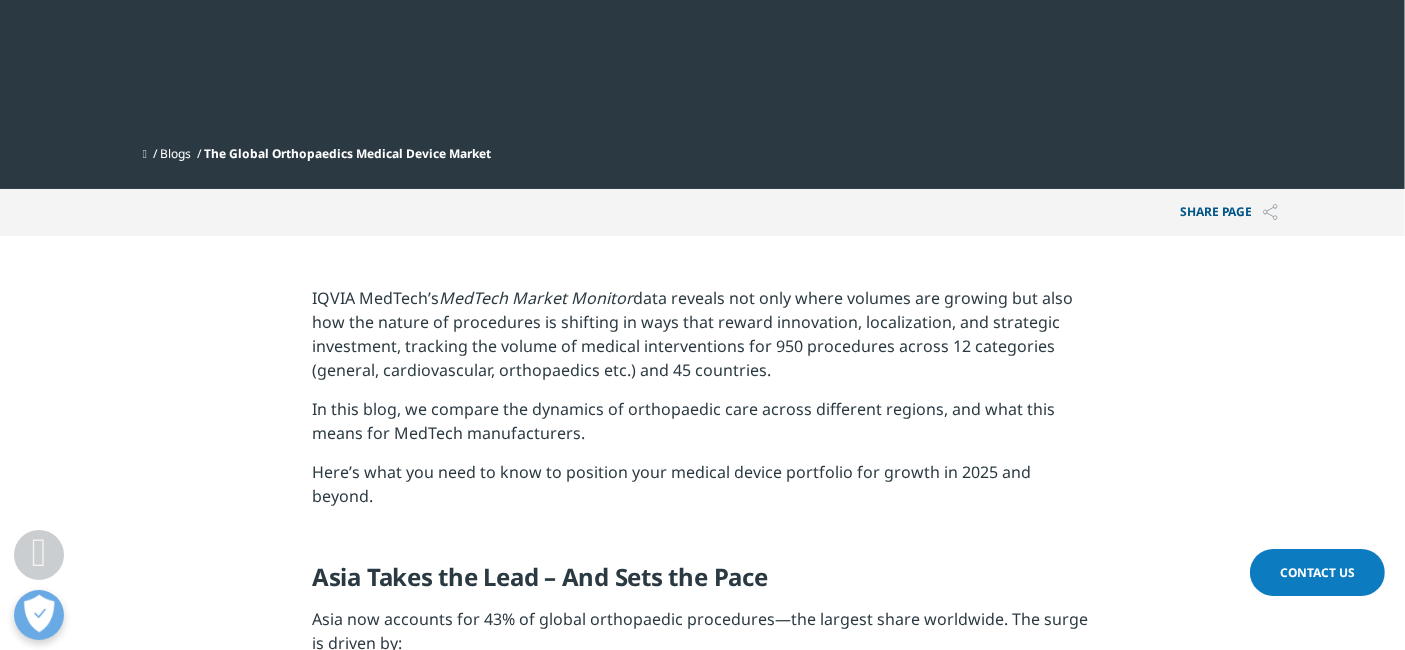 scroll, scrollTop: 666, scrollLeft: 0, axis: vertical 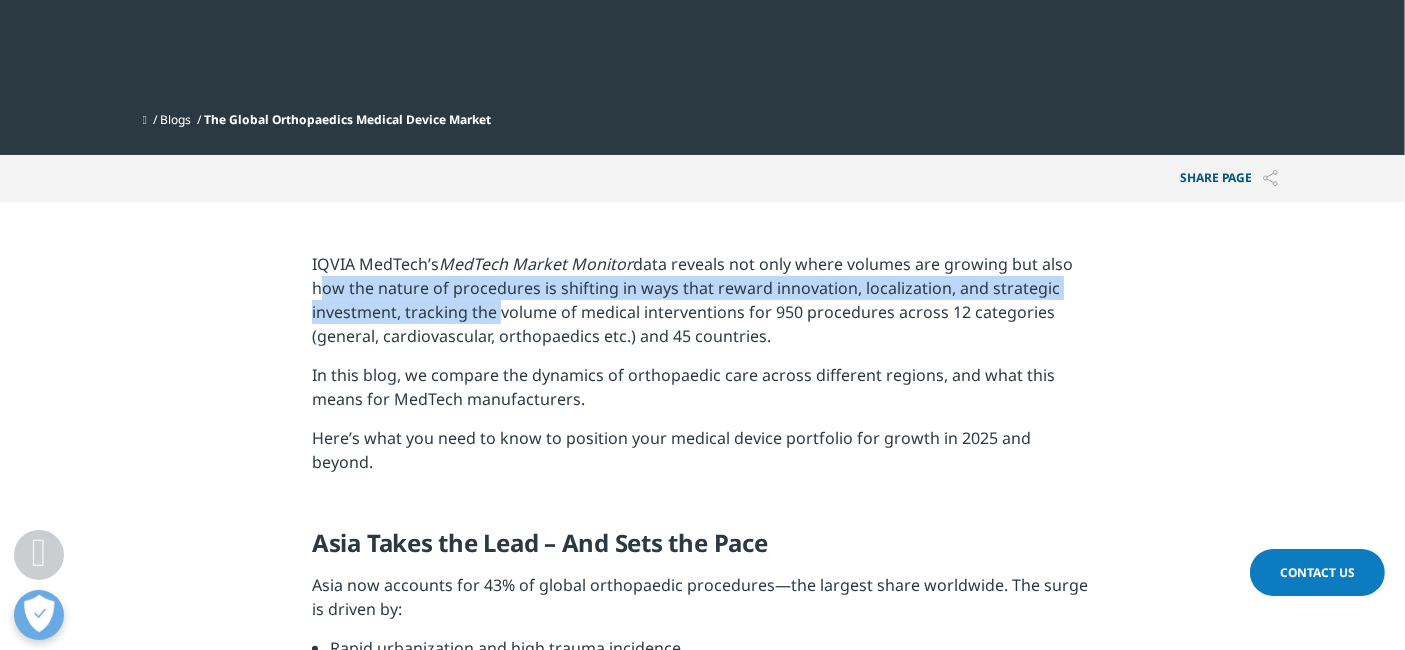 drag, startPoint x: 316, startPoint y: 294, endPoint x: 496, endPoint y: 301, distance: 180.13606 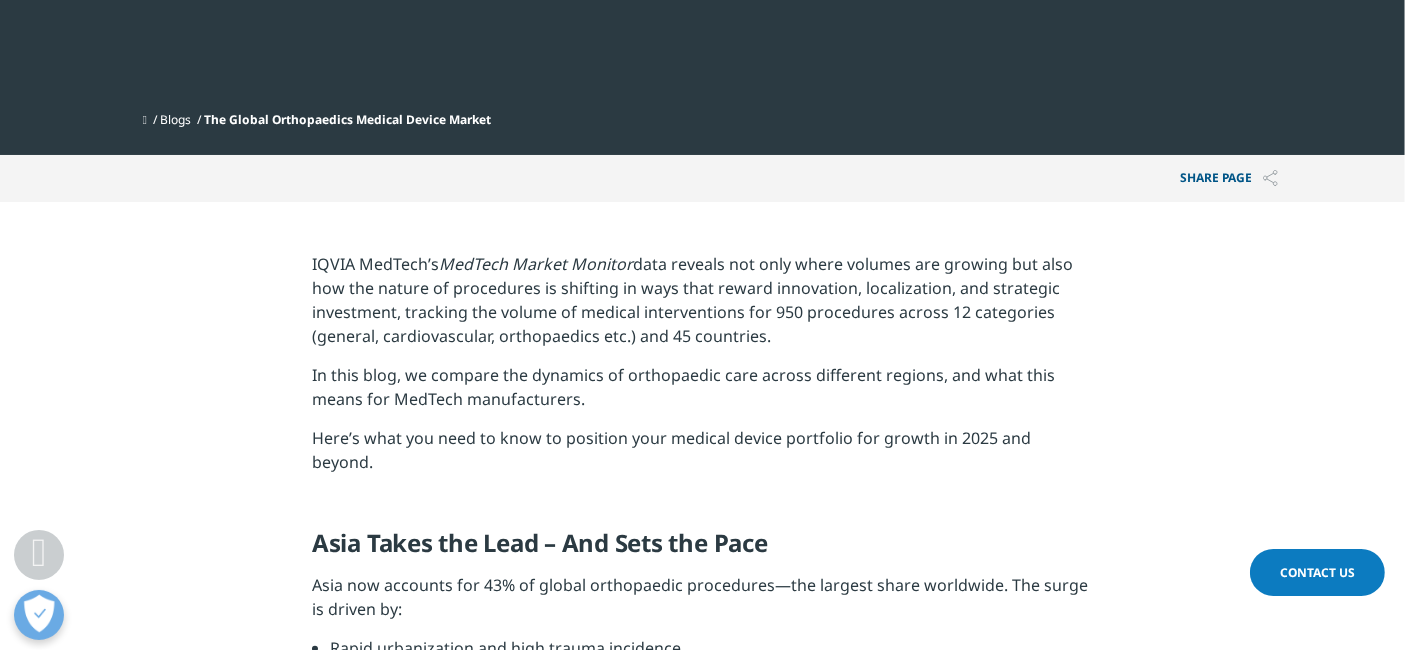 click on "IQVIA MedTech’s  MedTech Market Monitor  data reveals not only where volumes are growing but also how the nature of procedures is shifting in ways that reward innovation, localization, and strategic investment, tracking the volume of medical interventions for 950 procedures across 12 categories (general, cardiovascular, orthopaedics etc.) and 45 countries." at bounding box center [702, 307] 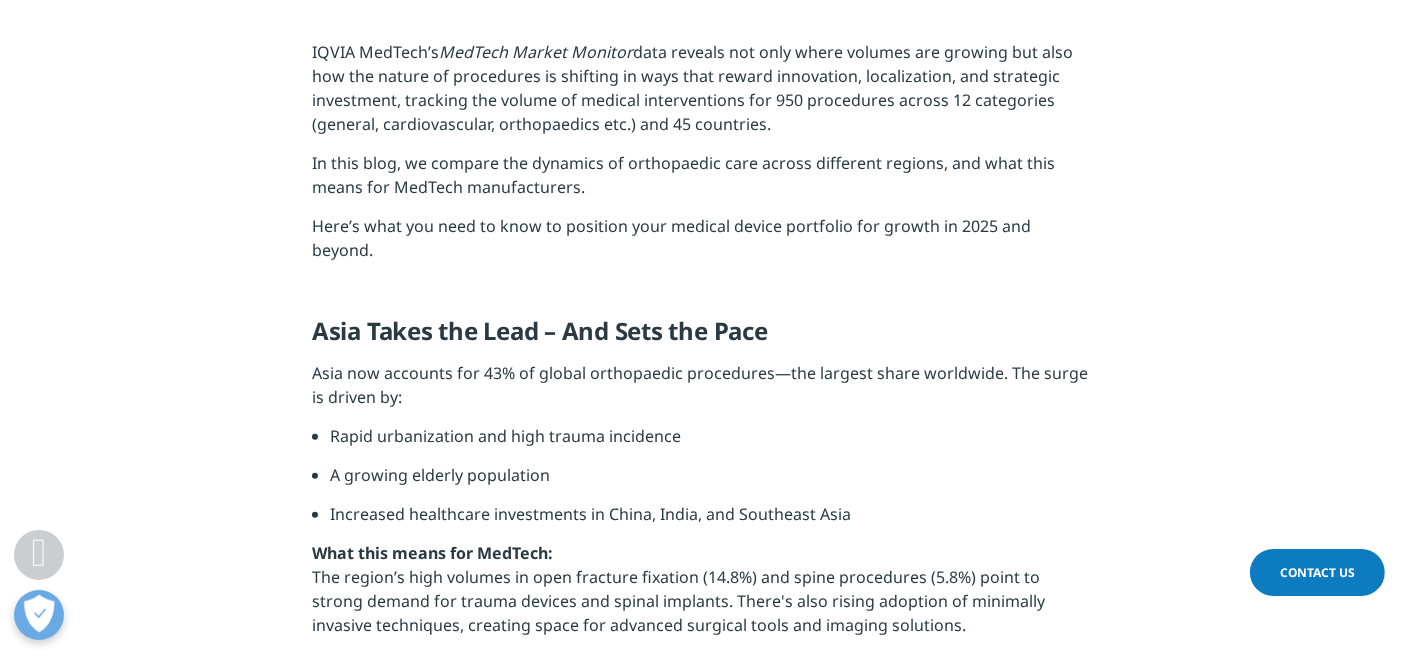 scroll, scrollTop: 888, scrollLeft: 0, axis: vertical 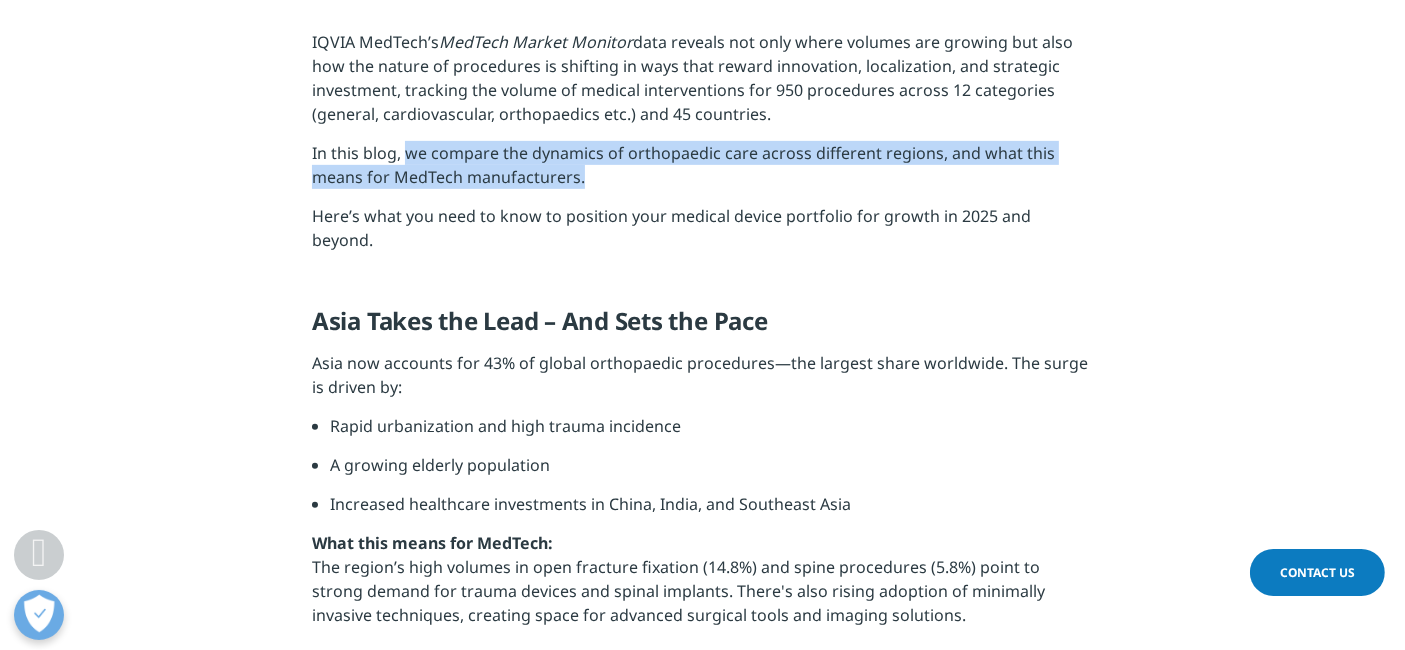 drag, startPoint x: 405, startPoint y: 150, endPoint x: 569, endPoint y: 295, distance: 218.90866 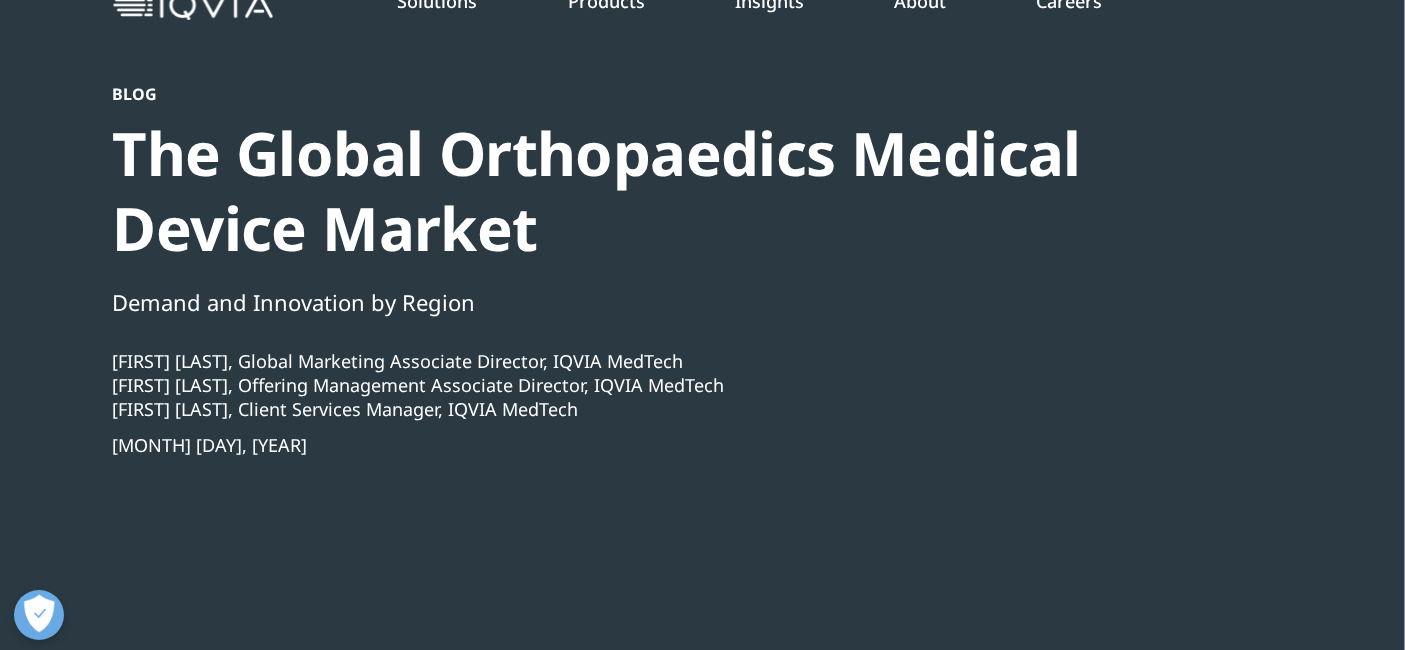 scroll, scrollTop: 0, scrollLeft: 0, axis: both 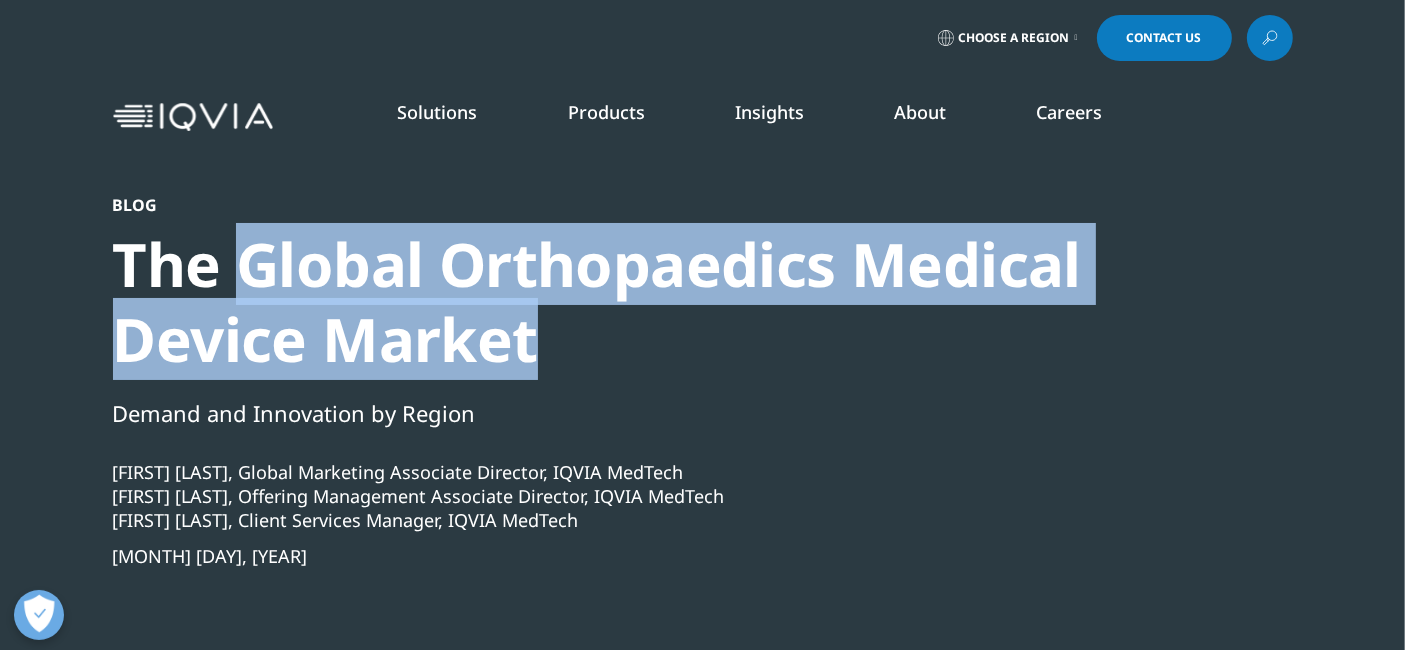 drag, startPoint x: 238, startPoint y: 254, endPoint x: 539, endPoint y: 340, distance: 313.04474 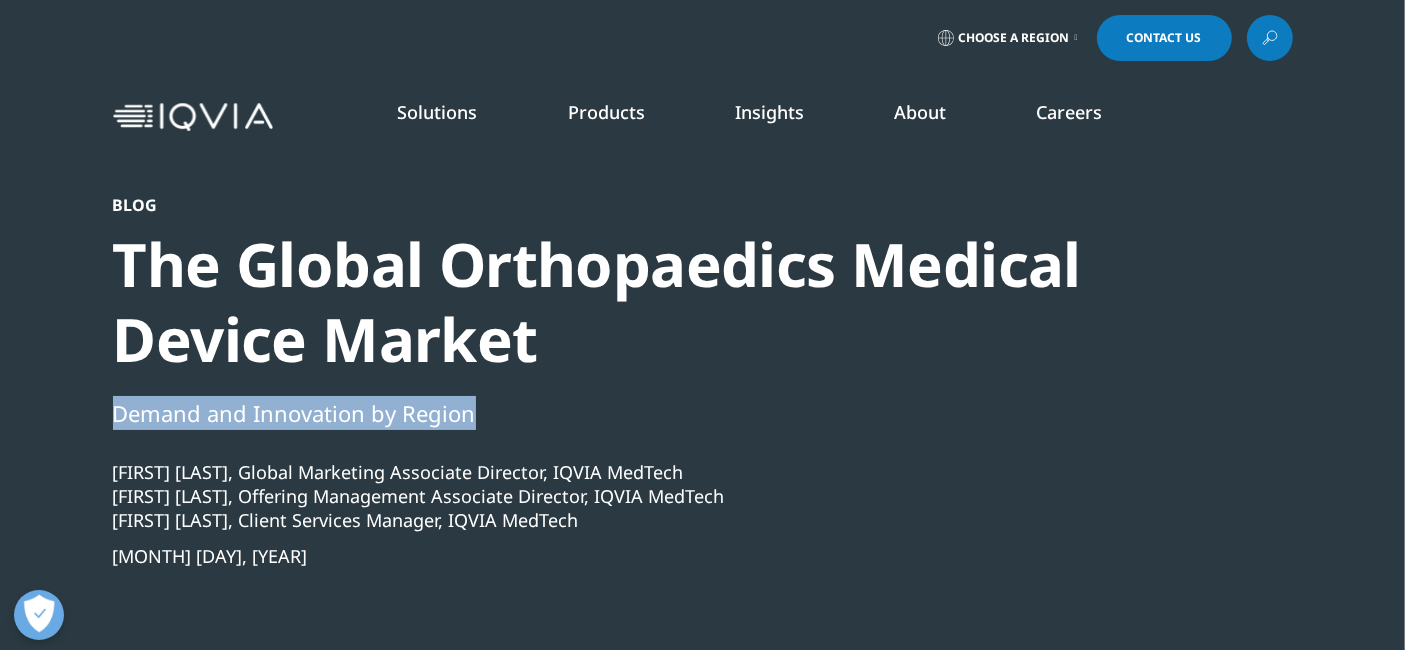 drag, startPoint x: 131, startPoint y: 412, endPoint x: 520, endPoint y: 415, distance: 389.01157 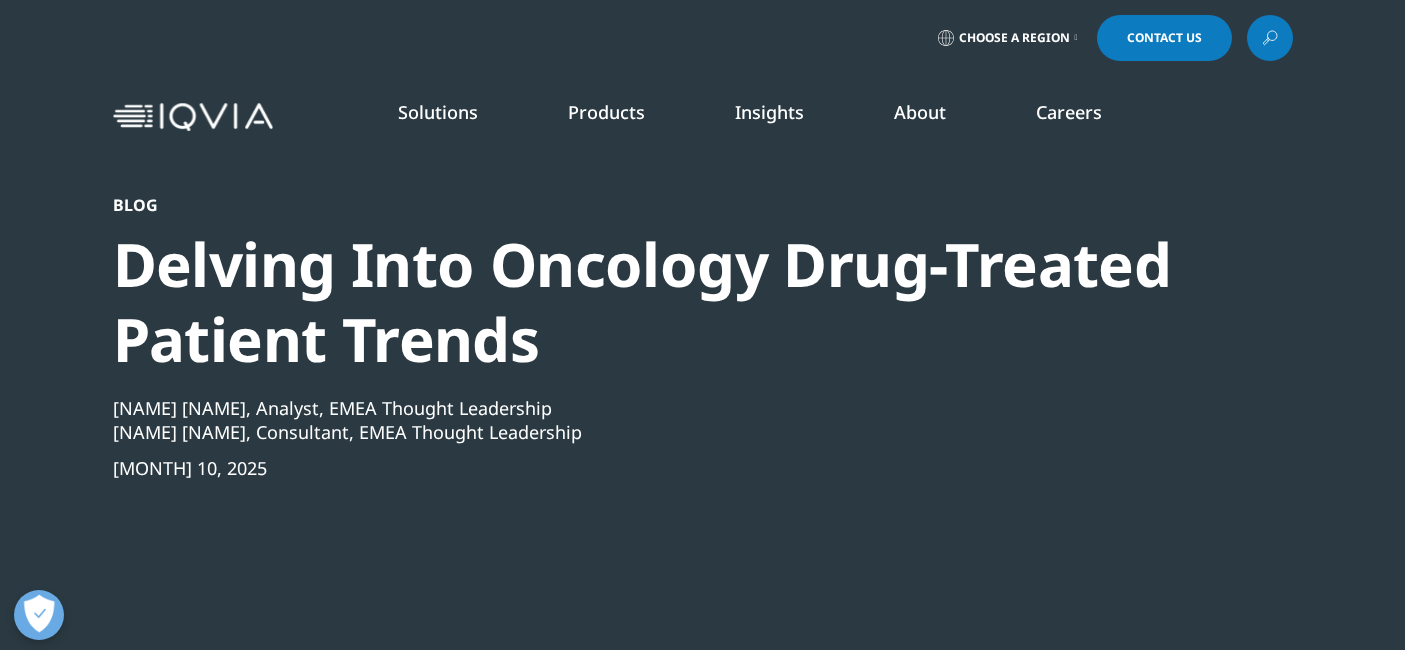 scroll, scrollTop: 0, scrollLeft: 0, axis: both 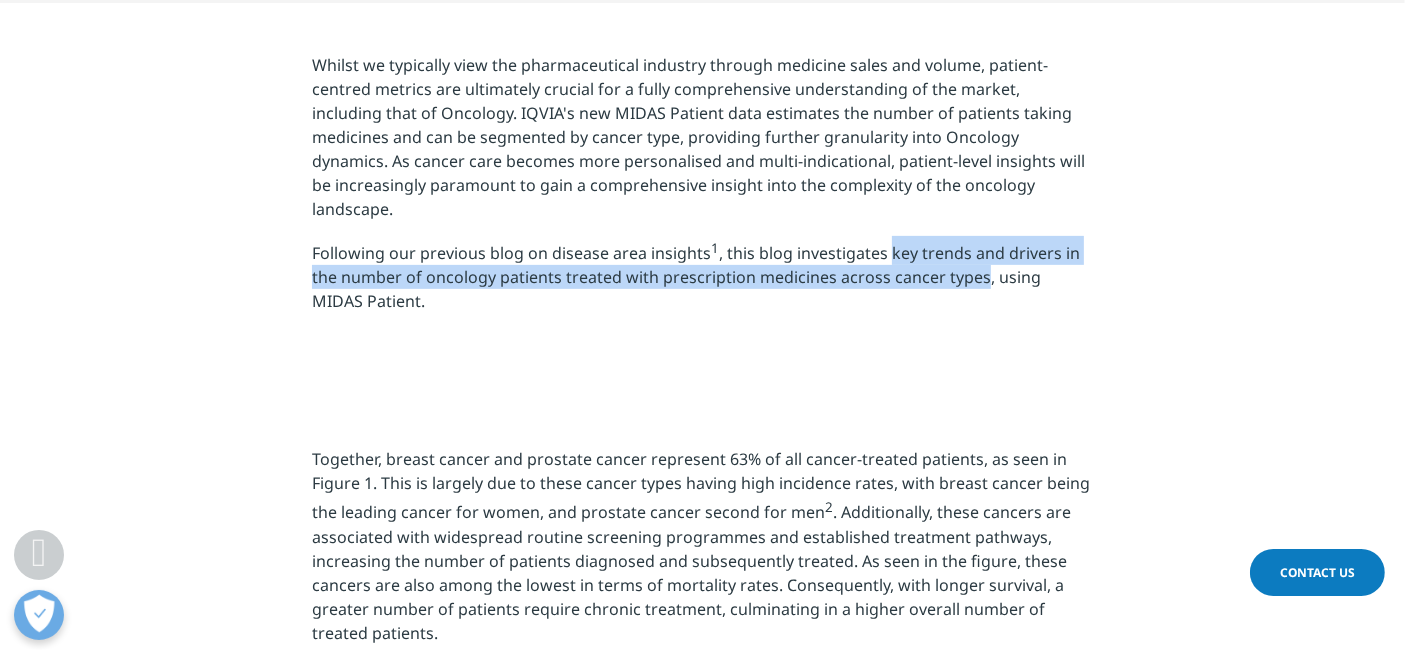 drag, startPoint x: 885, startPoint y: 224, endPoint x: 979, endPoint y: 255, distance: 98.9798 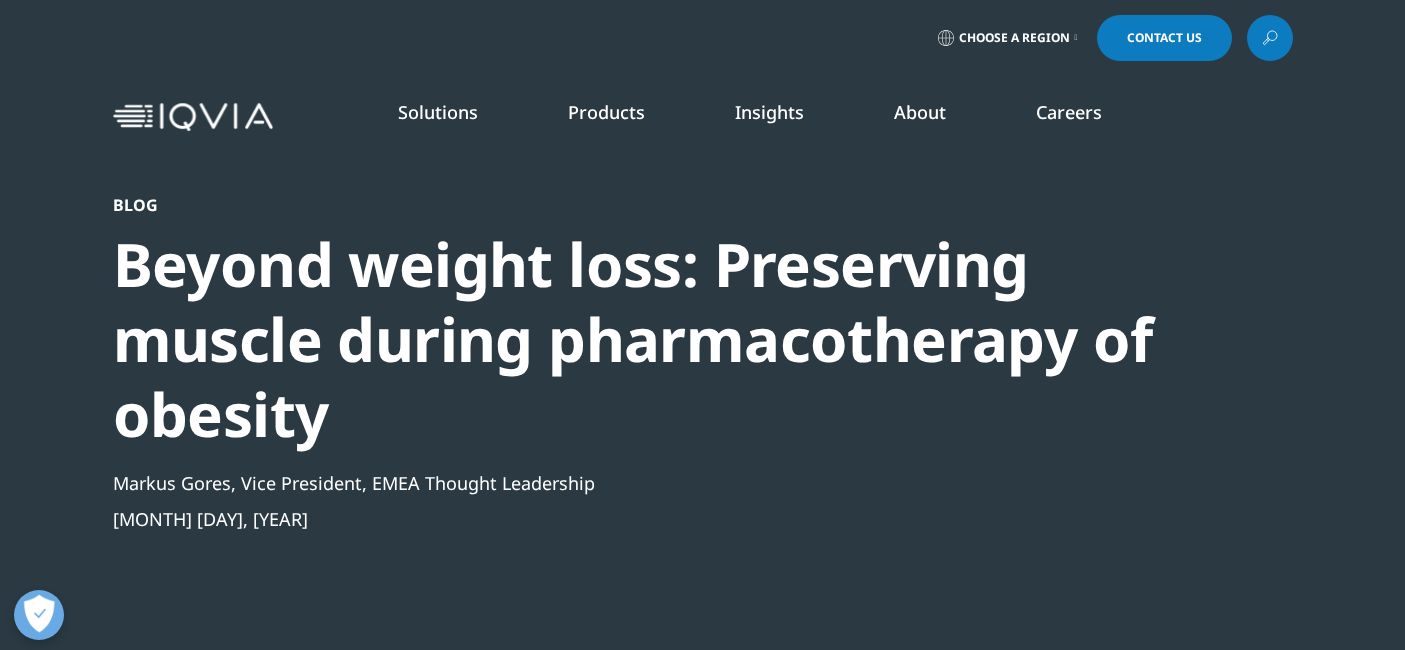 scroll, scrollTop: 0, scrollLeft: 0, axis: both 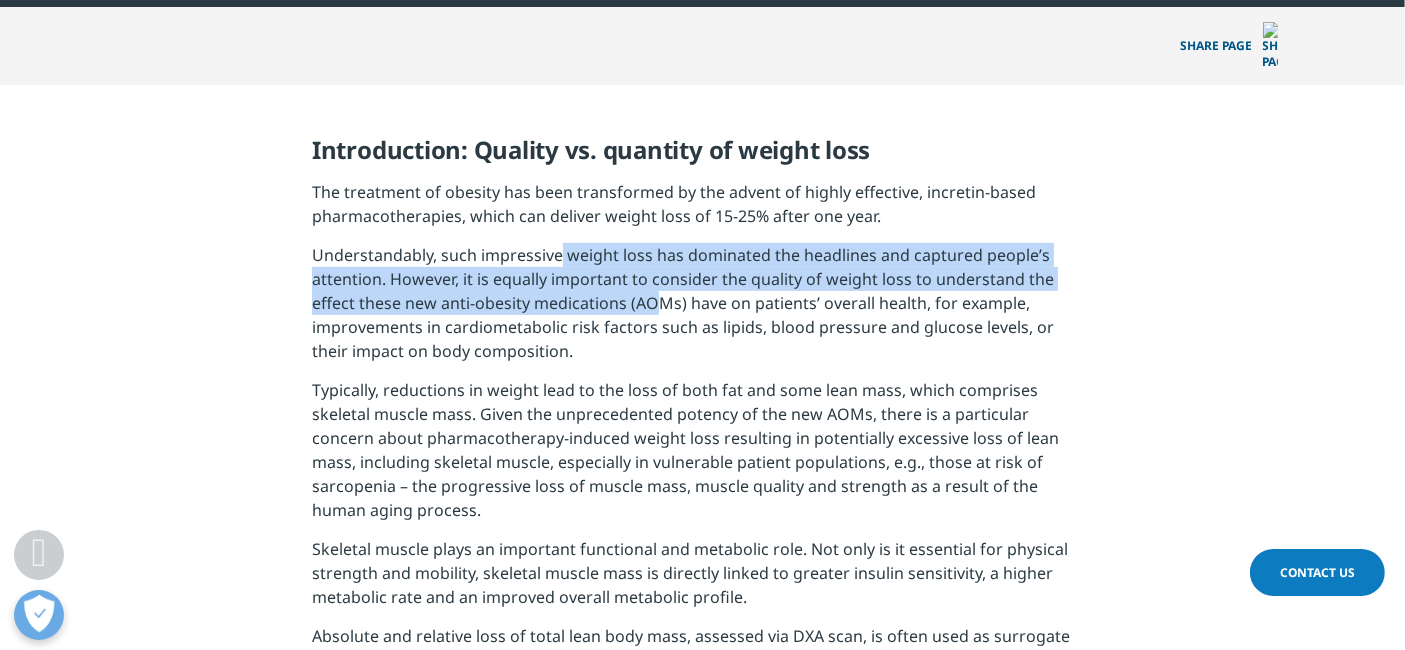 drag, startPoint x: 561, startPoint y: 215, endPoint x: 611, endPoint y: 282, distance: 83.60024 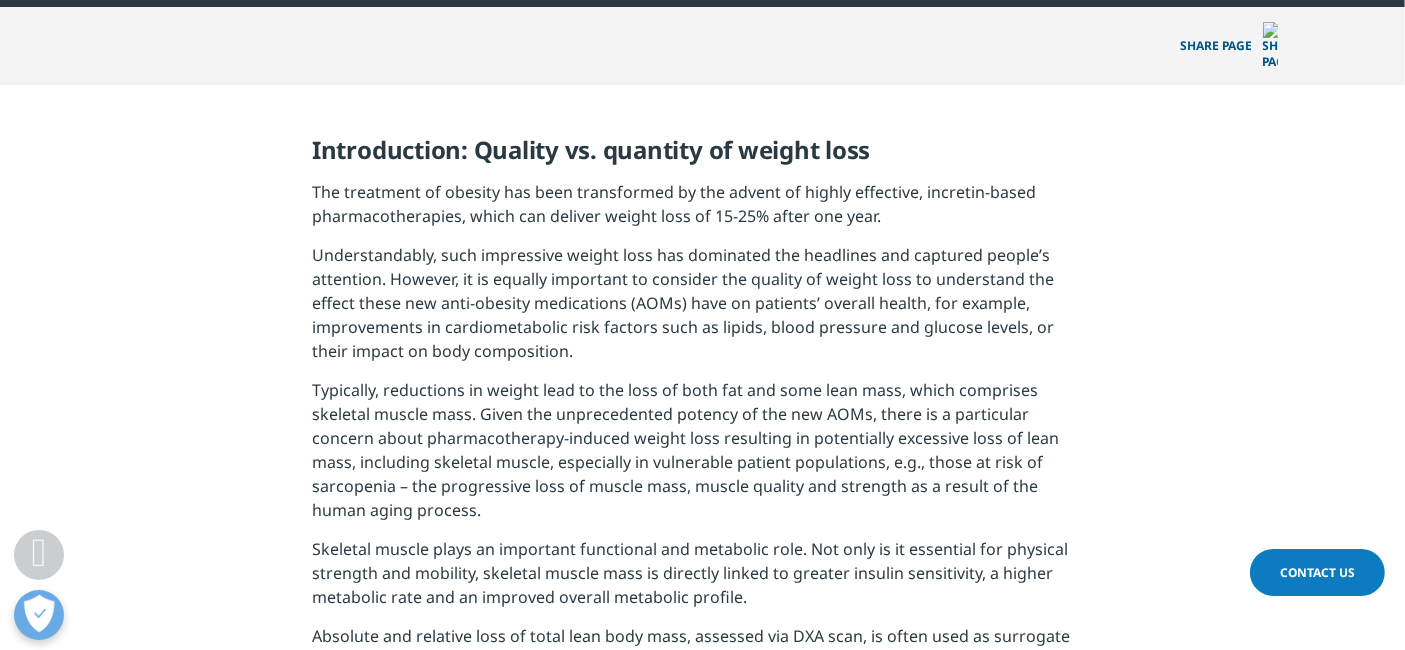 click on "Understandably, such impressive weight loss has dominated the headlines and captured people’s attention. However, it is equally important to consider the quality of weight loss to understand the effect these new anti-obesity medications (AOMs) have on patients’ overall health, for example, improvements in cardiometabolic risk factors such as lipids, blood pressure and glucose levels, or their impact on body composition." at bounding box center [702, 310] 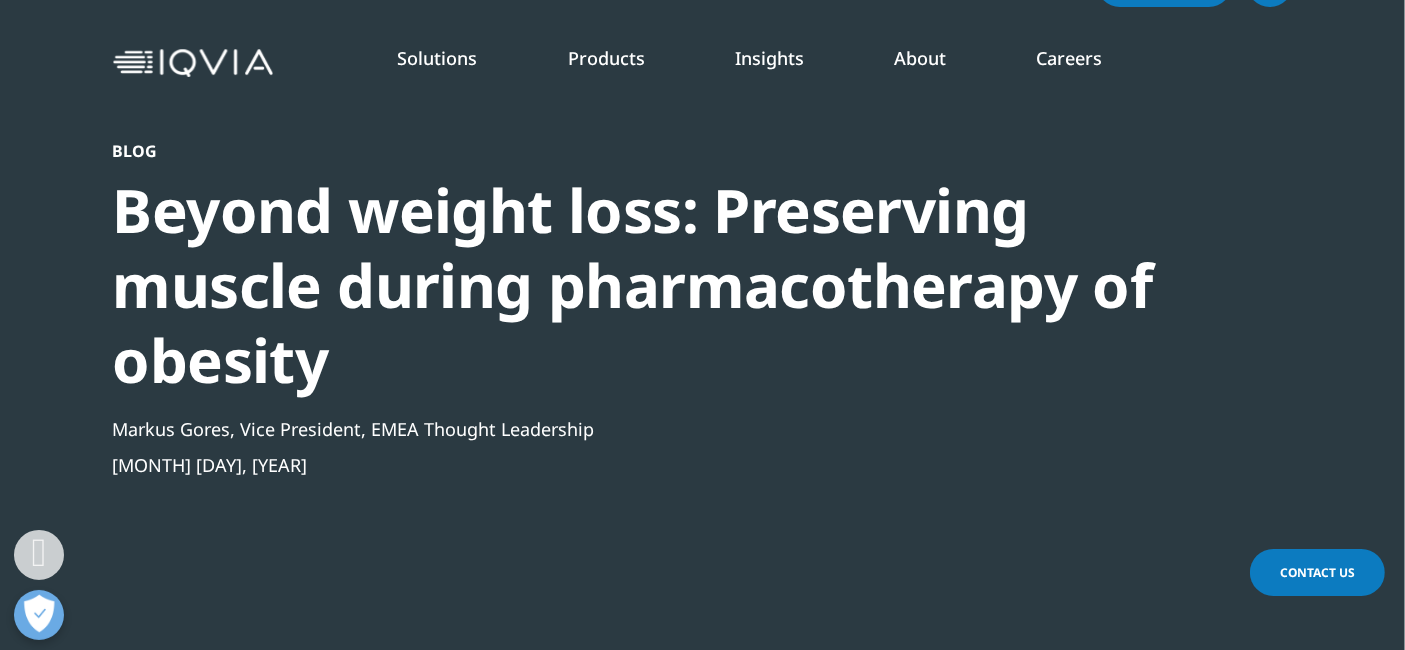 scroll, scrollTop: 0, scrollLeft: 0, axis: both 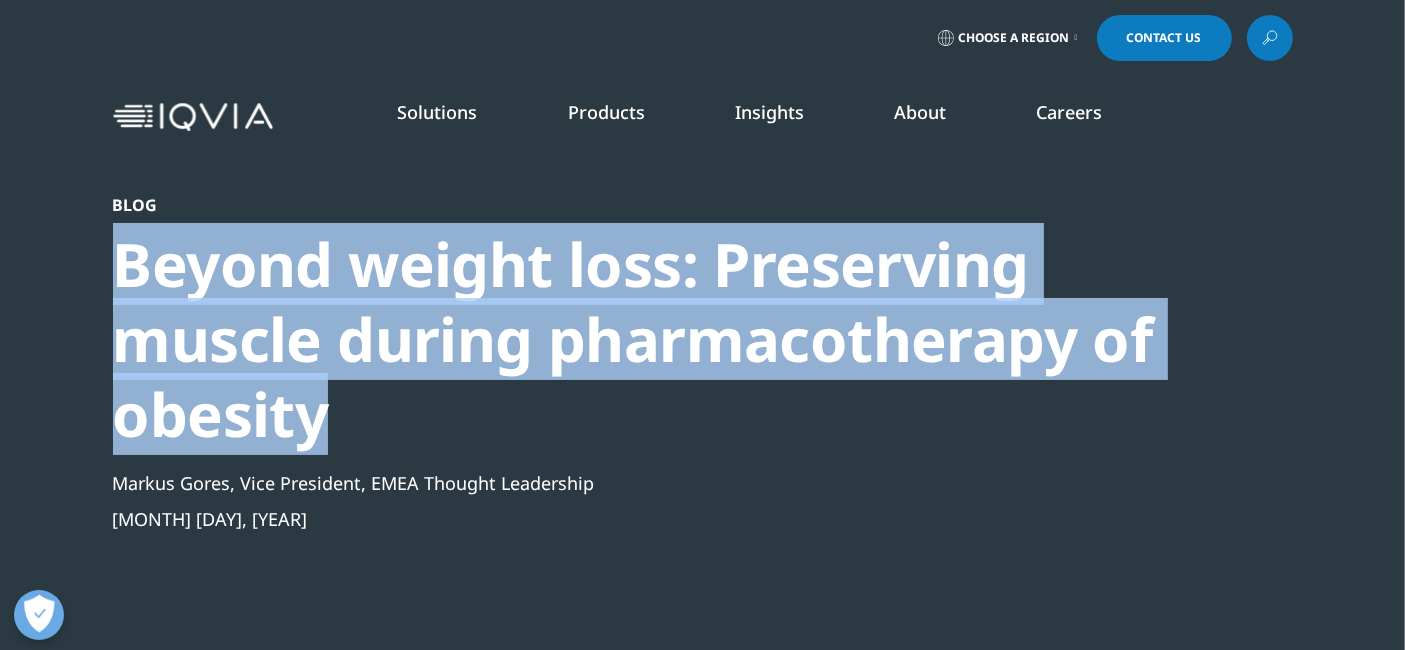 drag, startPoint x: 115, startPoint y: 258, endPoint x: 342, endPoint y: 397, distance: 266.17664 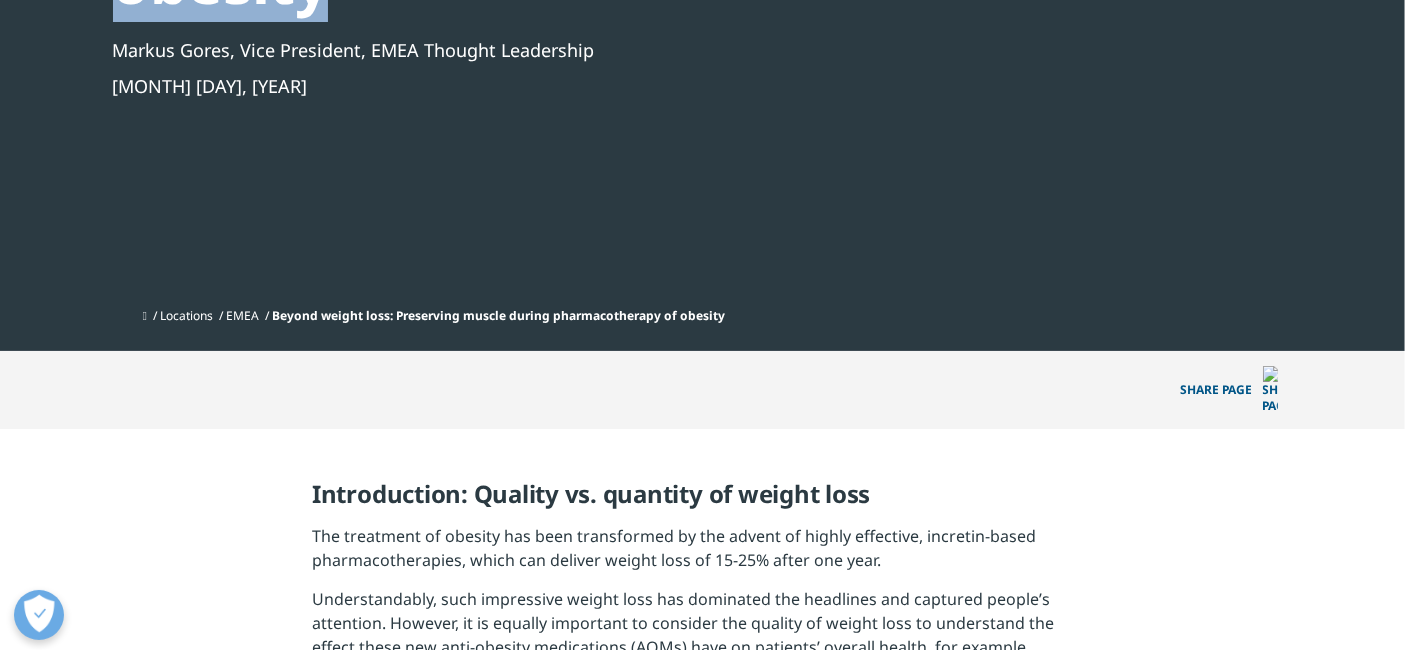 scroll, scrollTop: 777, scrollLeft: 0, axis: vertical 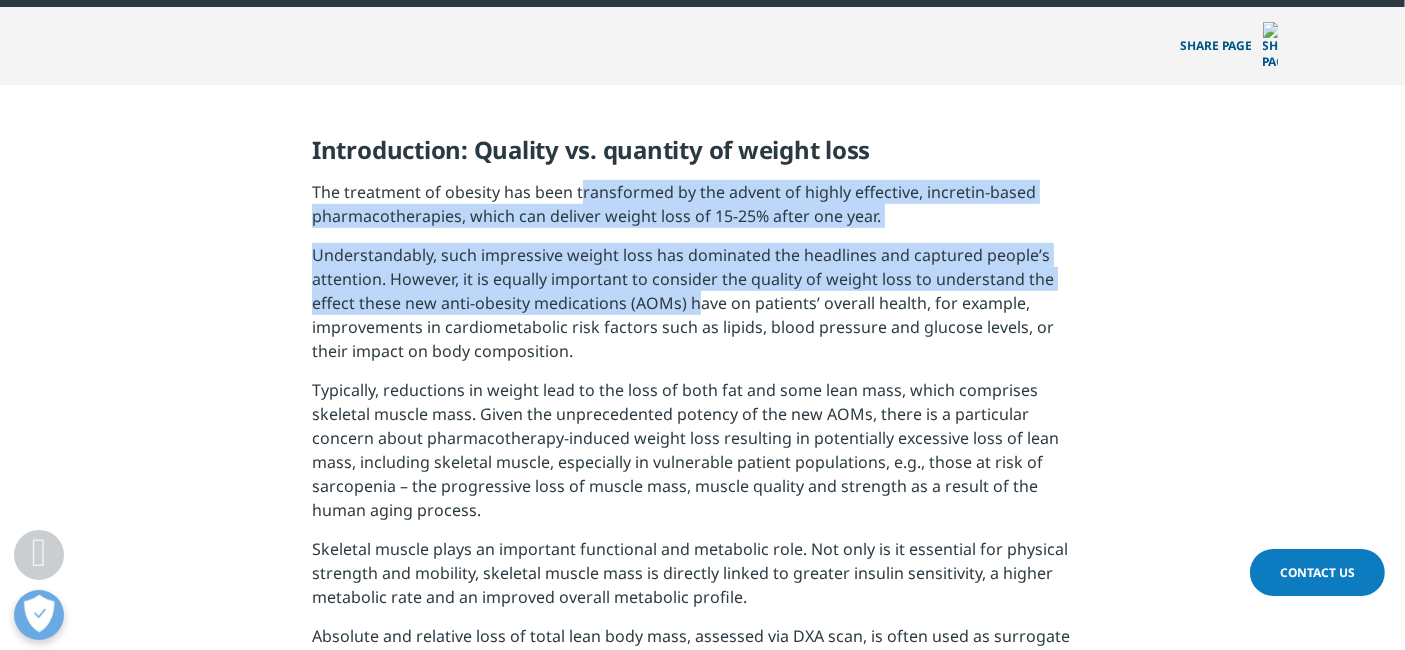 drag, startPoint x: 577, startPoint y: 162, endPoint x: 650, endPoint y: 267, distance: 127.88276 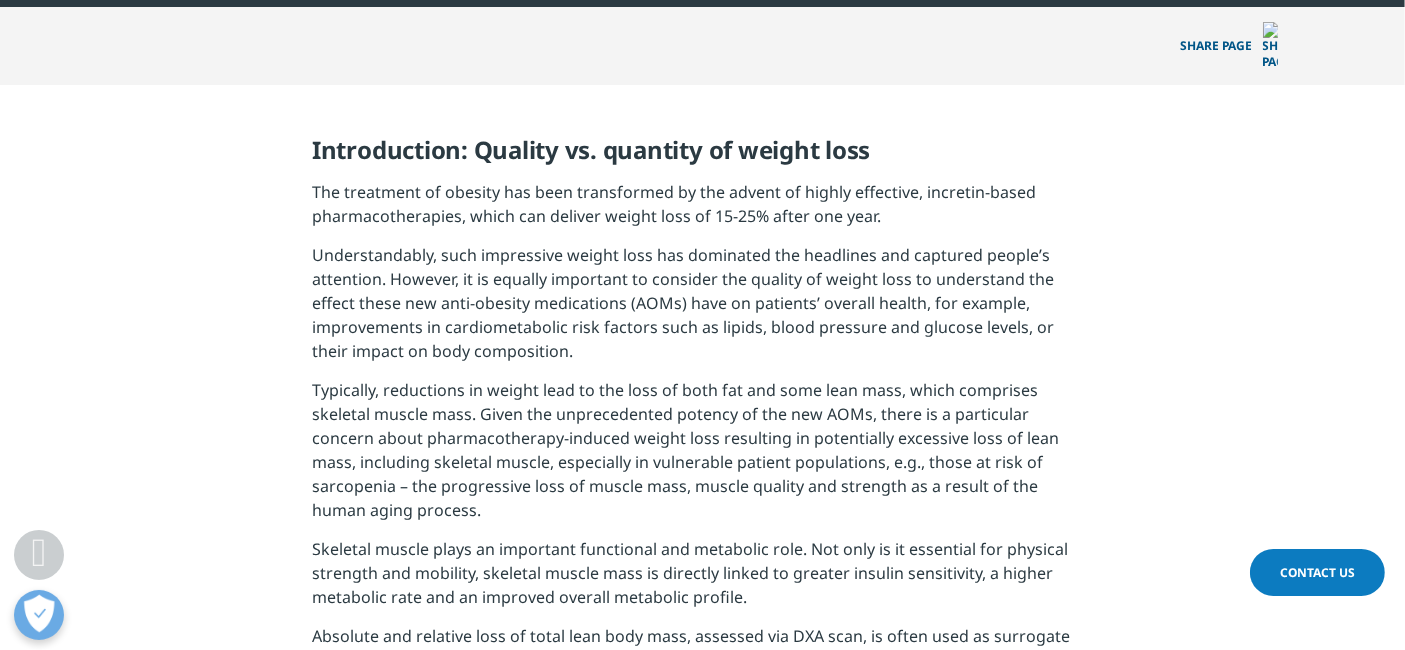 click on "Understandably, such impressive weight loss has dominated the headlines and captured people’s attention. However, it is equally important to consider the quality of weight loss to understand the effect these new anti-obesity medications (AOMs) have on patients’ overall health, for example, improvements in cardiometabolic risk factors such as lipids, blood pressure and glucose levels, or their impact on body composition." at bounding box center (702, 310) 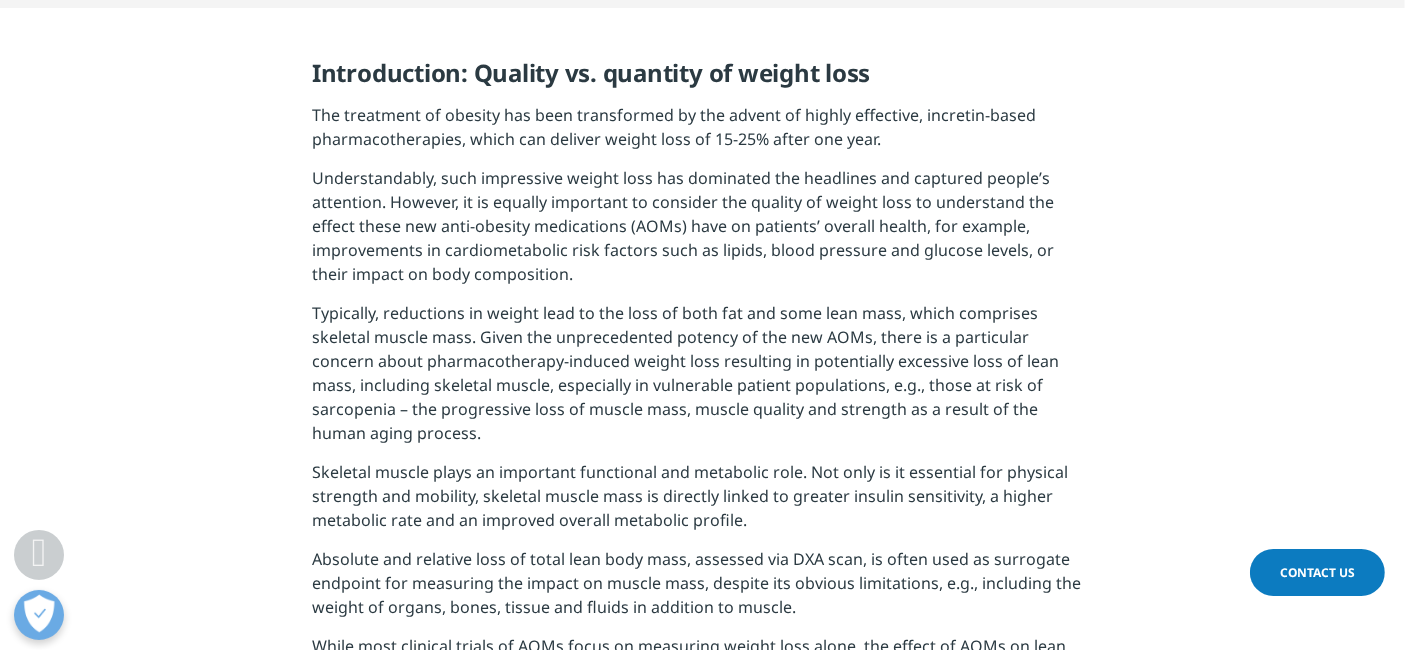 scroll, scrollTop: 888, scrollLeft: 0, axis: vertical 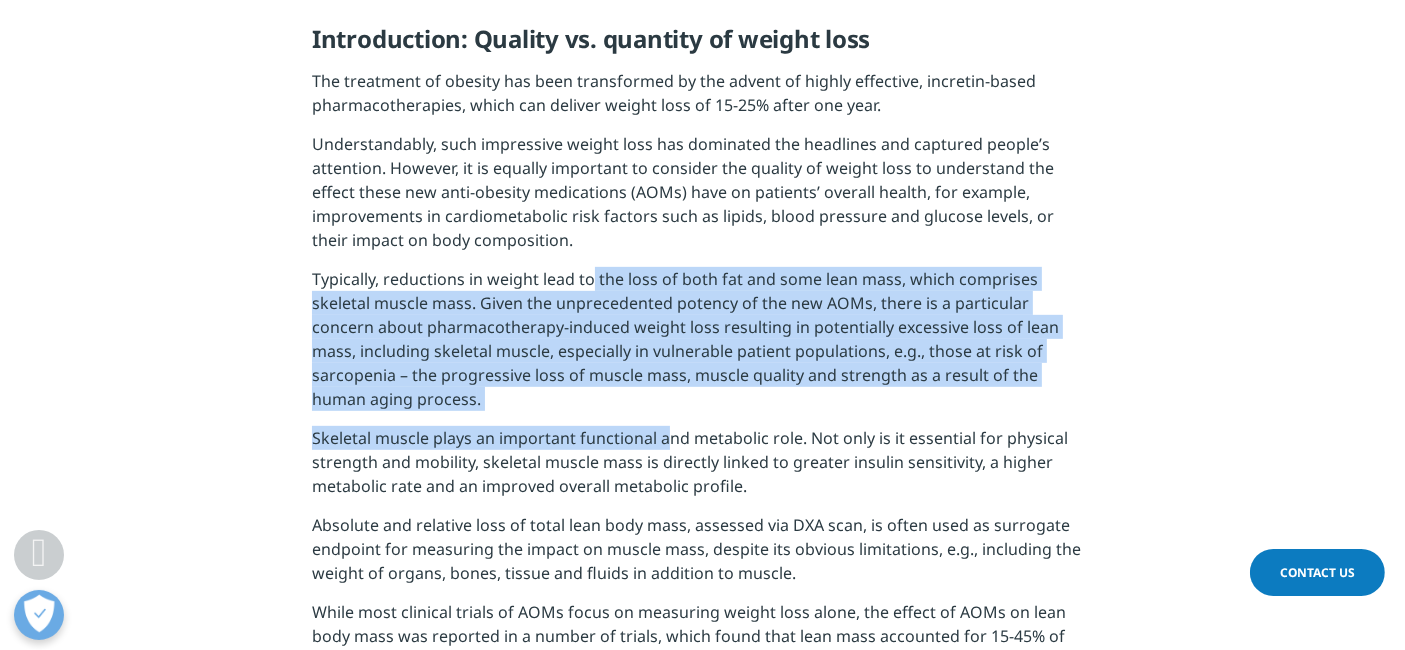 drag, startPoint x: 597, startPoint y: 250, endPoint x: 664, endPoint y: 381, distance: 147.13939 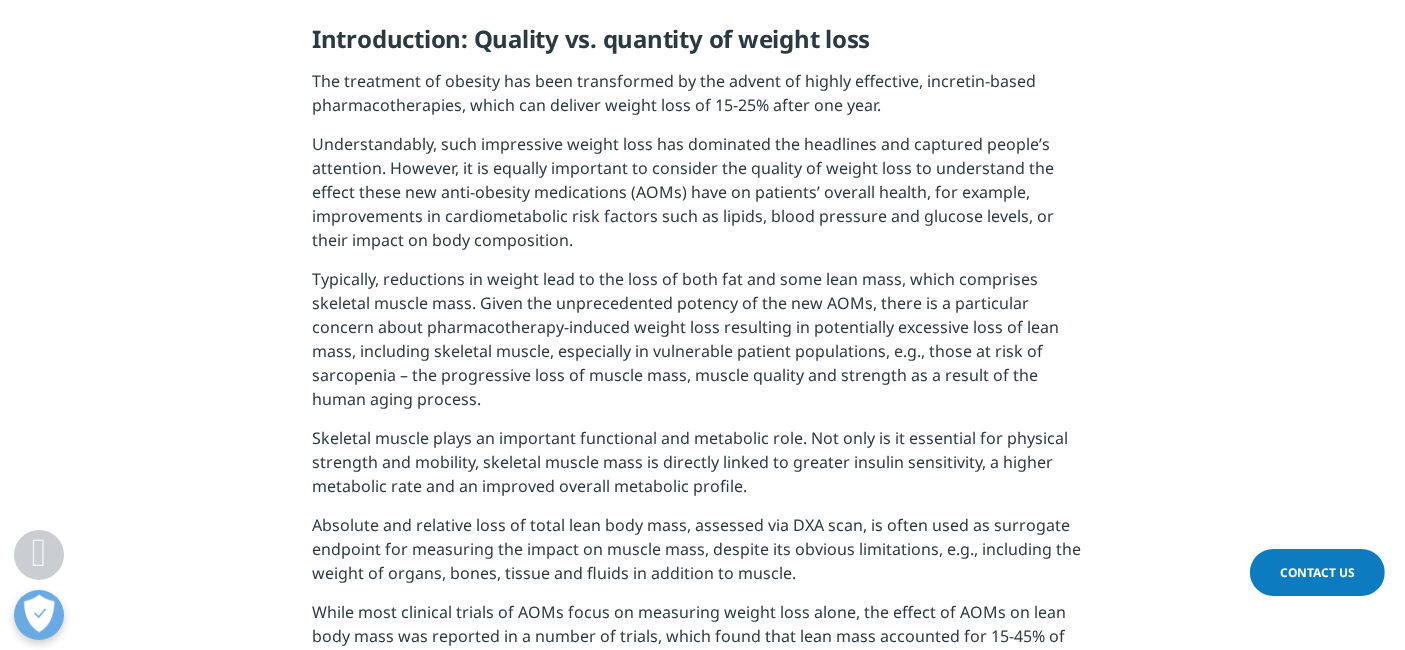 click on "Skeletal muscle plays an important functional and metabolic role. Not only is it essential for physical strength and mobility, skeletal muscle mass is directly linked to greater insulin sensitivity, a higher metabolic rate and an improved overall metabolic profile." at bounding box center [690, 462] 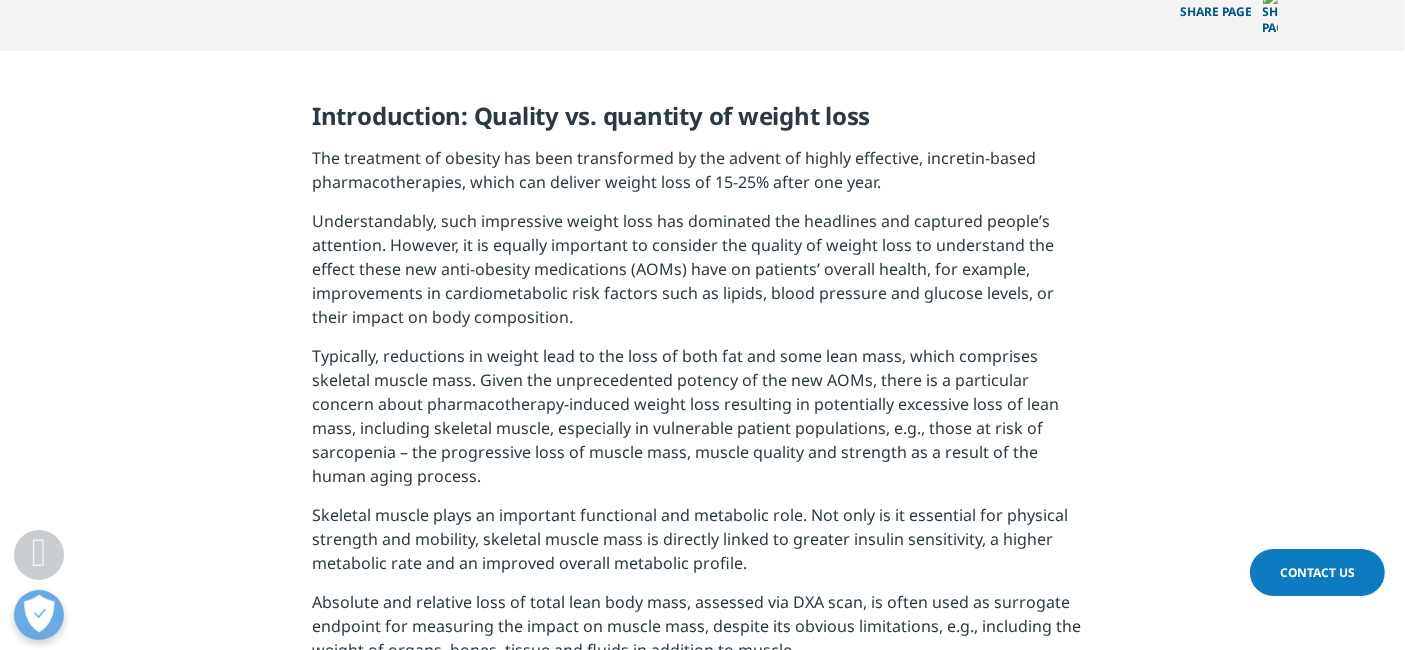 scroll, scrollTop: 777, scrollLeft: 0, axis: vertical 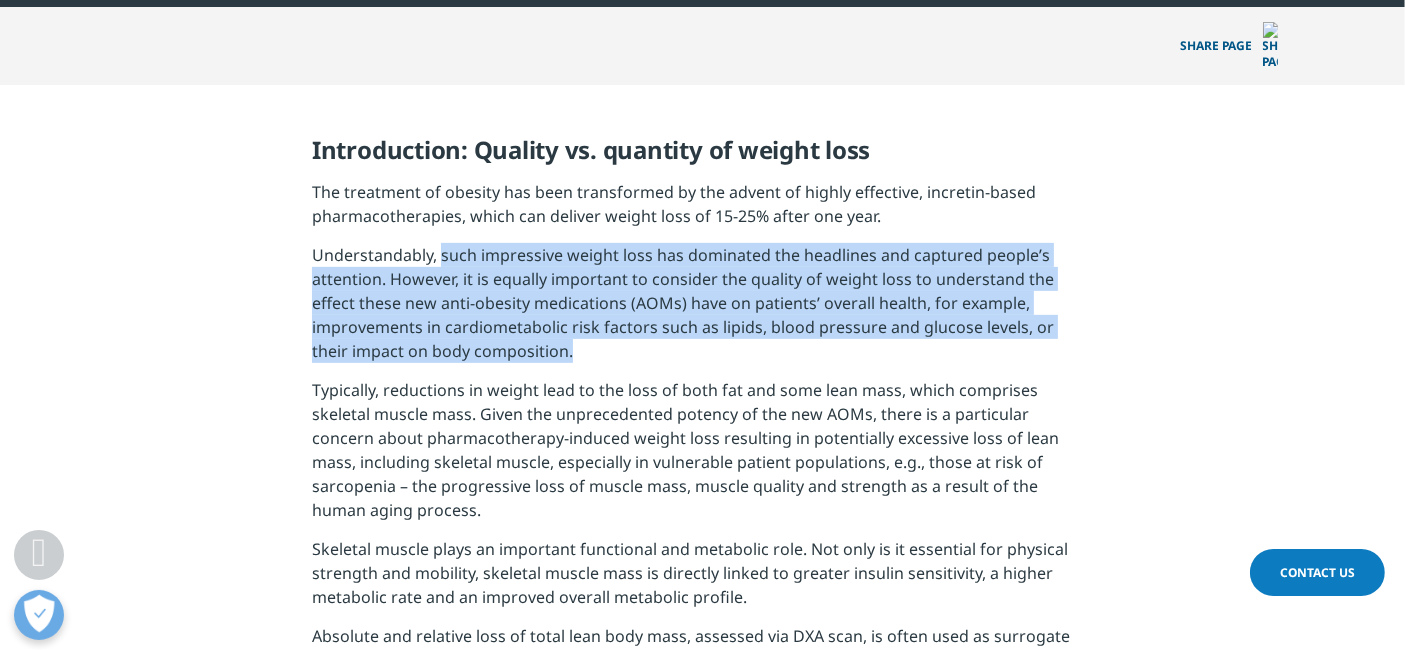 drag, startPoint x: 442, startPoint y: 226, endPoint x: 508, endPoint y: 334, distance: 126.57014 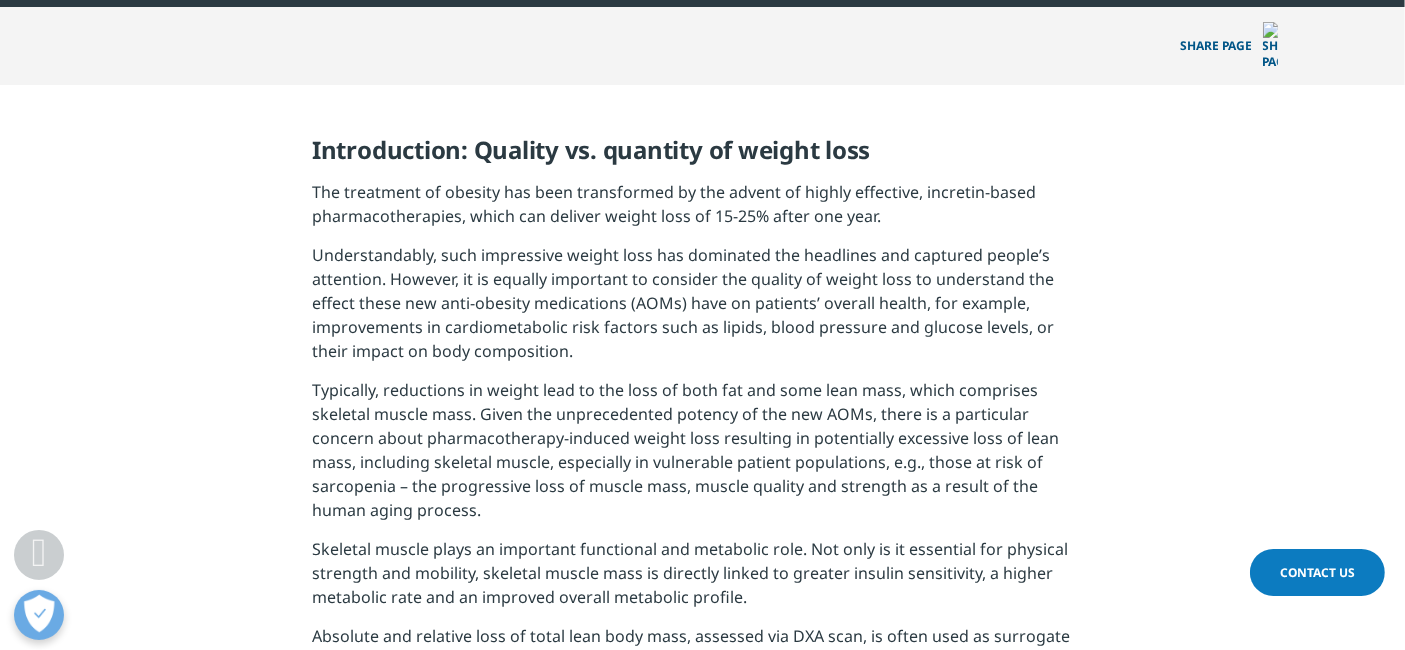 click on "Typically, reductions in weight lead to the loss of both fat and some lean mass, which comprises skeletal muscle mass. Given the unprecedented potency of the new AOMs, there is a particular concern about pharmacotherapy-induced weight loss resulting in potentially excessive loss of lean mass, including skeletal muscle, especially in vulnerable patient populations, e.g., those at risk of sarcopenia – the progressive loss of muscle mass, muscle quality and strength as a result of the human aging process ." at bounding box center [702, 457] 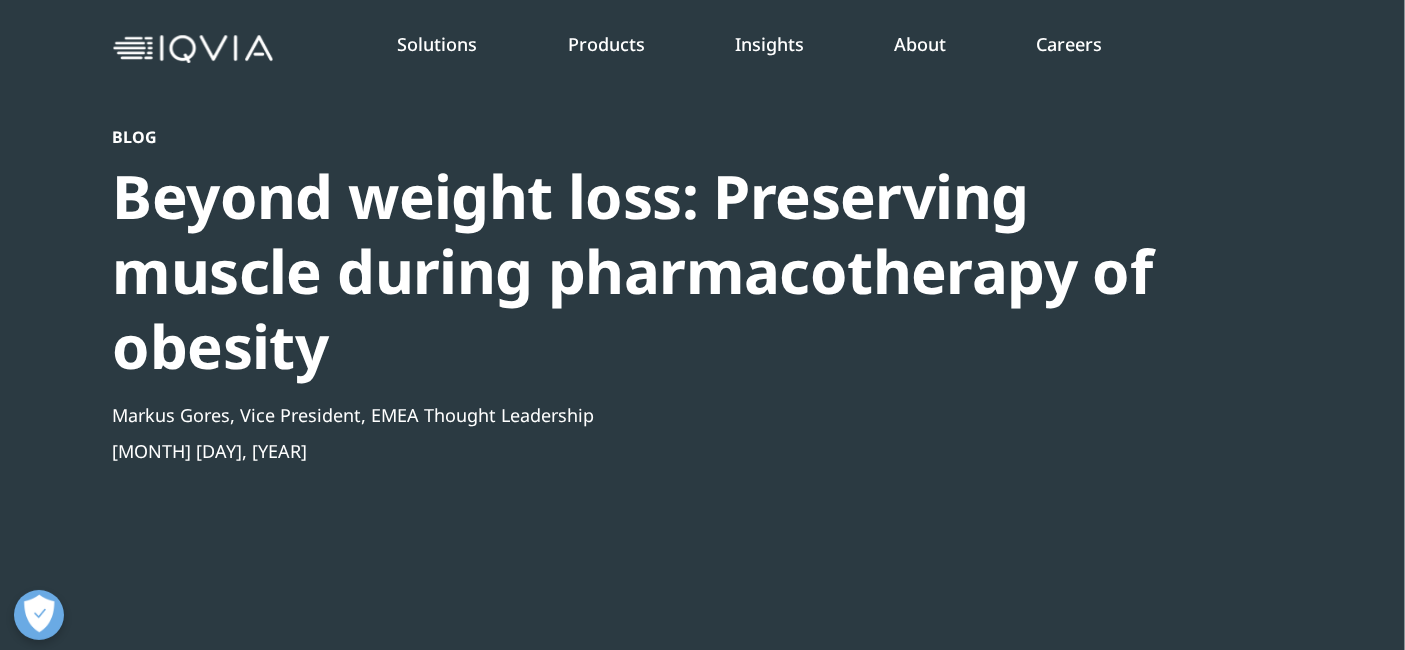 scroll, scrollTop: 0, scrollLeft: 0, axis: both 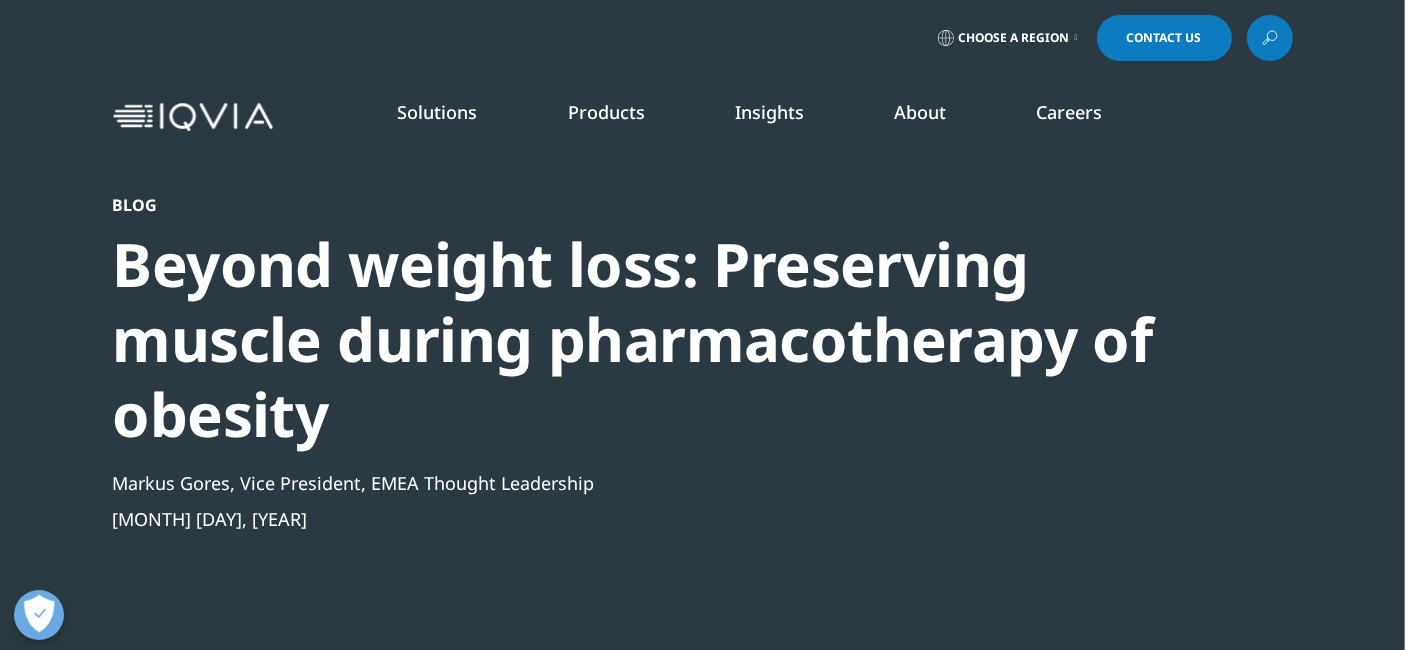 click on "Markus Gores, Vice President, EMEA Thought Leadership" at bounding box center (649, 483) 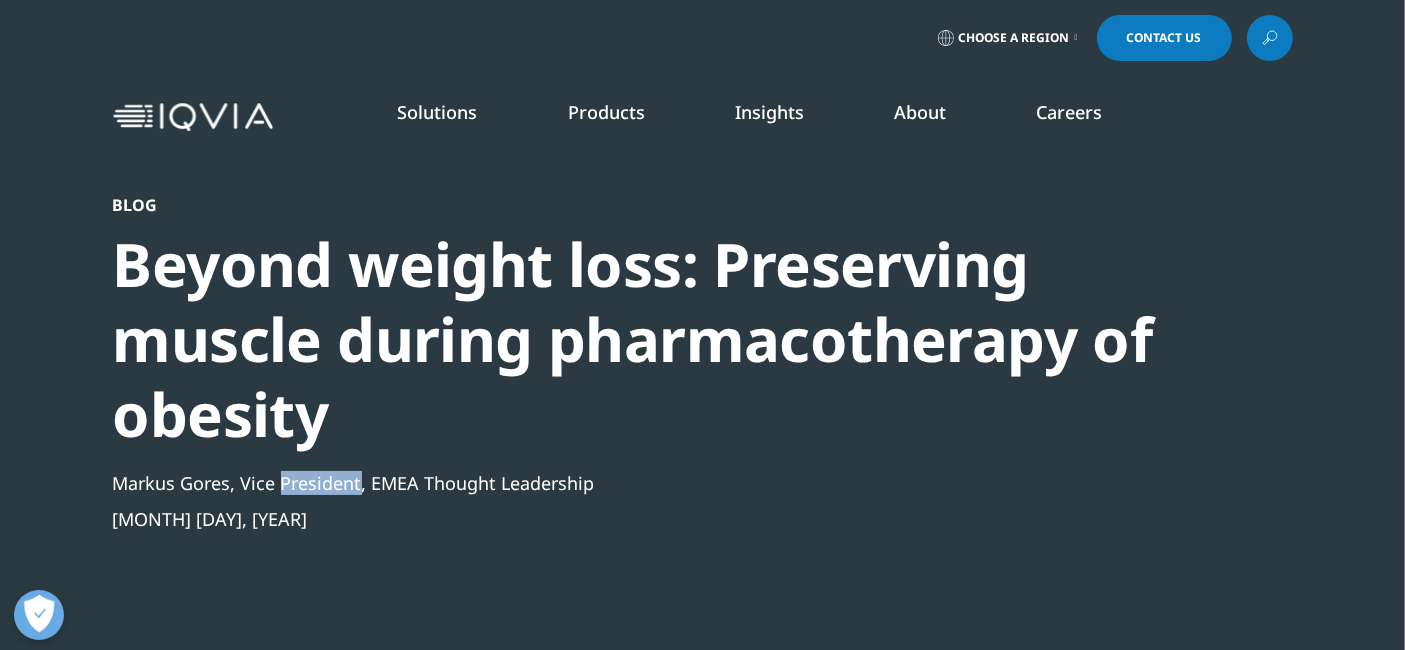 click on "Markus Gores, Vice President, EMEA Thought Leadership" at bounding box center [649, 483] 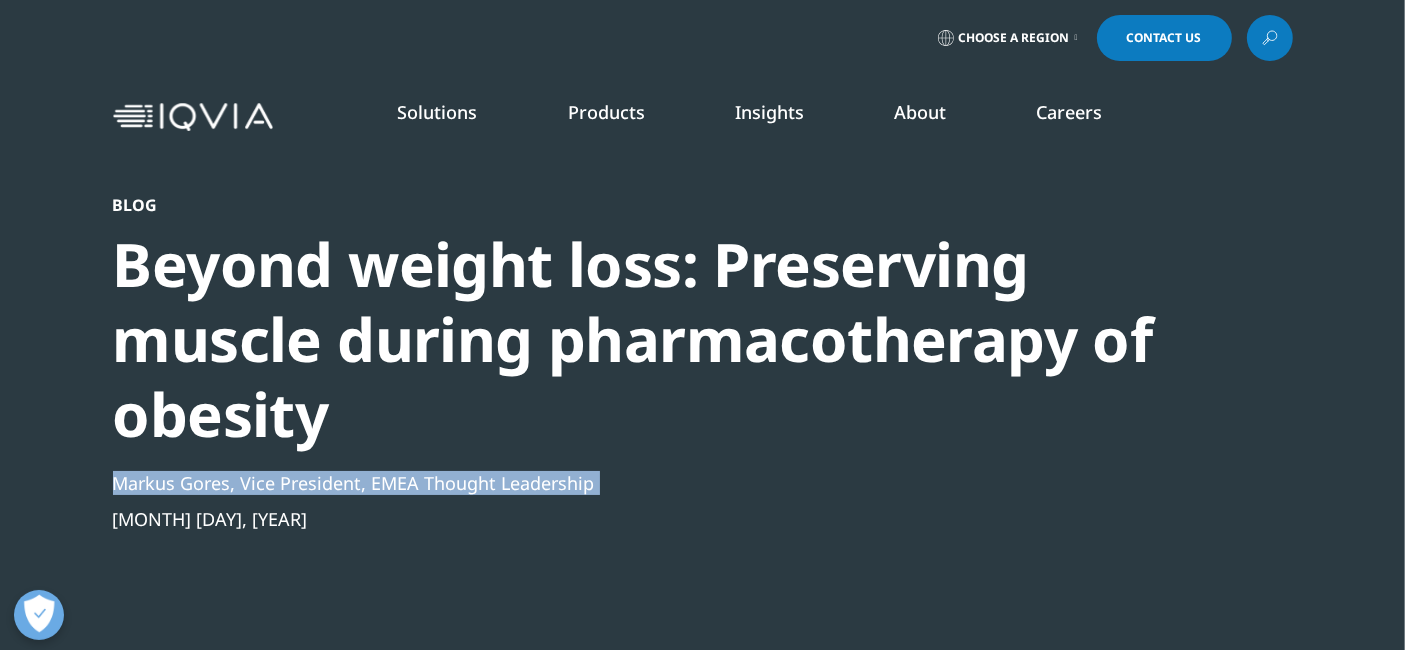 click on "Markus Gores, Vice President, EMEA Thought Leadership" at bounding box center [649, 483] 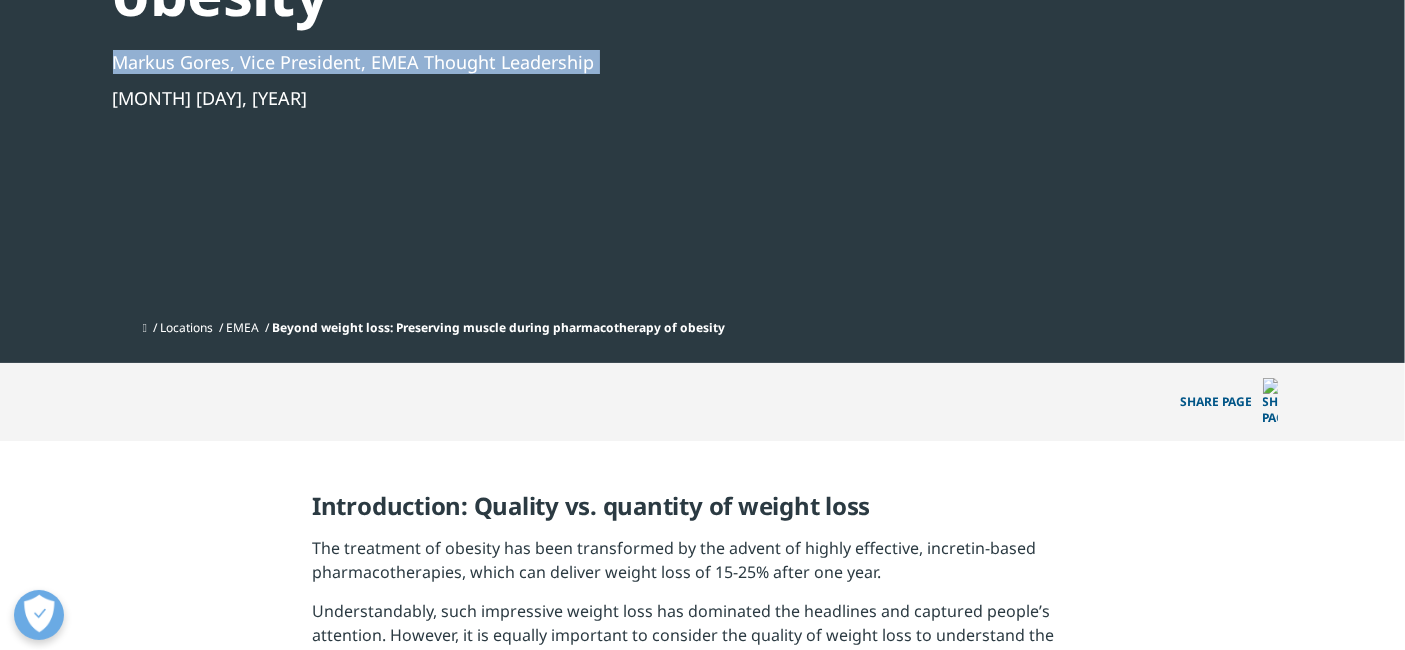 scroll, scrollTop: 111, scrollLeft: 0, axis: vertical 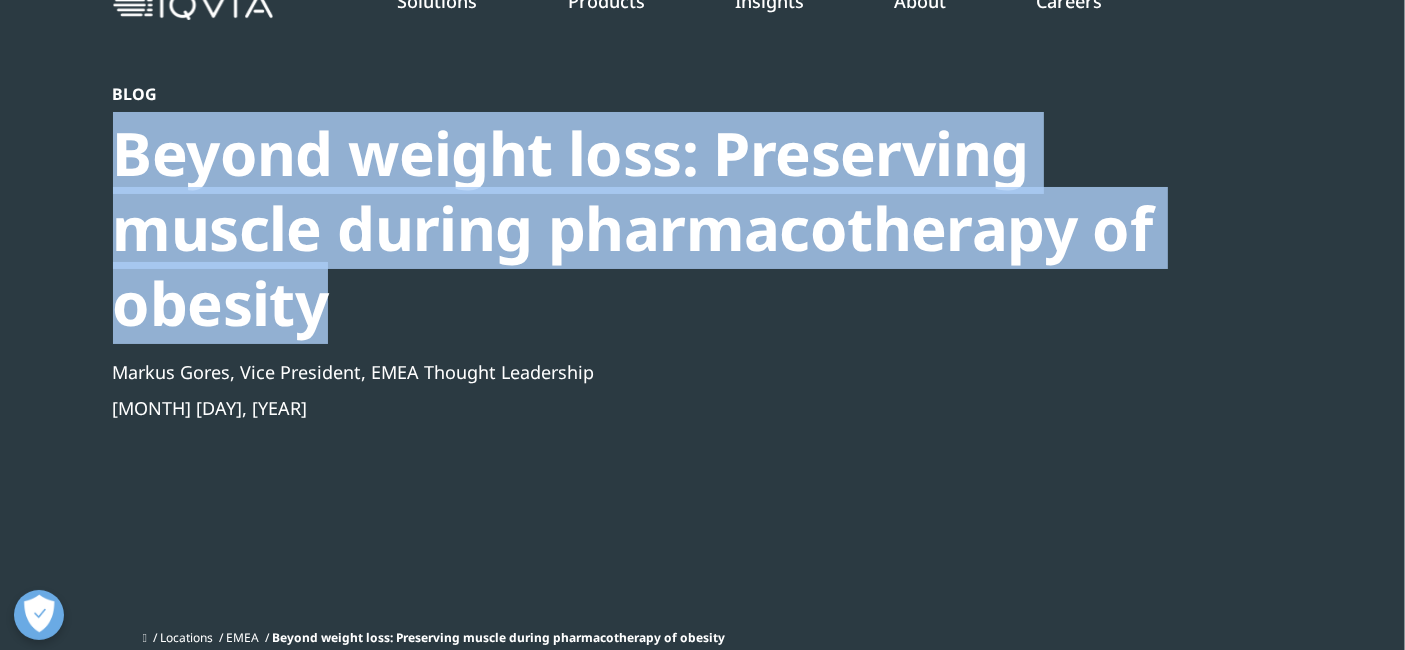 drag, startPoint x: 111, startPoint y: 147, endPoint x: 342, endPoint y: 312, distance: 283.87674 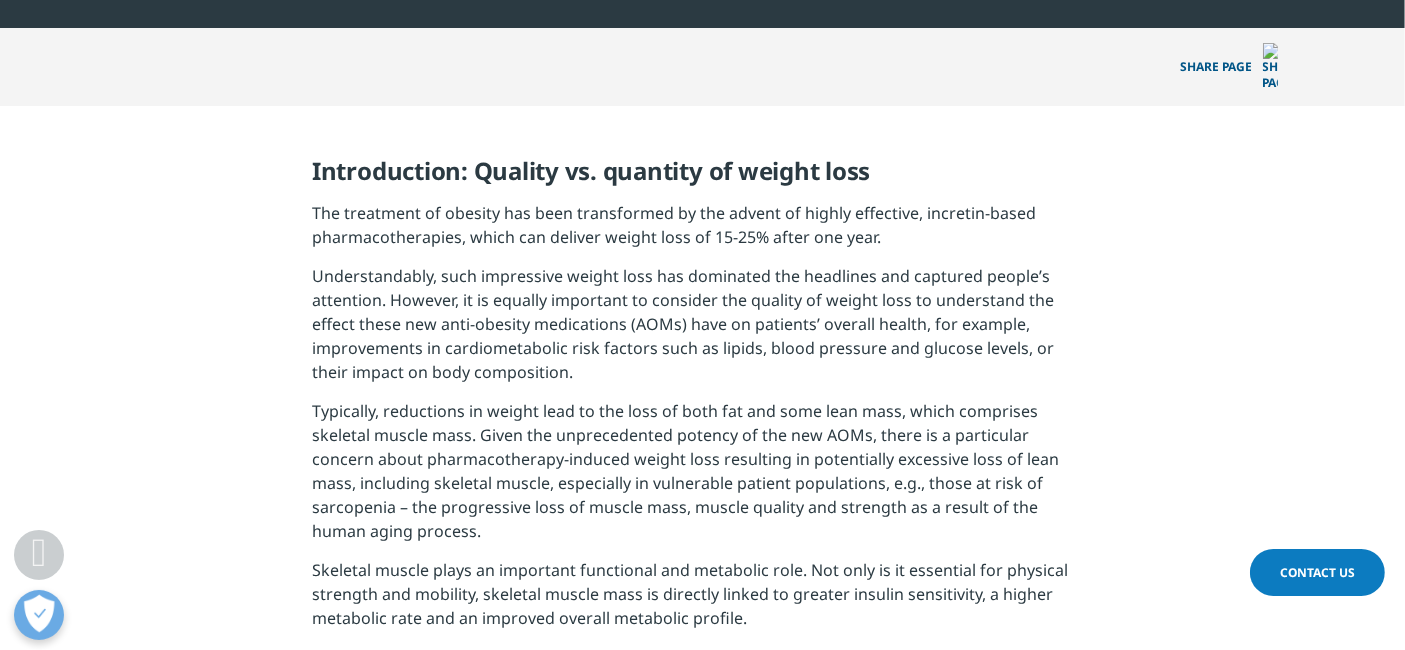 scroll, scrollTop: 777, scrollLeft: 0, axis: vertical 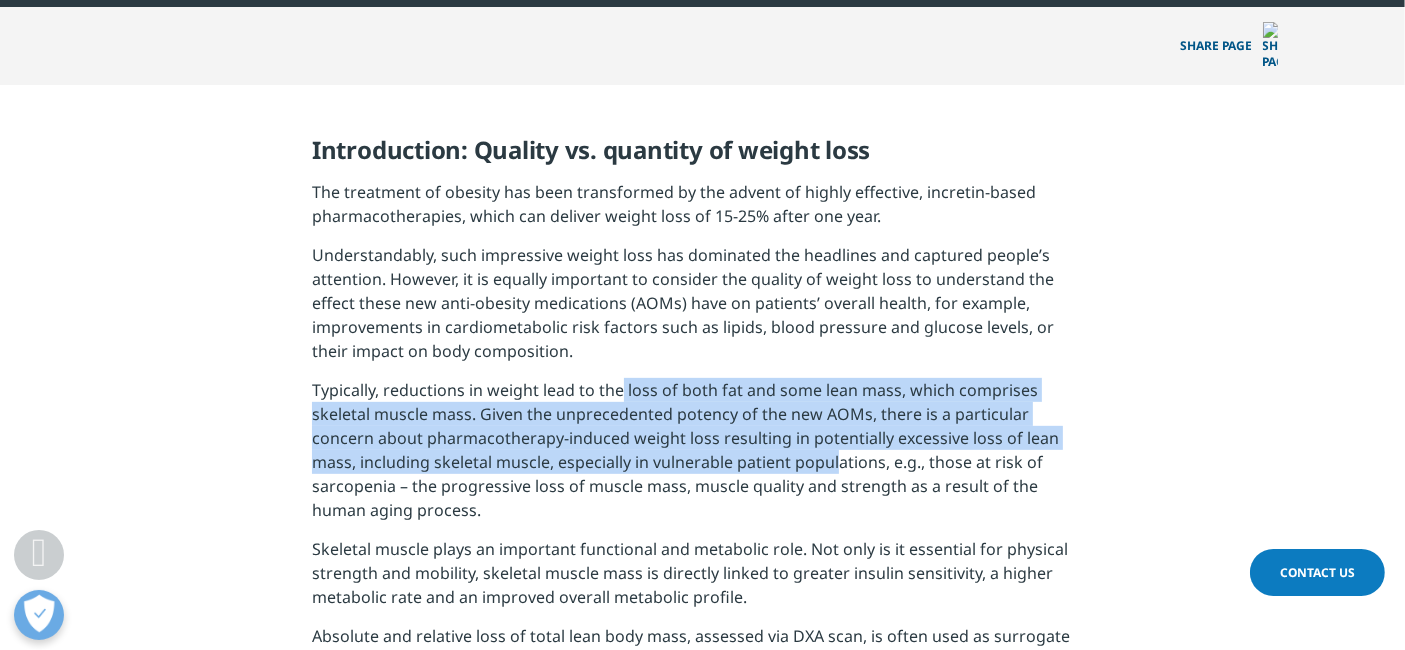 drag, startPoint x: 621, startPoint y: 355, endPoint x: 714, endPoint y: 419, distance: 112.89375 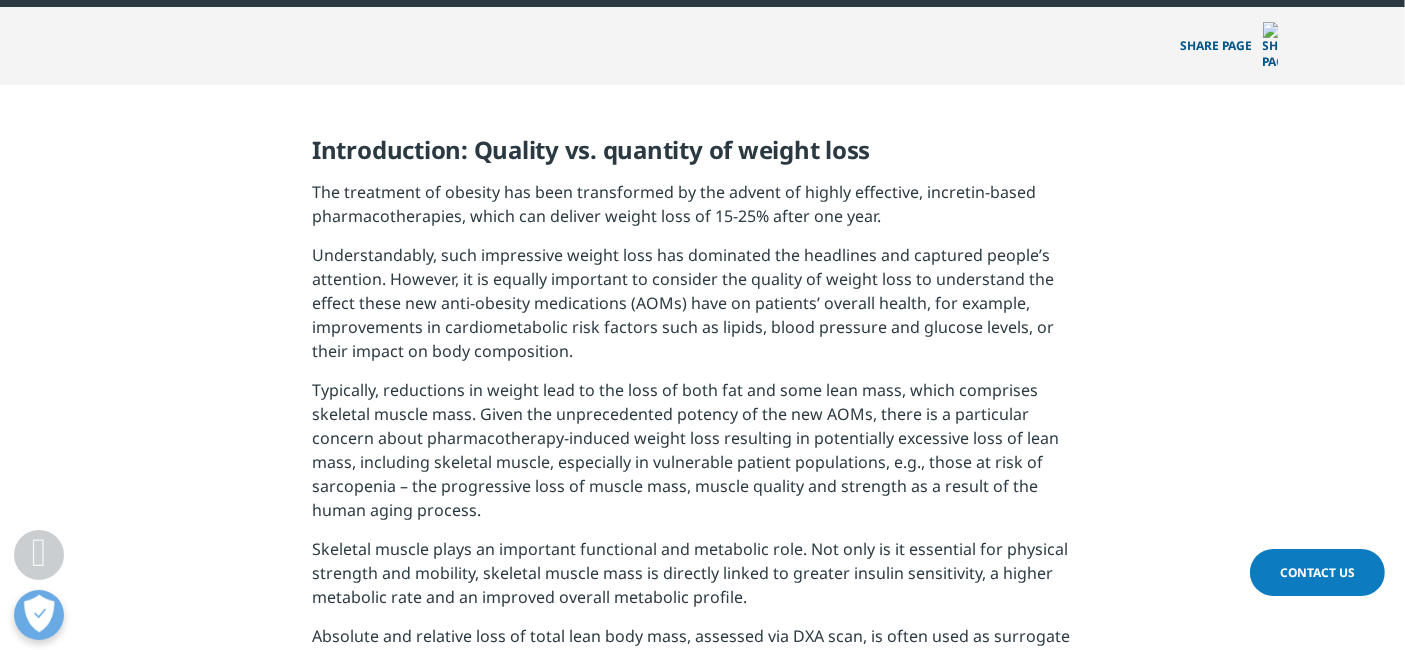 click on "Typically, reductions in weight lead to the loss of both fat and some lean mass, which comprises skeletal muscle mass. Given the unprecedented potency of the new AOMs, there is a particular concern about pharmacotherapy-induced weight loss resulting in potentially excessive loss of lean mass, including skeletal muscle, especially in vulnerable patient populations, e.g., those at risk of sarcopenia – the progressive loss of muscle mass, muscle quality and strength as a result of the human aging process" at bounding box center [685, 450] 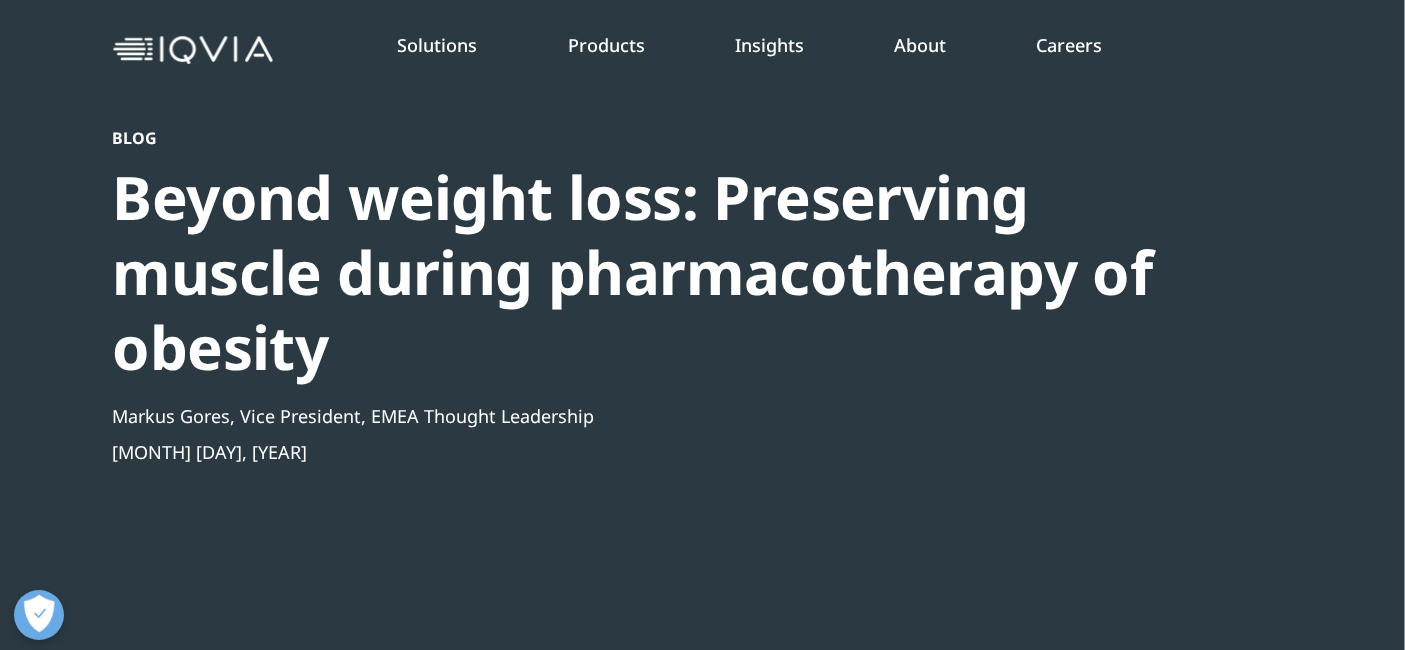 scroll, scrollTop: 0, scrollLeft: 0, axis: both 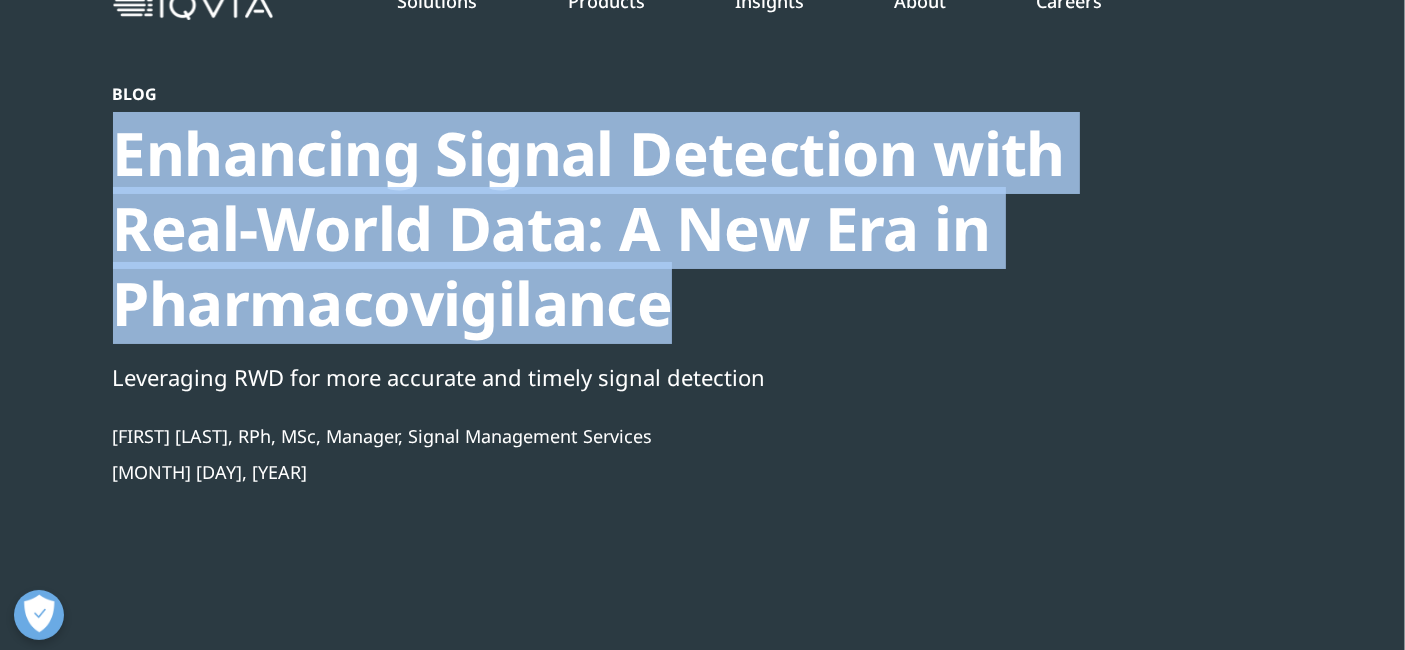 drag, startPoint x: 117, startPoint y: 150, endPoint x: 661, endPoint y: 327, distance: 572.0708 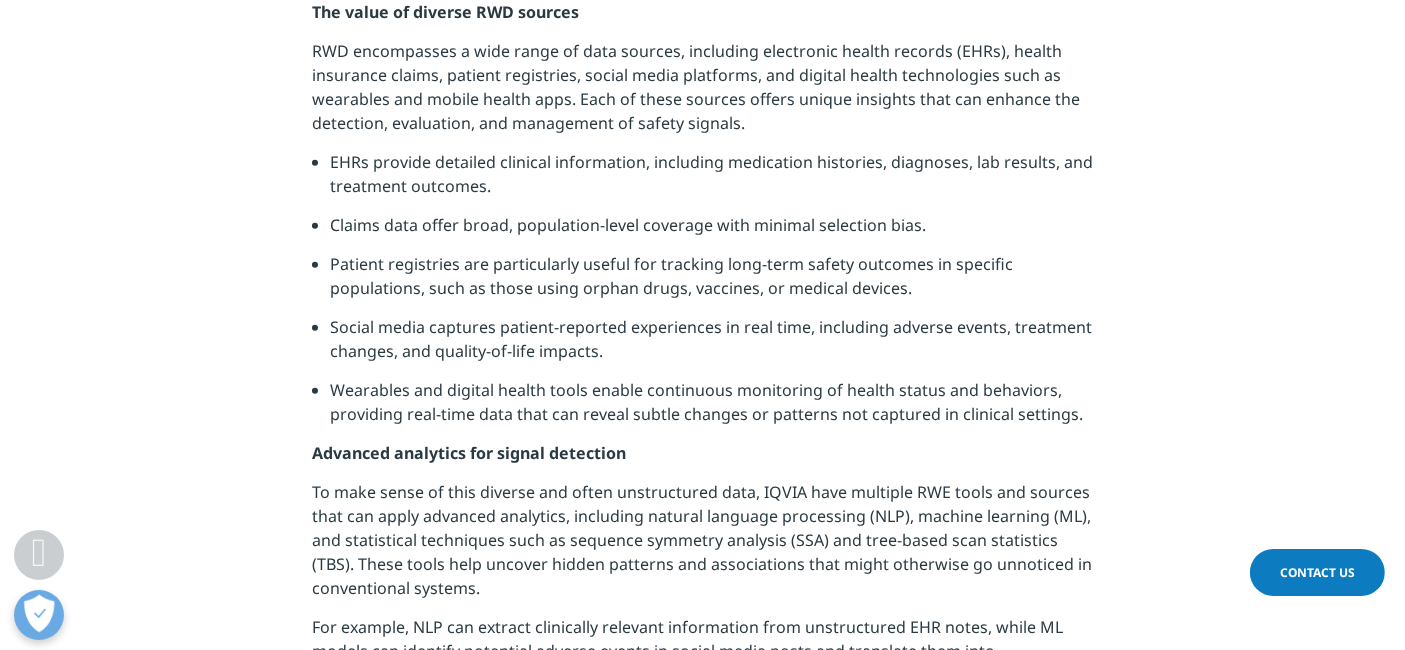 scroll, scrollTop: 777, scrollLeft: 0, axis: vertical 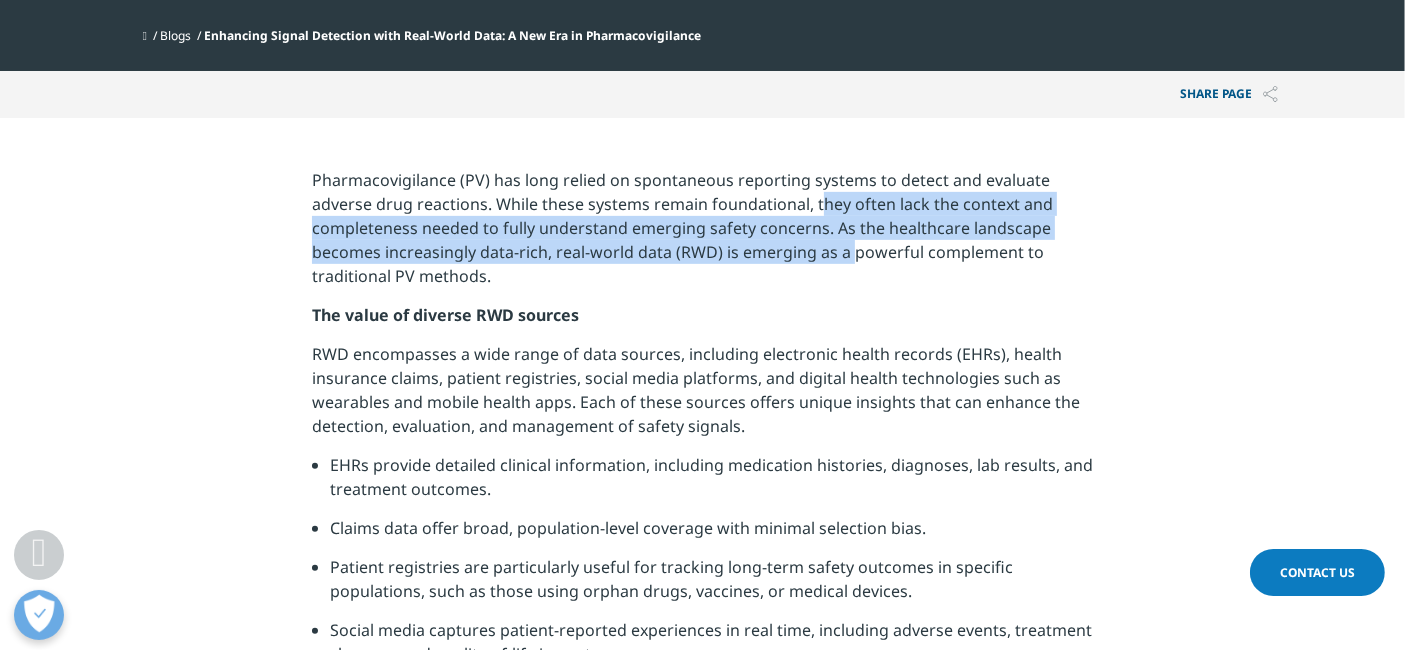 drag, startPoint x: 820, startPoint y: 207, endPoint x: 848, endPoint y: 255, distance: 55.569775 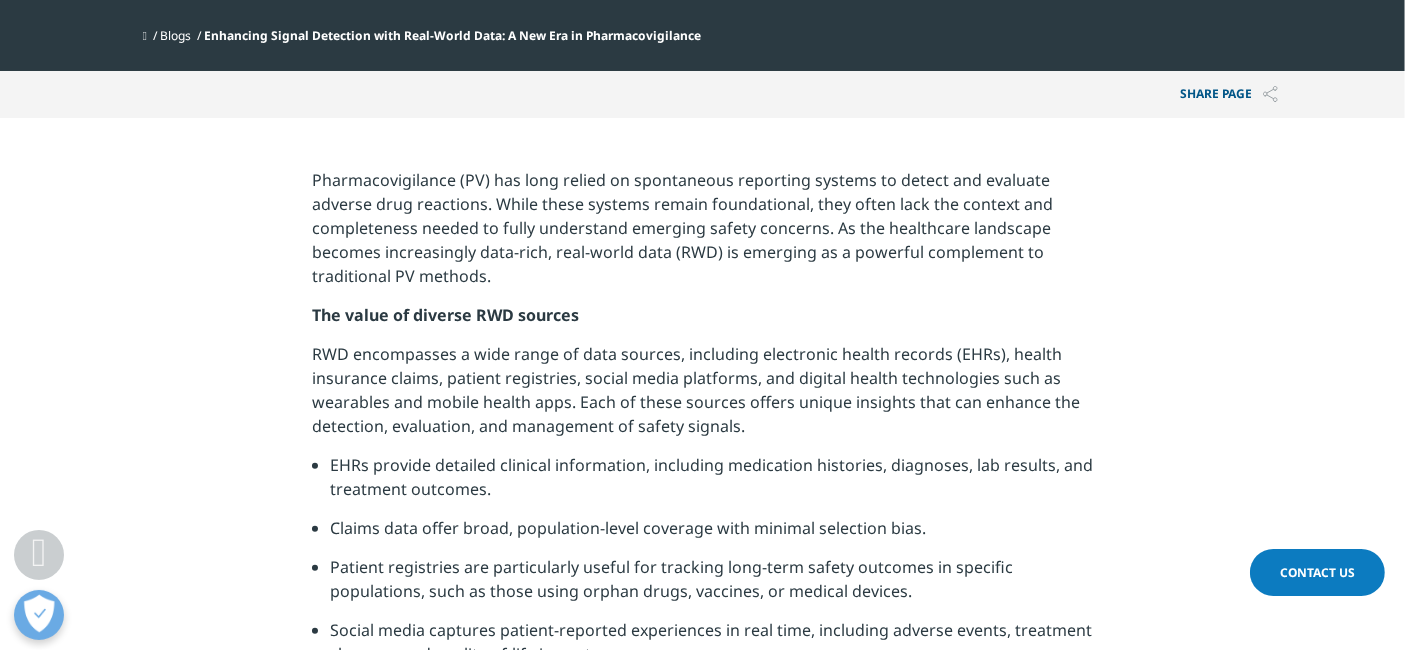 click on "Pharmacovigilance (PV) has long relied on spontaneous reporting systems to detect and evaluate adverse drug reactions. While these systems remain foundational, they often lack the context and completeness needed to fully understand emerging safety concerns. As the healthcare landscape becomes increasingly data-rich, real-world data (RWD) is emerging as a powerful complement to traditional PV methods." at bounding box center [702, 235] 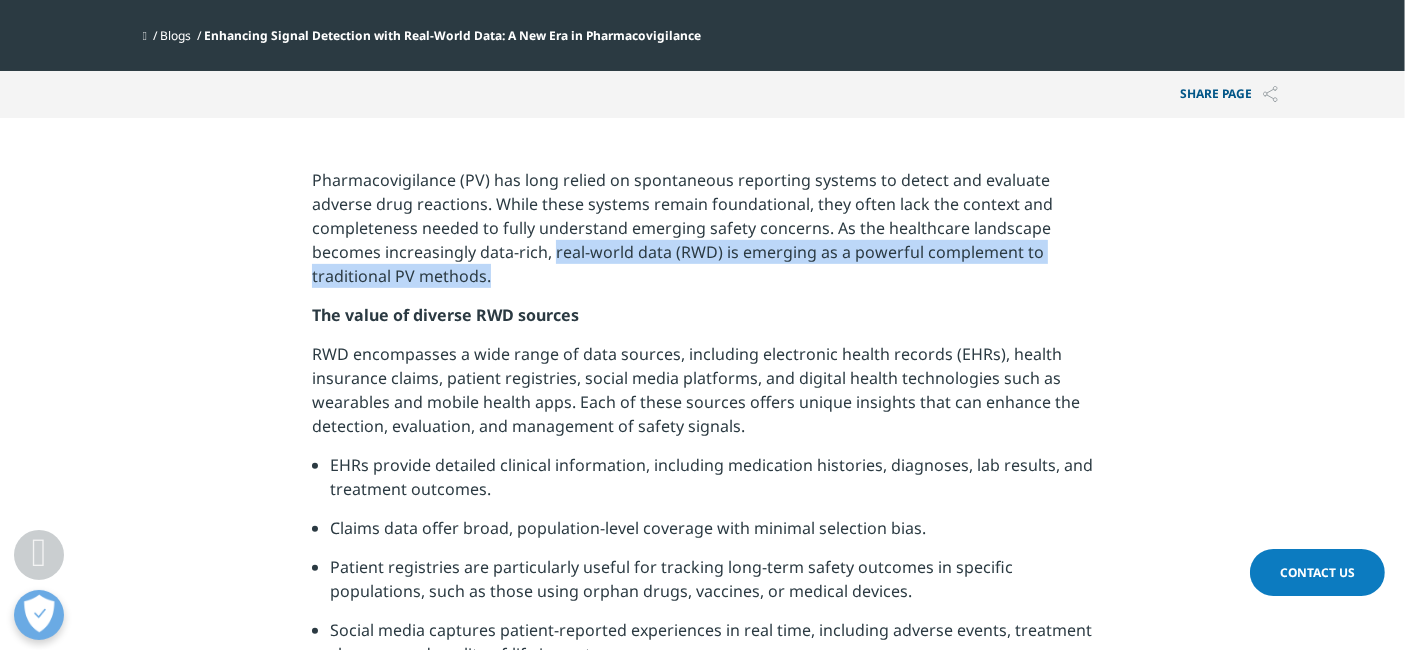 drag, startPoint x: 553, startPoint y: 252, endPoint x: 567, endPoint y: 284, distance: 34.928497 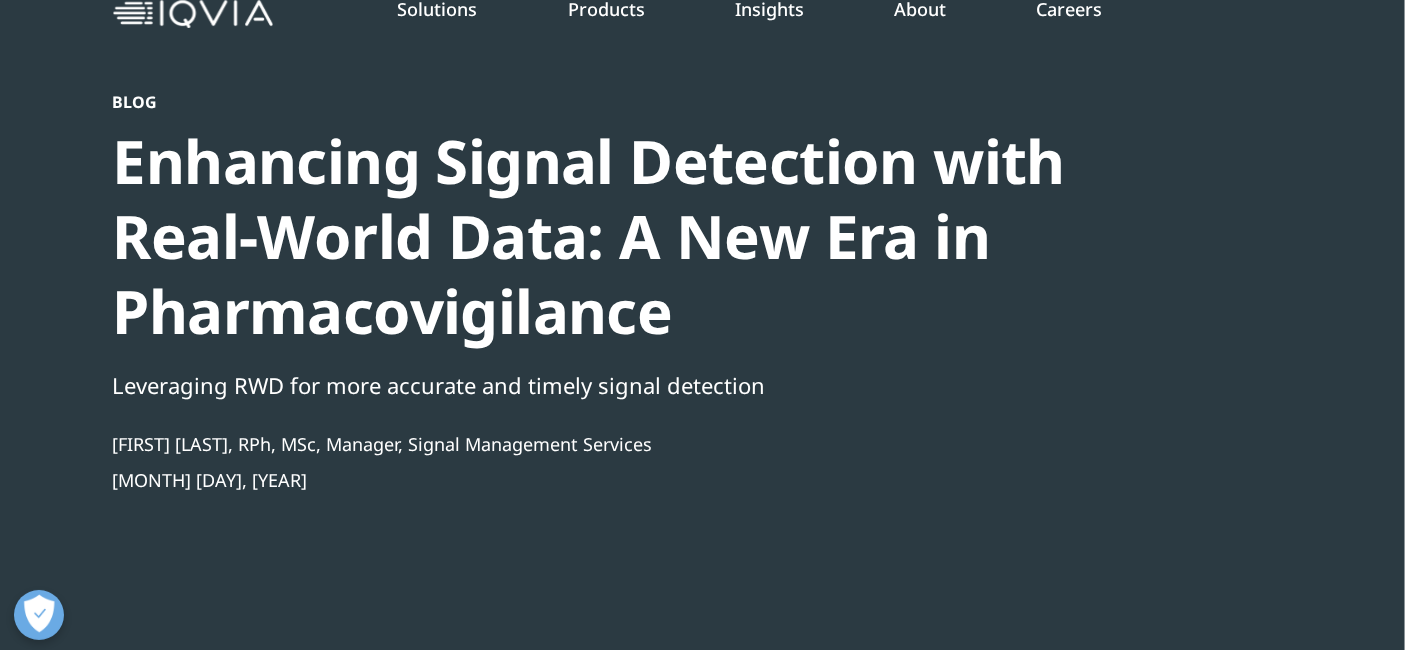 scroll, scrollTop: 0, scrollLeft: 0, axis: both 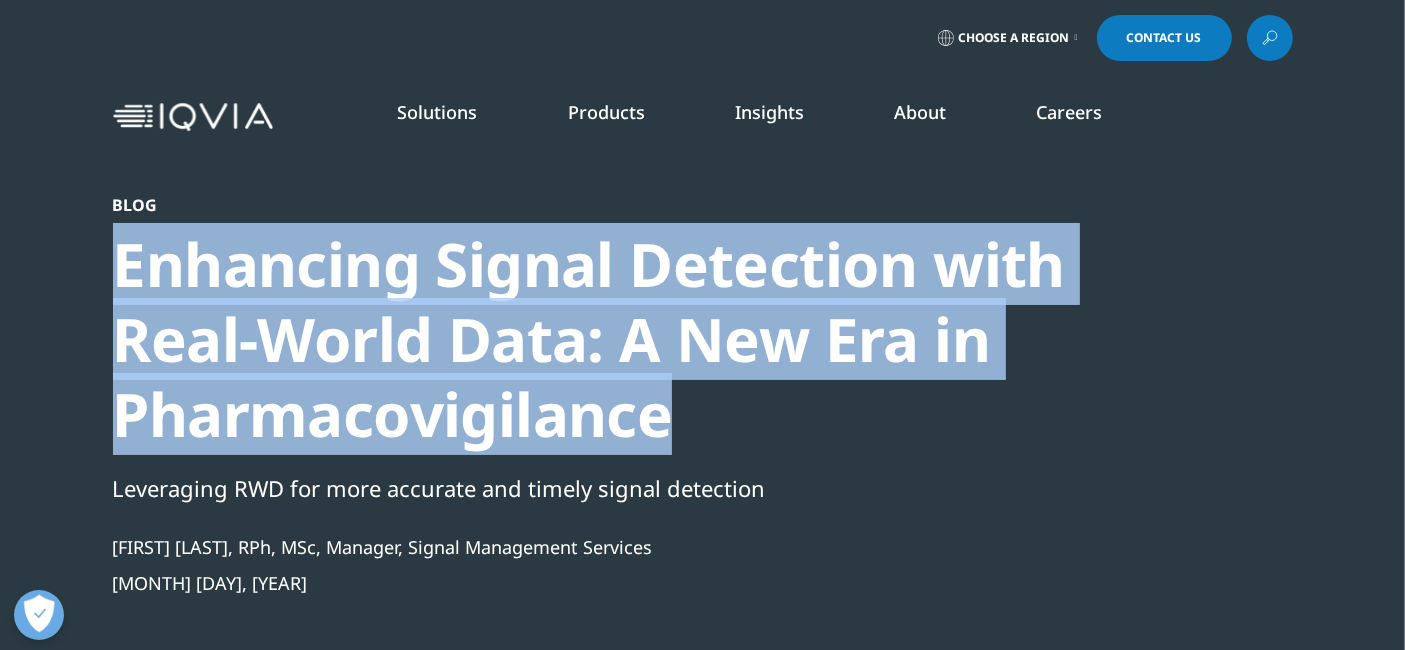 drag, startPoint x: 119, startPoint y: 259, endPoint x: 538, endPoint y: 384, distance: 437.2482 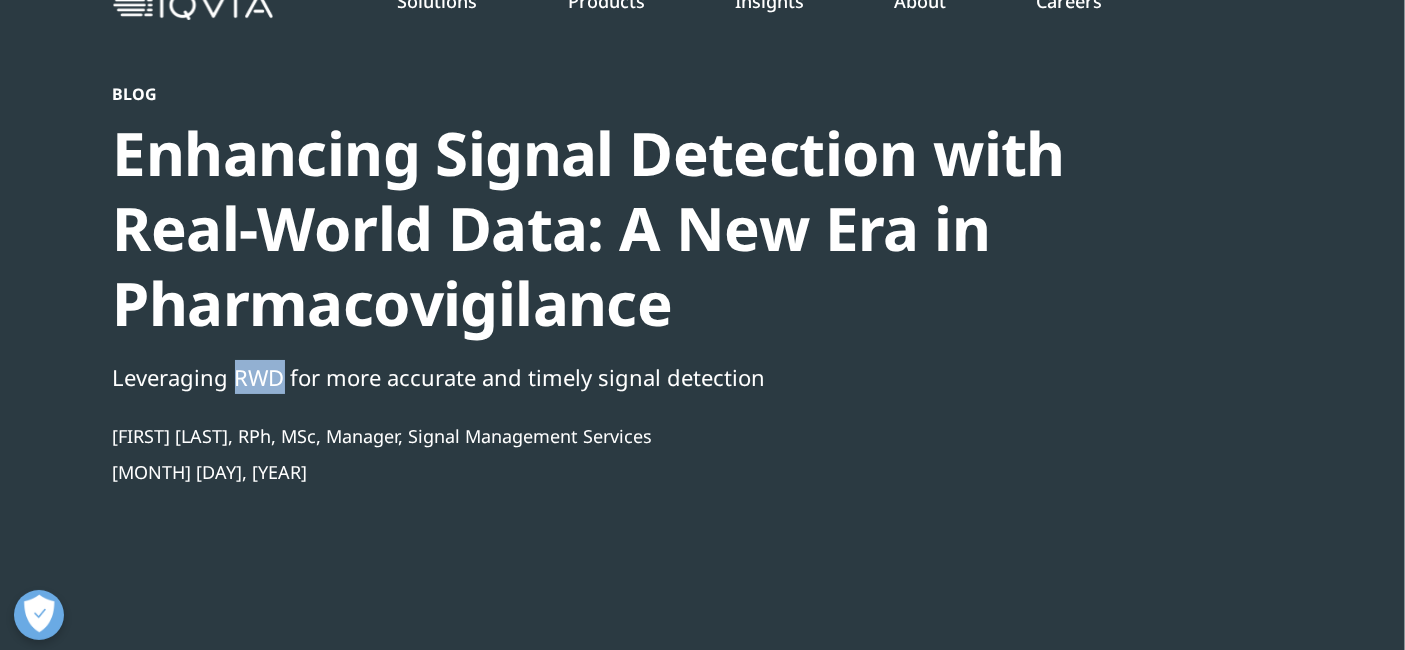 drag, startPoint x: 233, startPoint y: 378, endPoint x: 282, endPoint y: 390, distance: 50.447994 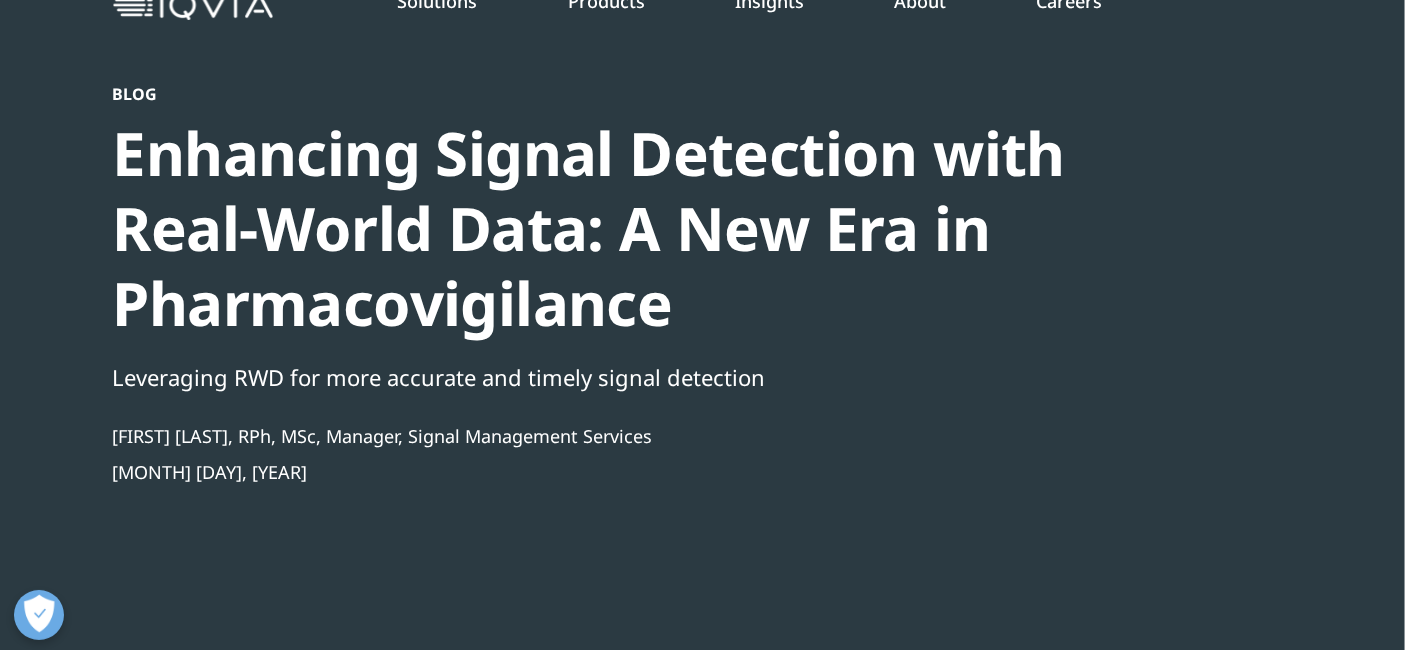 click on "Leveraging RWD for more accurate and timely signal detection" at bounding box center (649, 377) 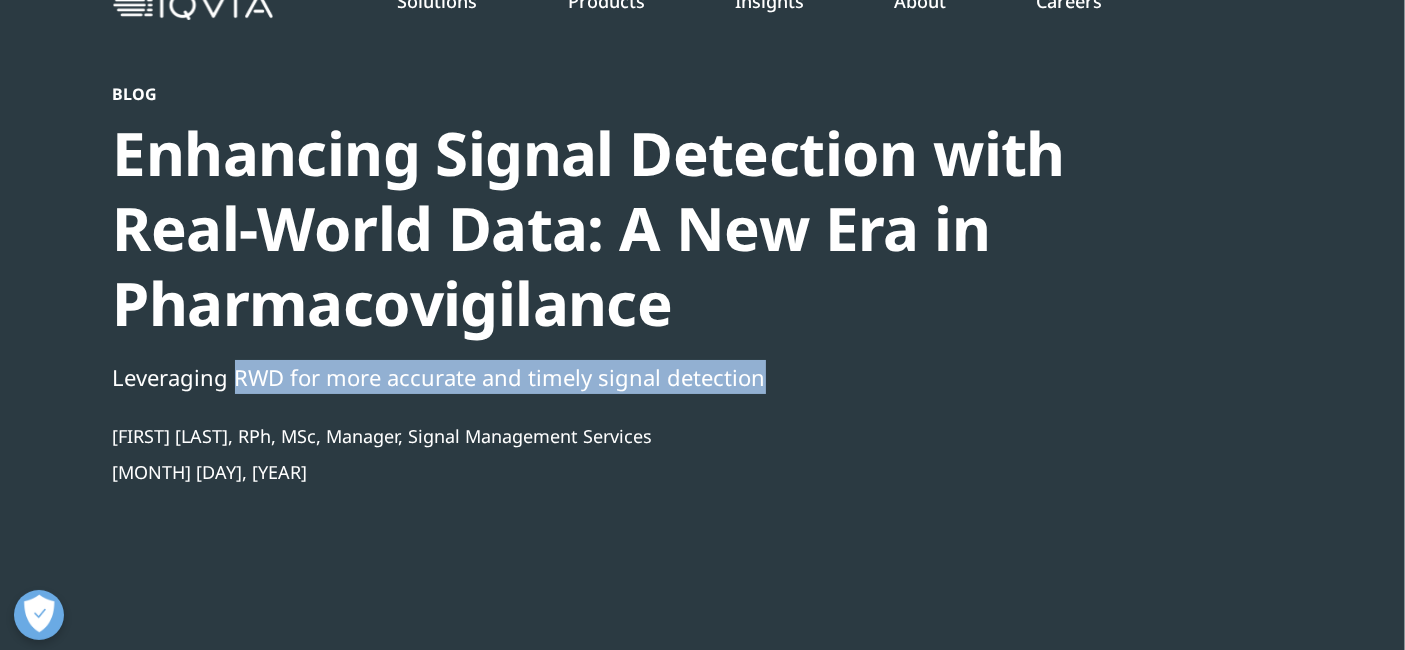 drag, startPoint x: 237, startPoint y: 372, endPoint x: 792, endPoint y: 376, distance: 555.0144 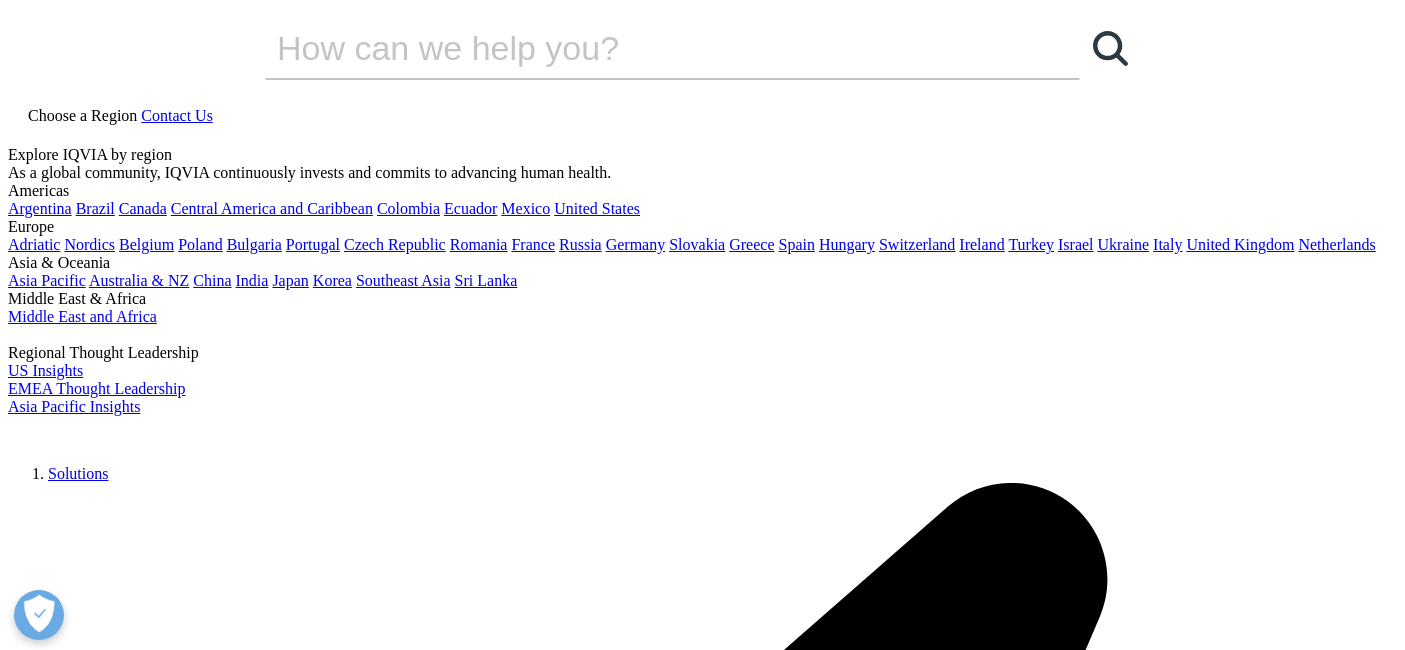 scroll, scrollTop: 0, scrollLeft: 0, axis: both 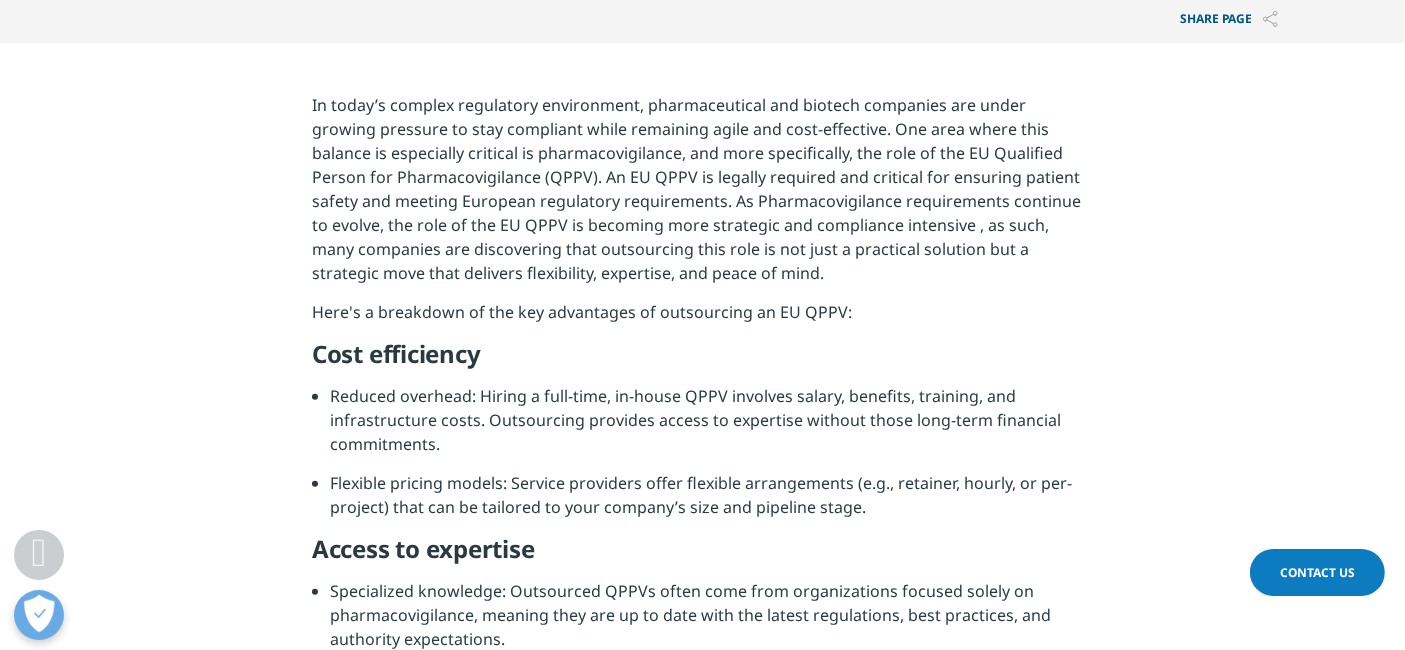 drag, startPoint x: 511, startPoint y: 308, endPoint x: 868, endPoint y: 304, distance: 357.0224 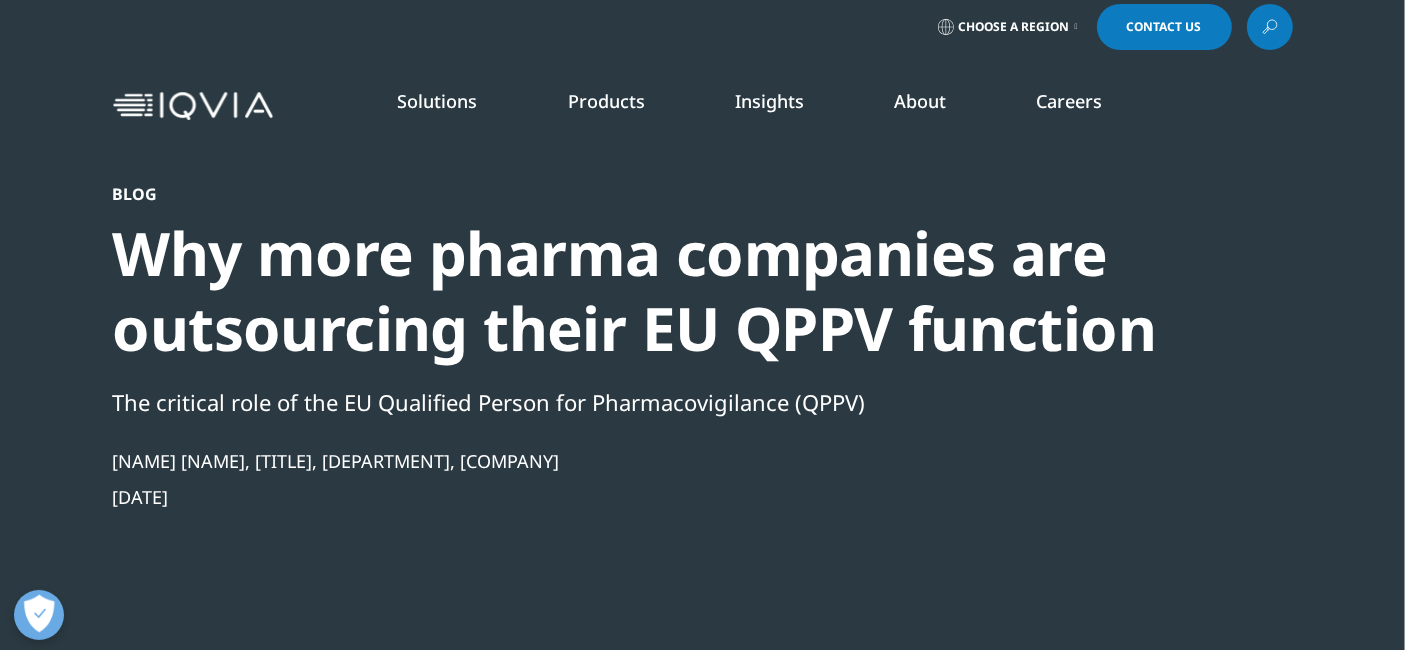 scroll, scrollTop: 0, scrollLeft: 0, axis: both 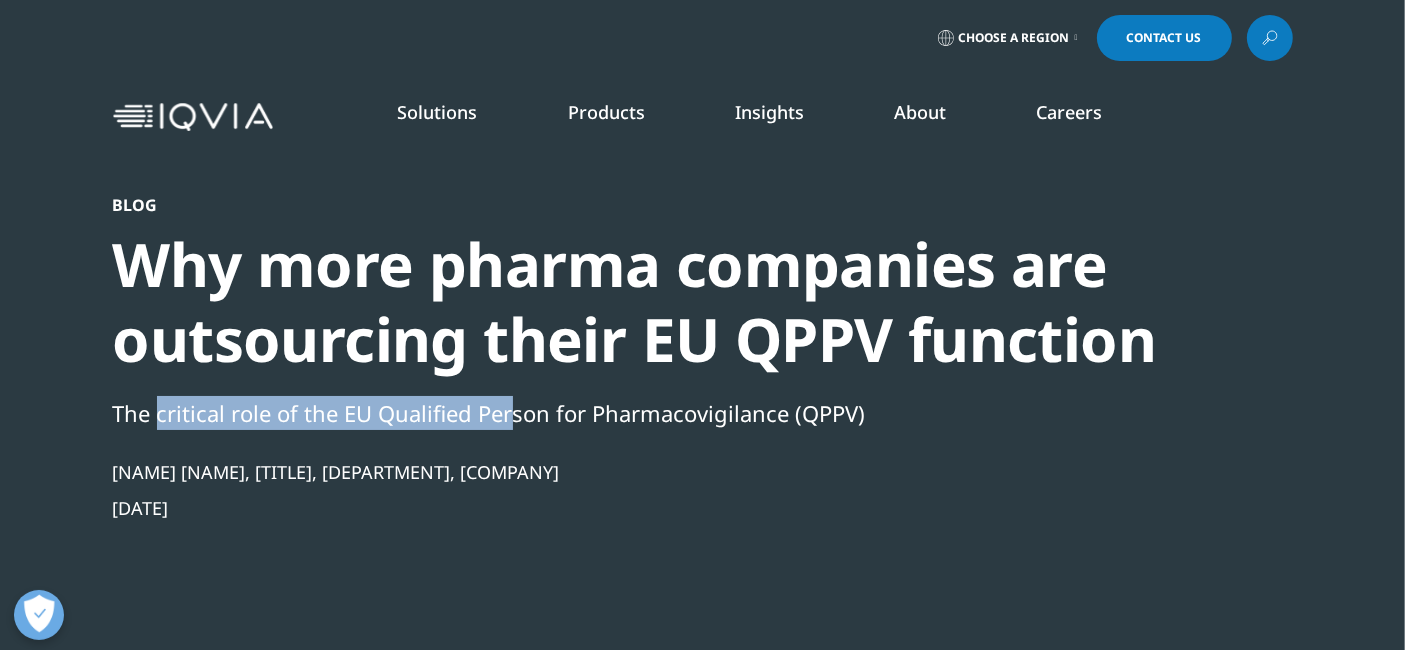 drag, startPoint x: 155, startPoint y: 412, endPoint x: 514, endPoint y: 415, distance: 359.01254 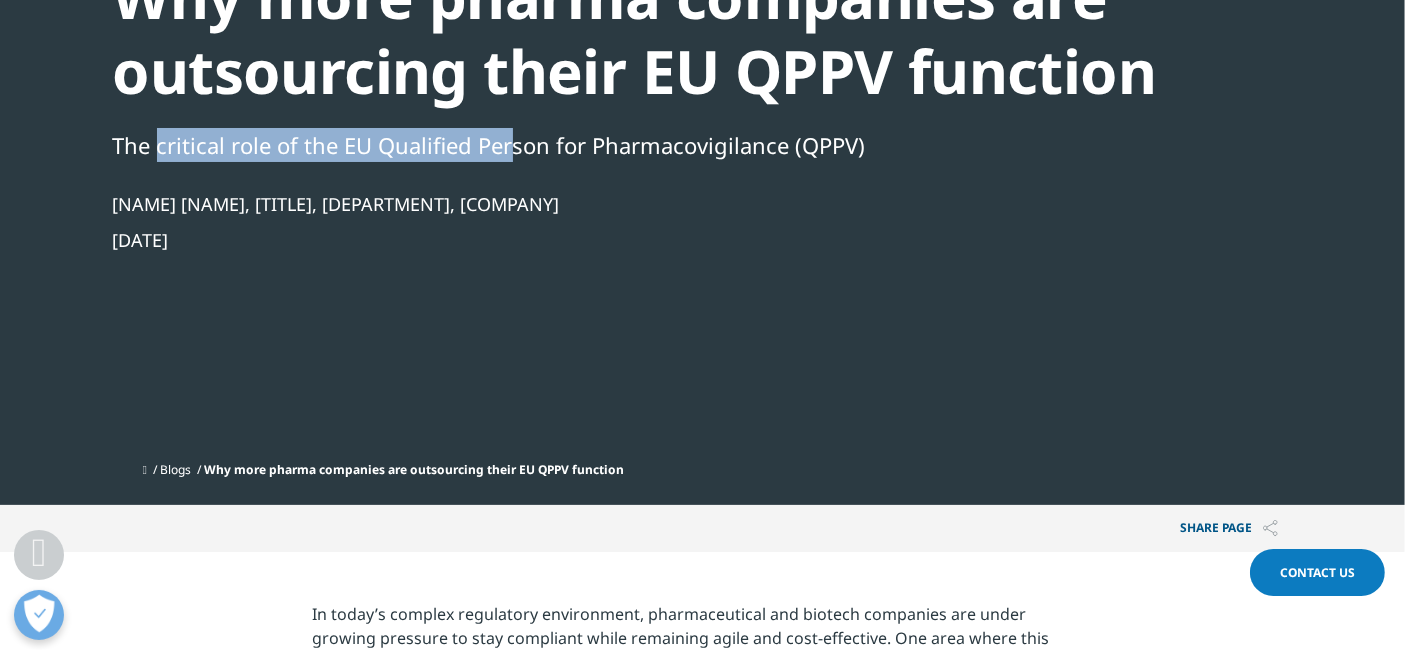 scroll, scrollTop: 666, scrollLeft: 0, axis: vertical 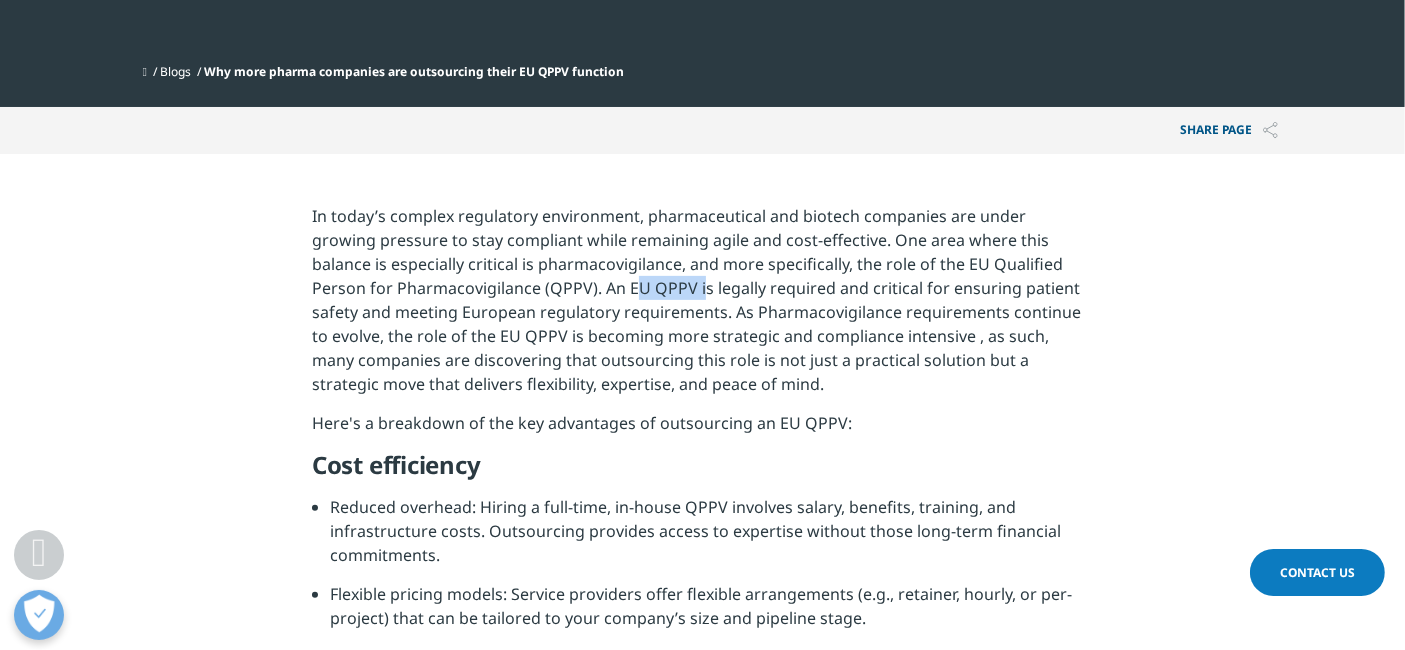 drag, startPoint x: 542, startPoint y: 290, endPoint x: 611, endPoint y: 284, distance: 69.260376 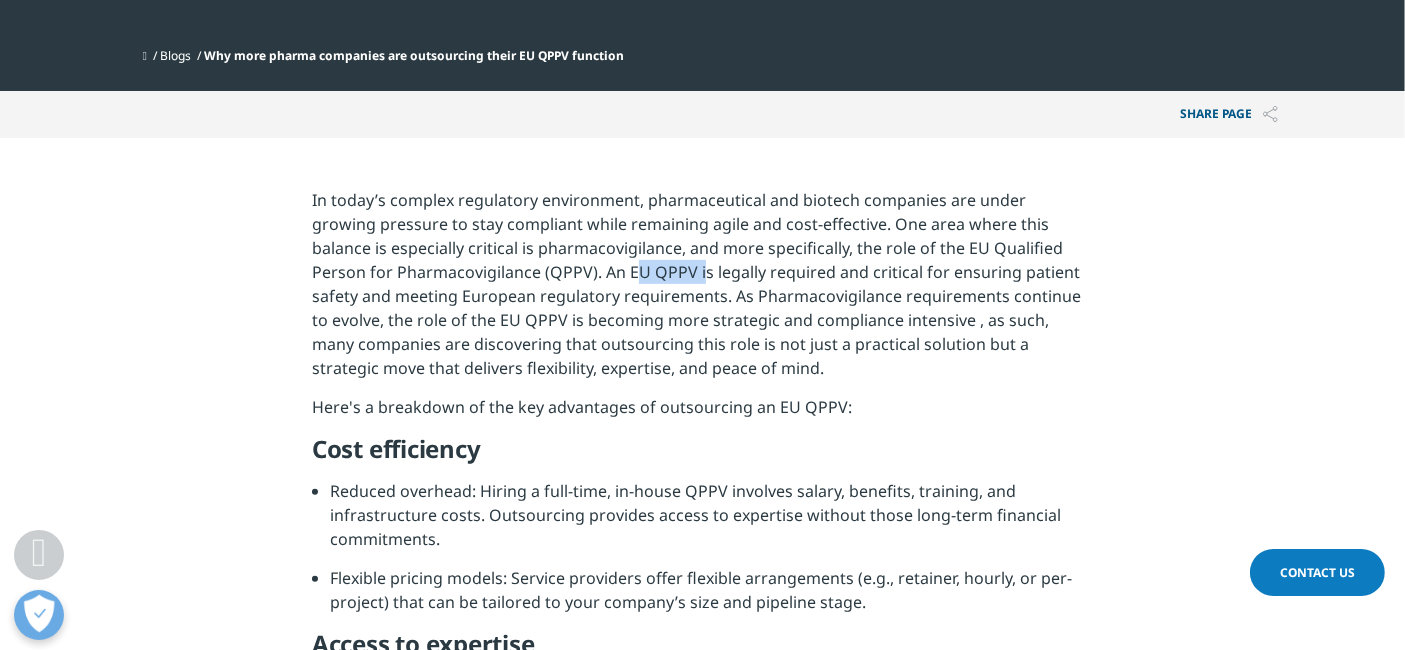 scroll, scrollTop: 1000, scrollLeft: 0, axis: vertical 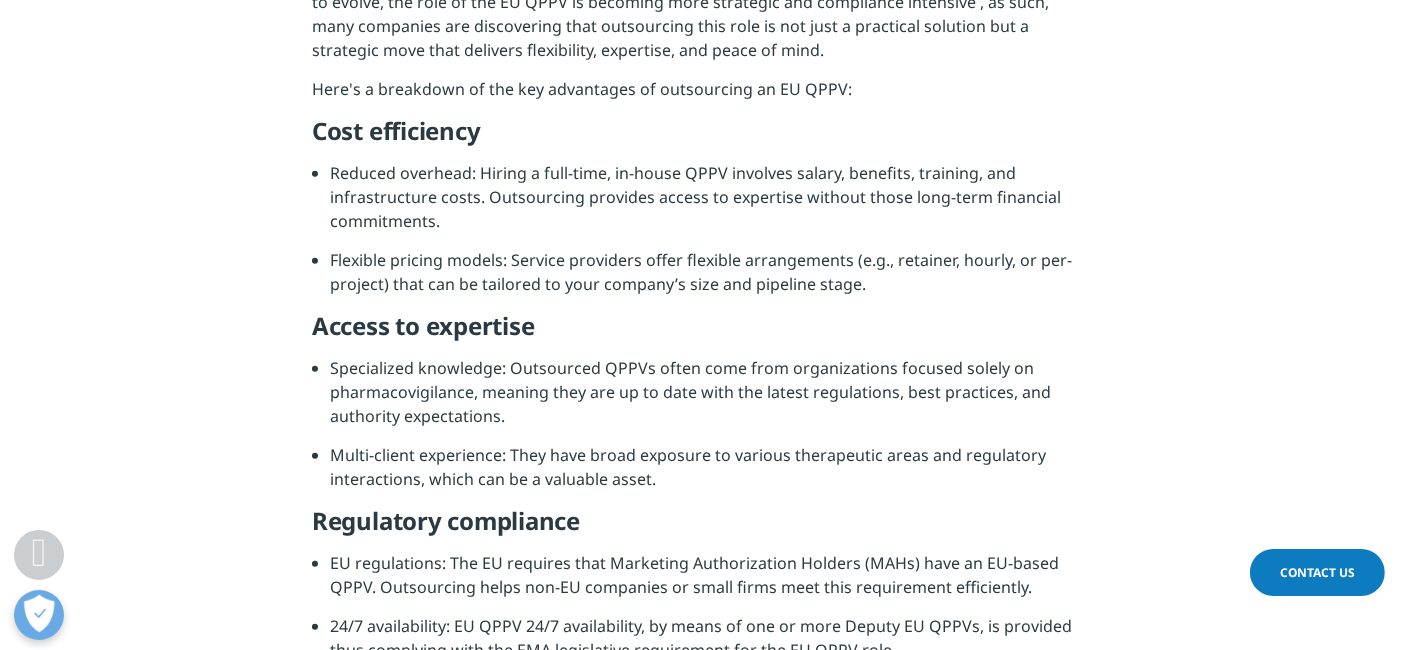 drag, startPoint x: 317, startPoint y: 137, endPoint x: 503, endPoint y: 136, distance: 186.00269 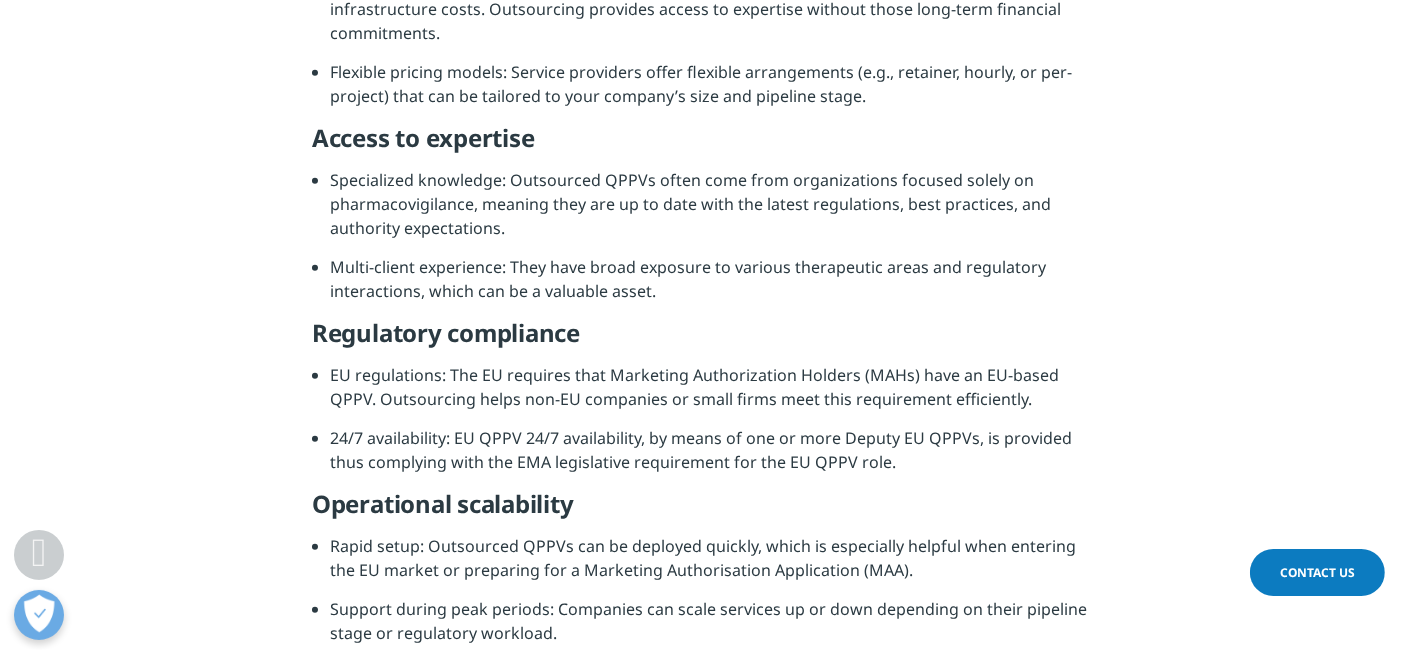 scroll, scrollTop: 1111, scrollLeft: 0, axis: vertical 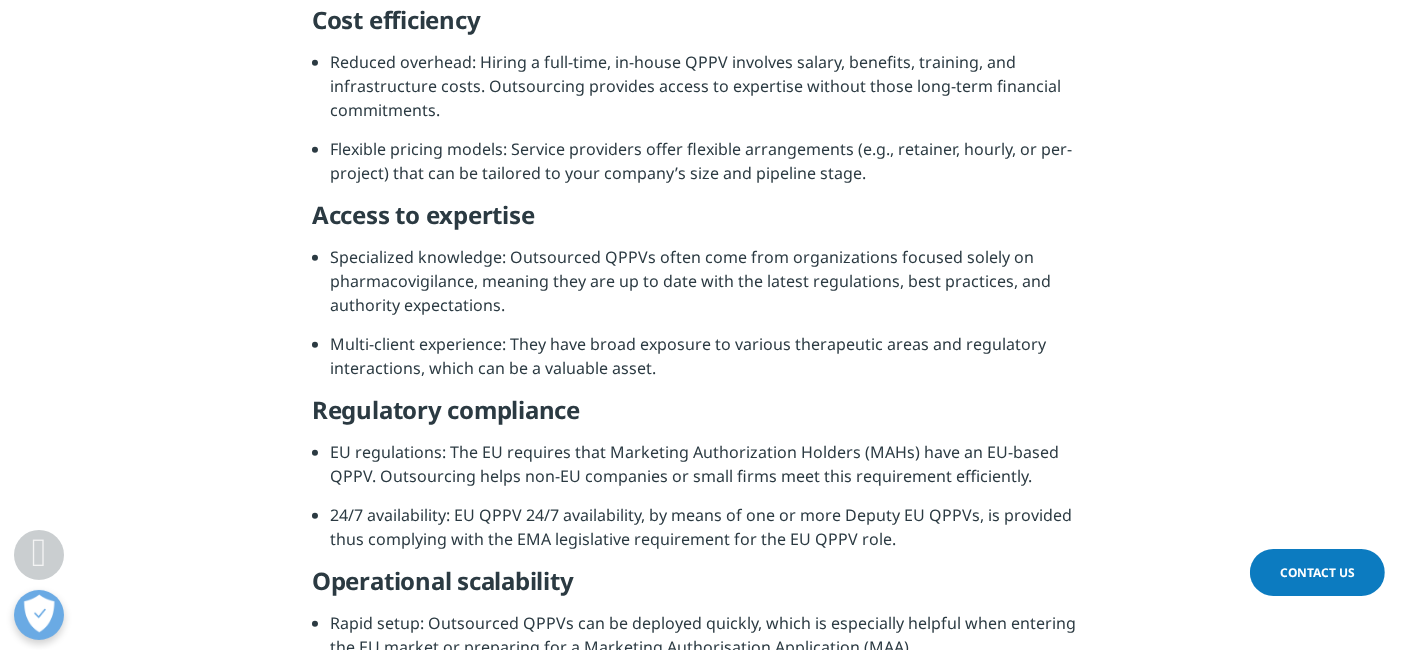 drag, startPoint x: 311, startPoint y: 215, endPoint x: 571, endPoint y: 206, distance: 260.15573 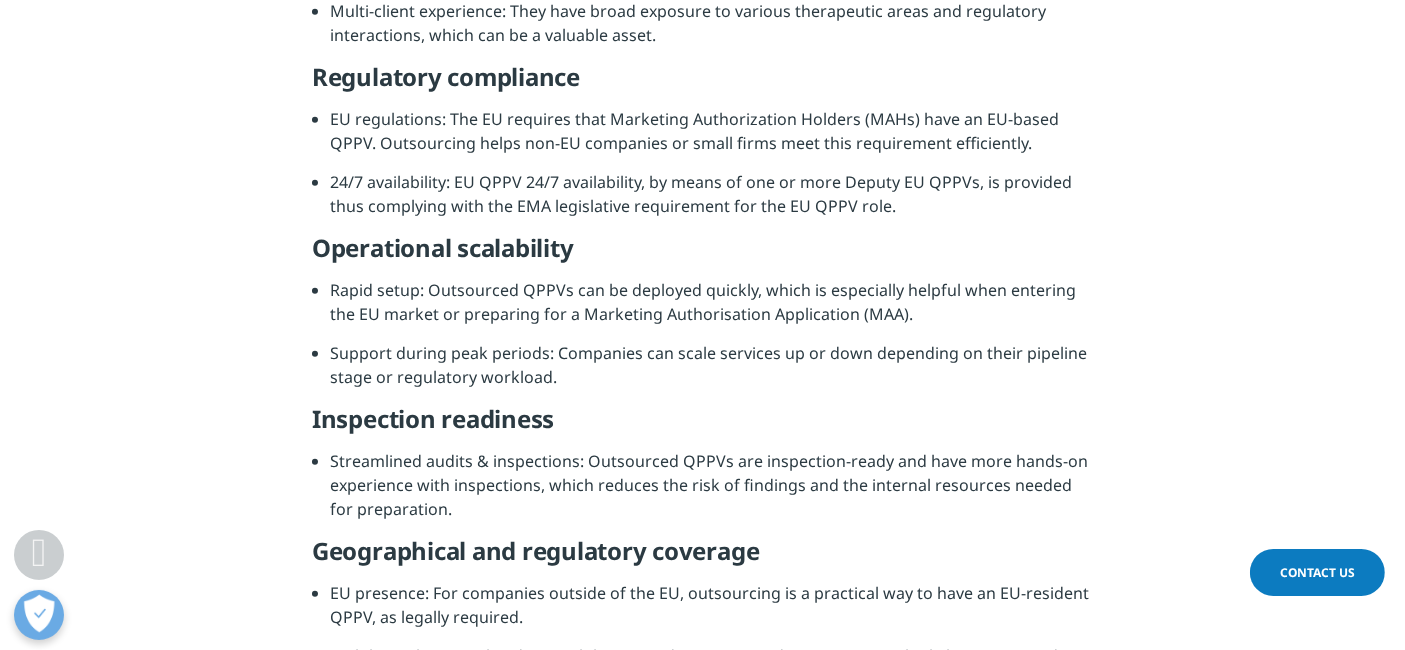 scroll, scrollTop: 1555, scrollLeft: 0, axis: vertical 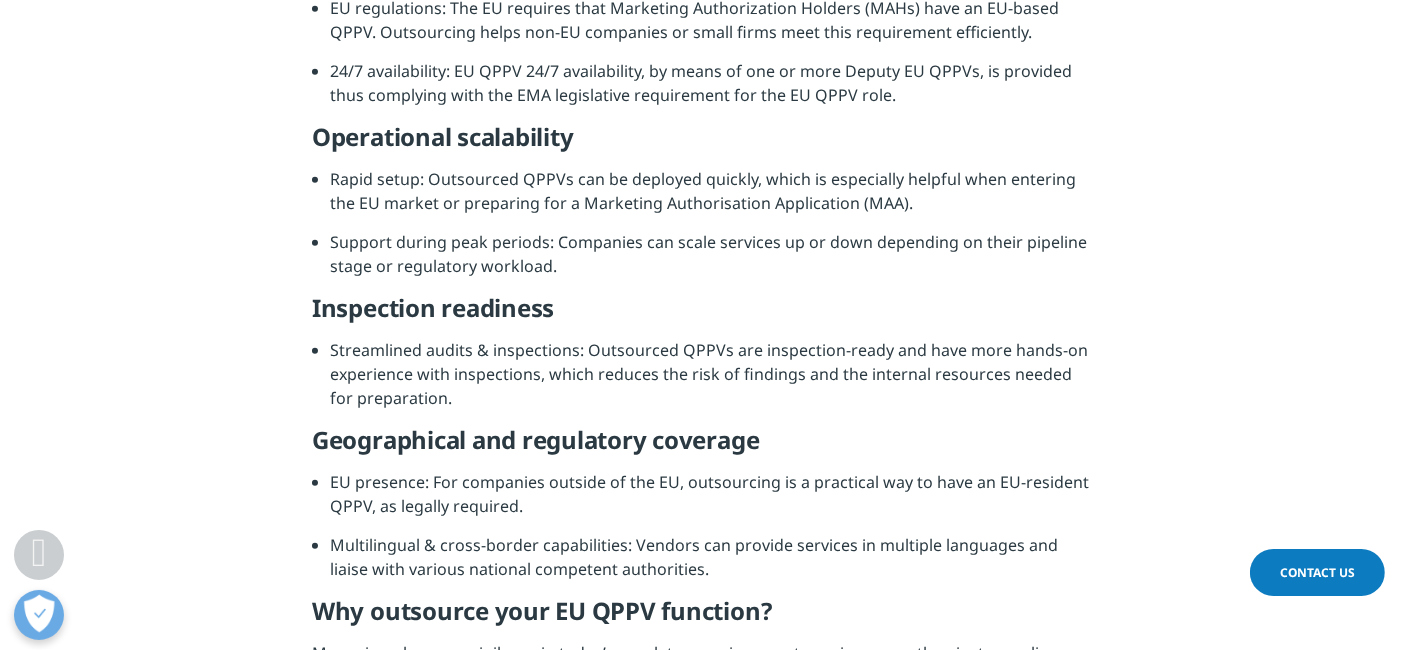 drag, startPoint x: 317, startPoint y: 133, endPoint x: 620, endPoint y: 153, distance: 303.65936 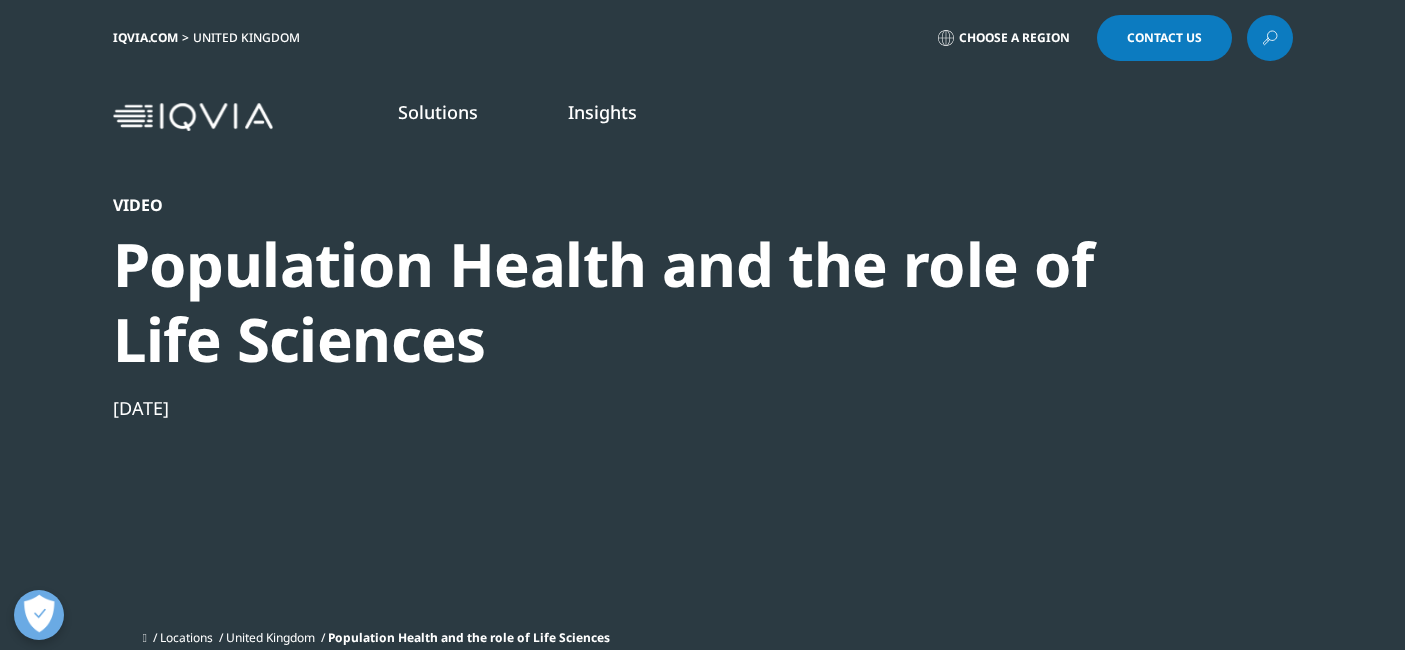 scroll, scrollTop: 0, scrollLeft: 0, axis: both 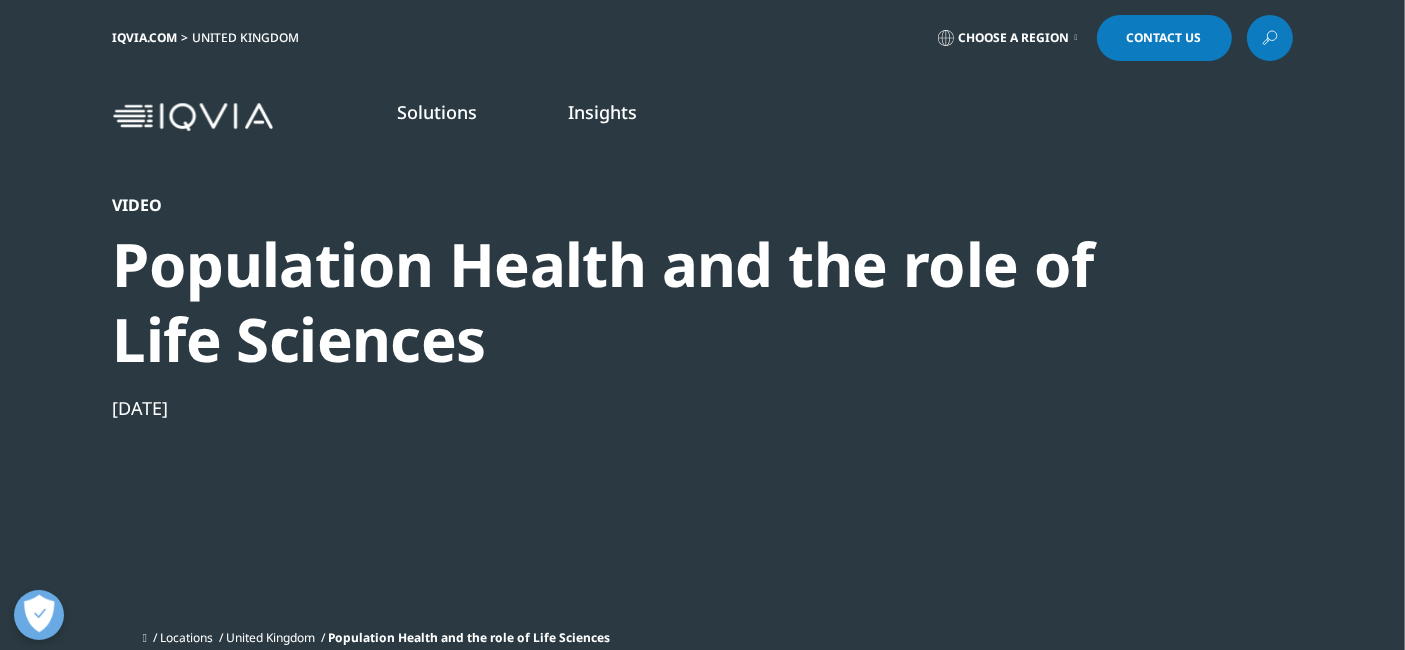 drag, startPoint x: 132, startPoint y: 271, endPoint x: 510, endPoint y: 404, distance: 400.7156 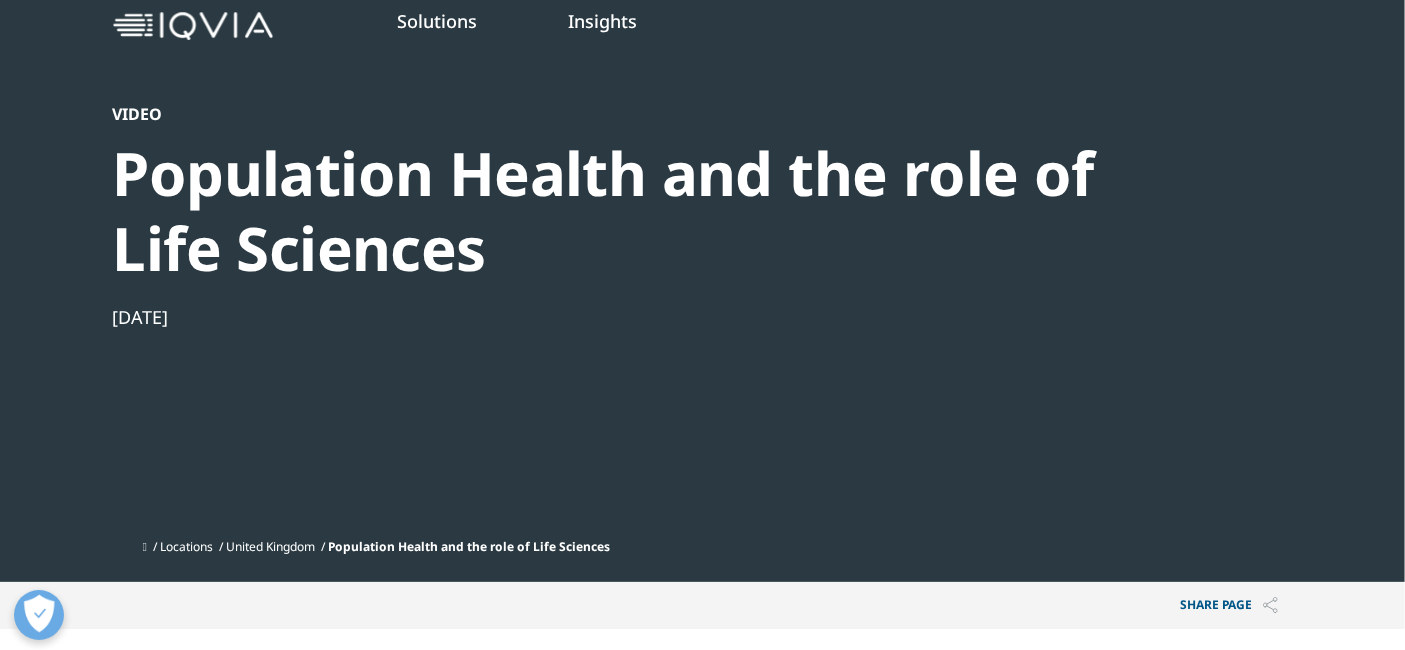 scroll, scrollTop: 0, scrollLeft: 0, axis: both 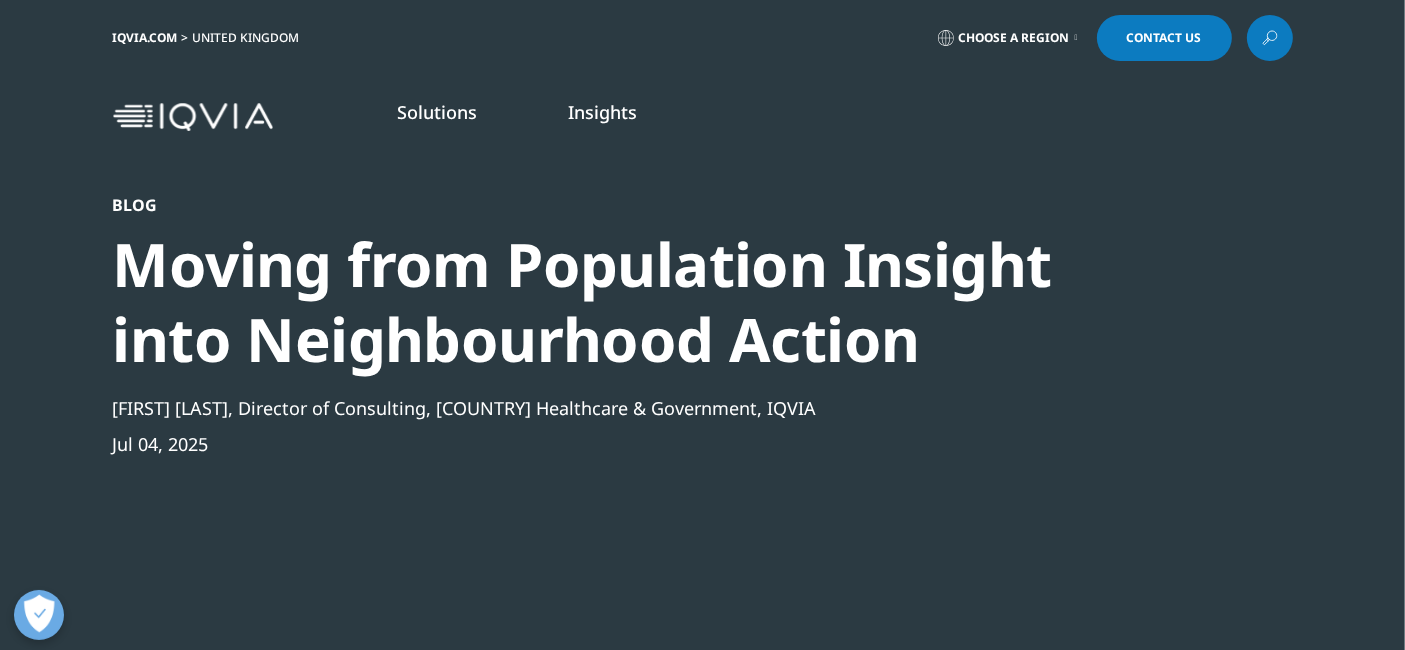 click on "Paul Henderson, Director of Consulting, UK&I Healthcare & Government, IQVIA" at bounding box center (649, 408) 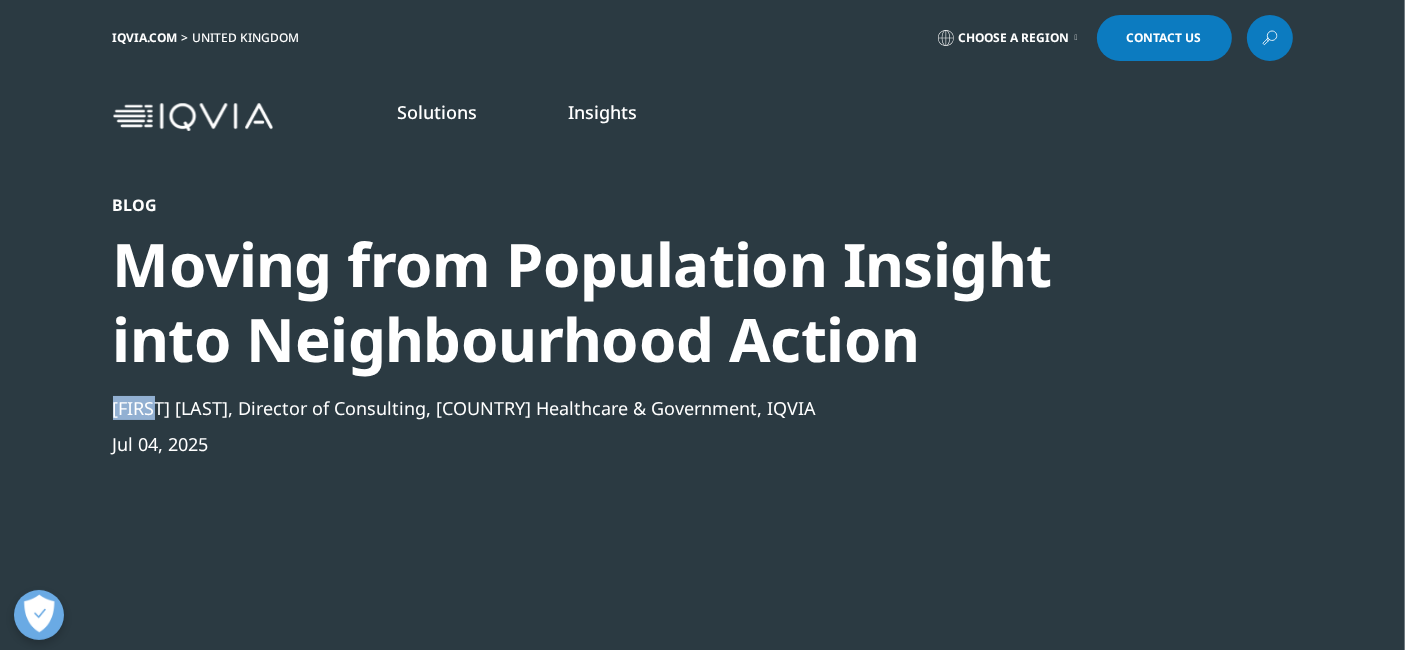 click on "Paul Henderson, Director of Consulting, UK&I Healthcare & Government, IQVIA" at bounding box center (649, 408) 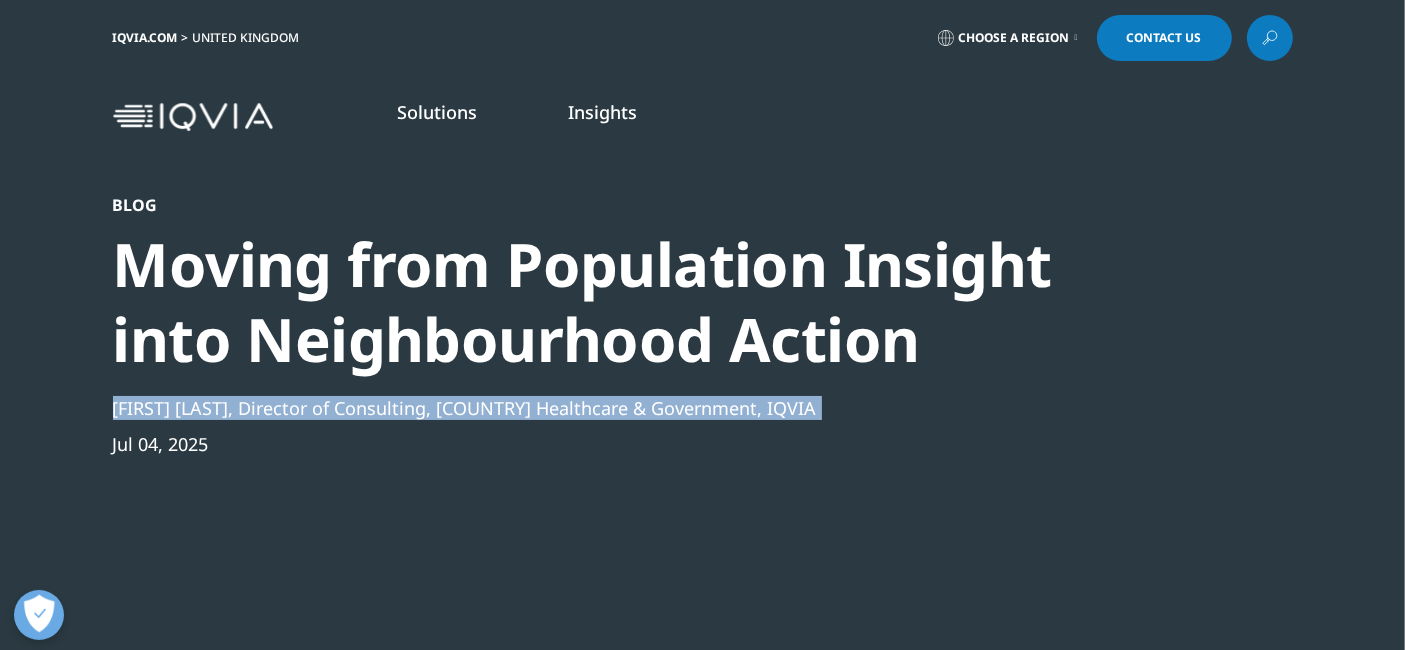 click on "Paul Henderson, Director of Consulting, UK&I Healthcare & Government, IQVIA" at bounding box center [649, 408] 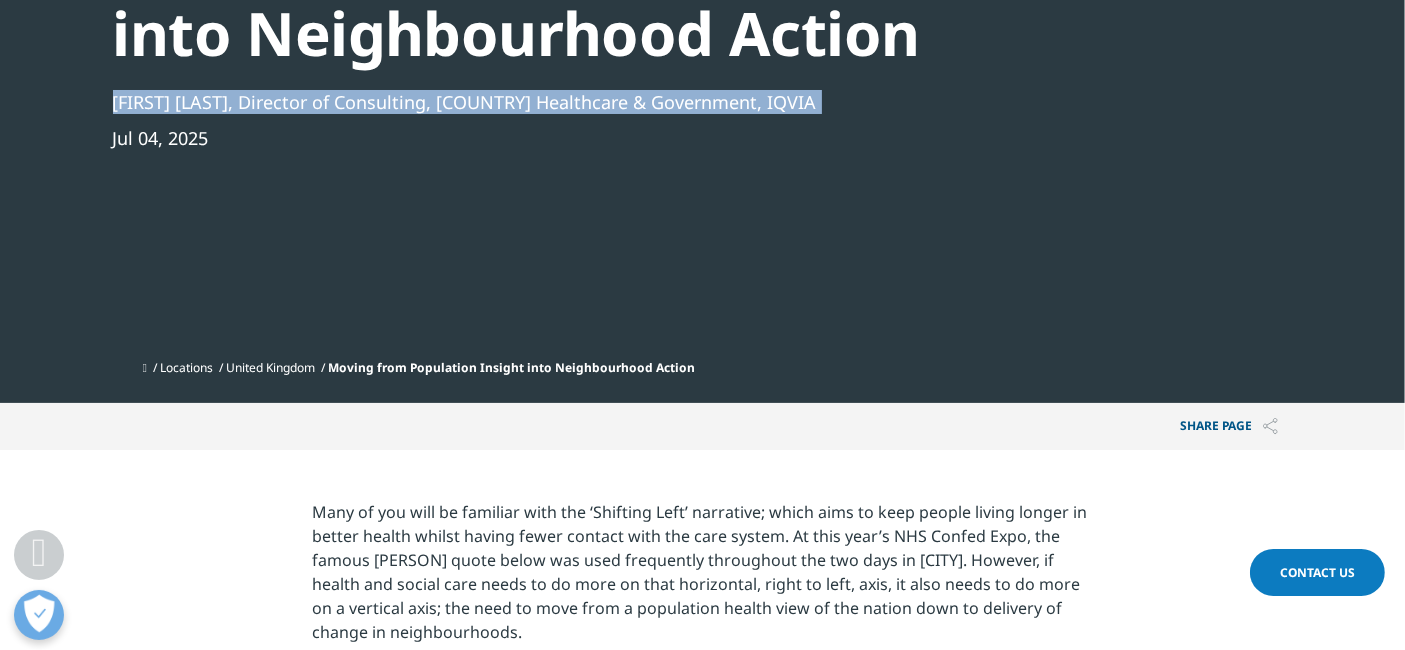 scroll, scrollTop: 0, scrollLeft: 0, axis: both 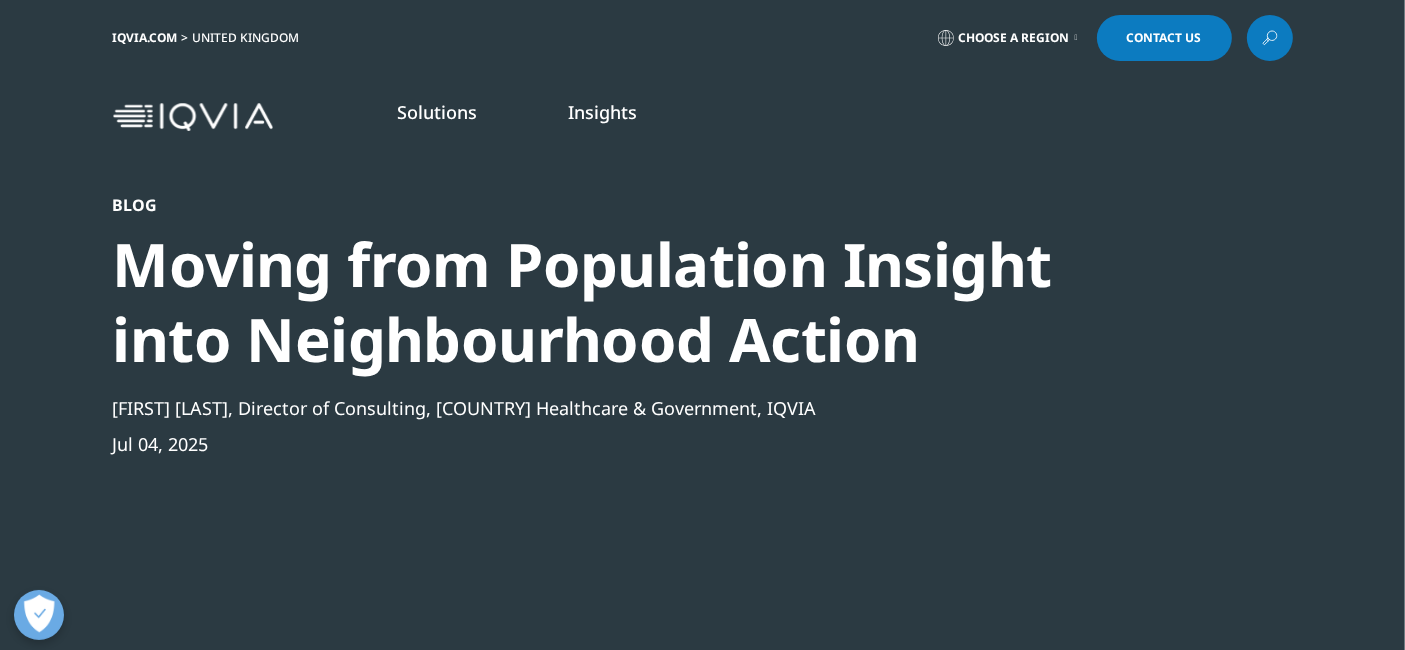 click on "Moving from Population Insight into Neighbourhood Action" at bounding box center [649, 302] 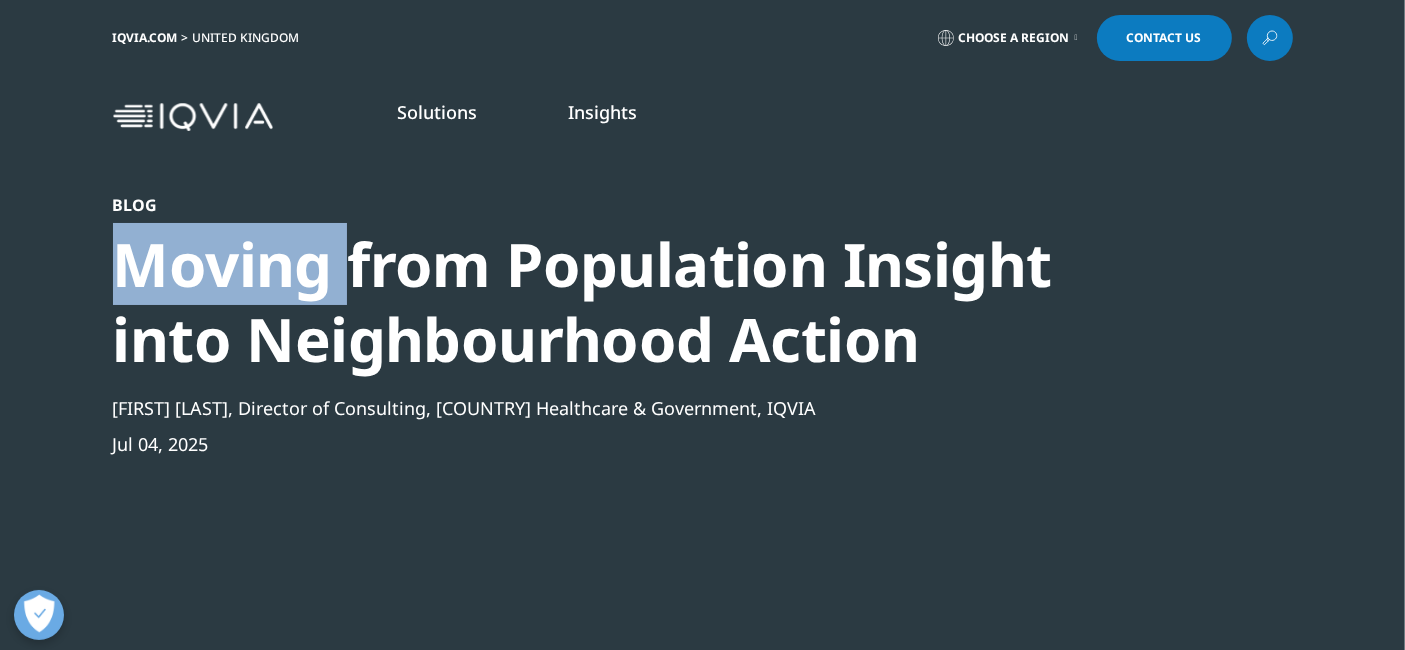 click on "Moving from Population Insight into Neighbourhood Action" at bounding box center (649, 302) 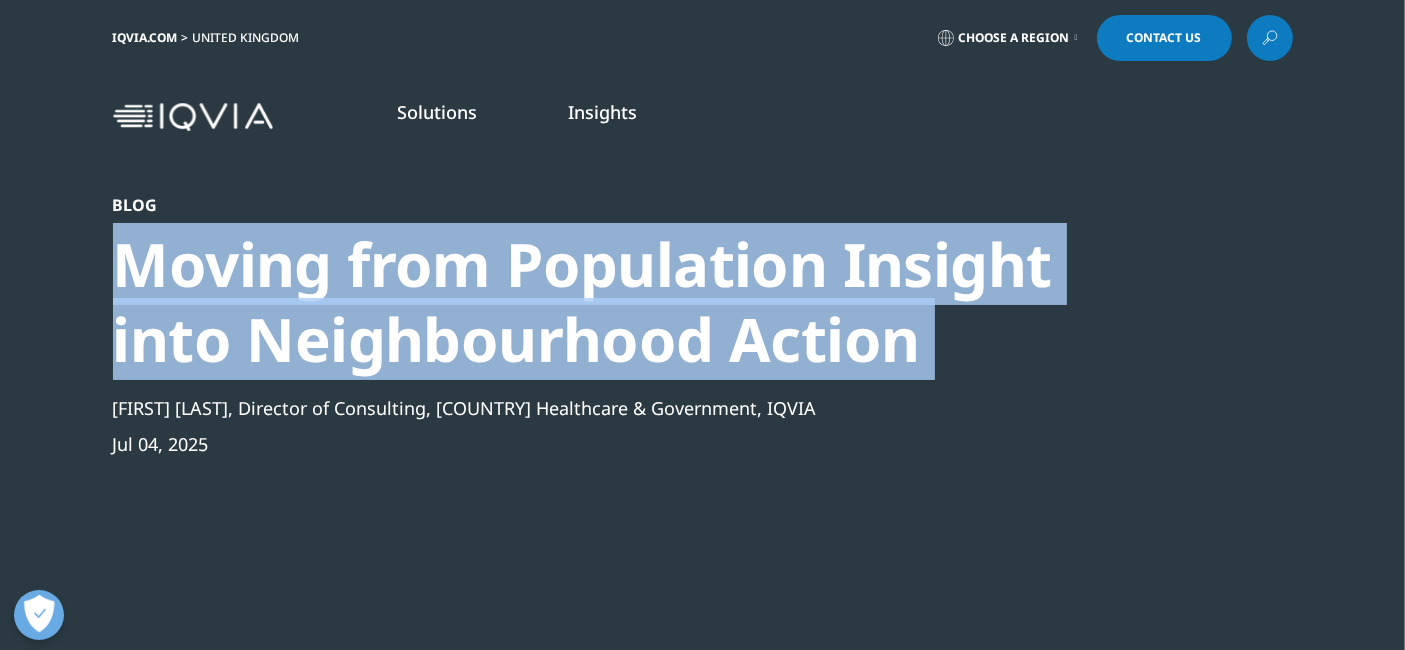 click on "Moving from Population Insight into Neighbourhood Action" at bounding box center [649, 302] 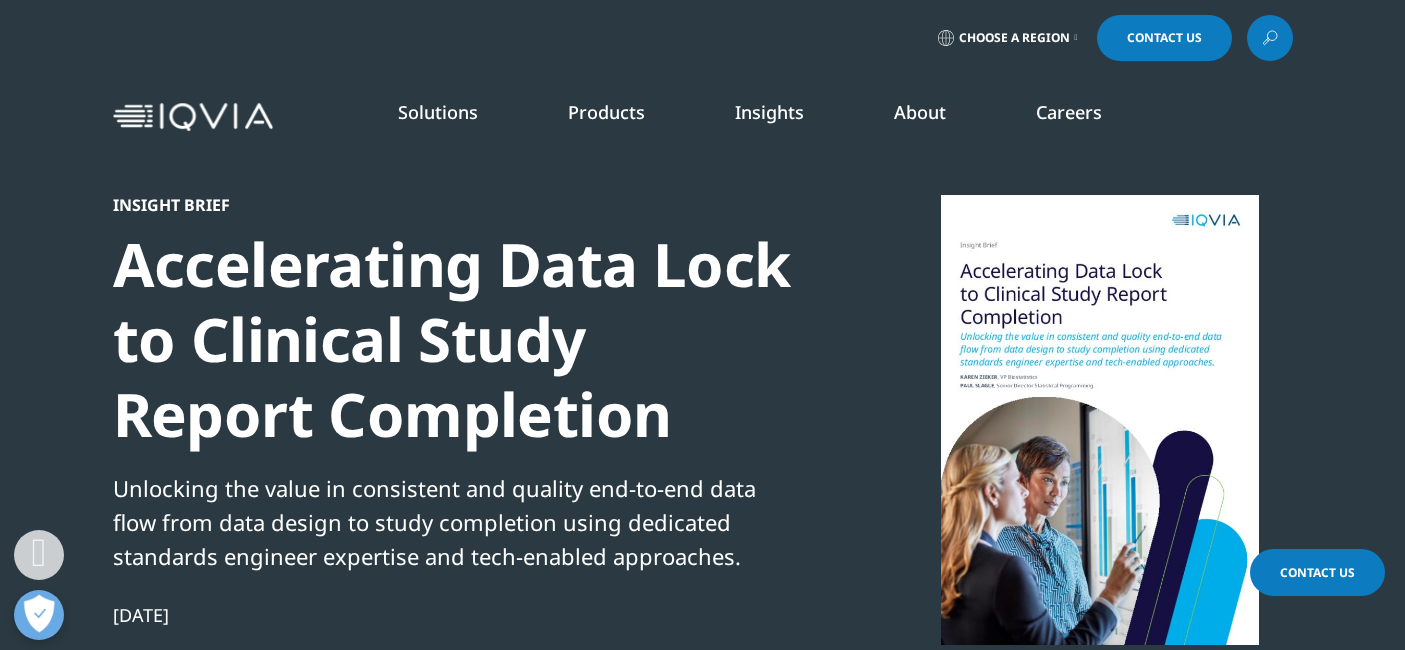 scroll, scrollTop: 876, scrollLeft: 0, axis: vertical 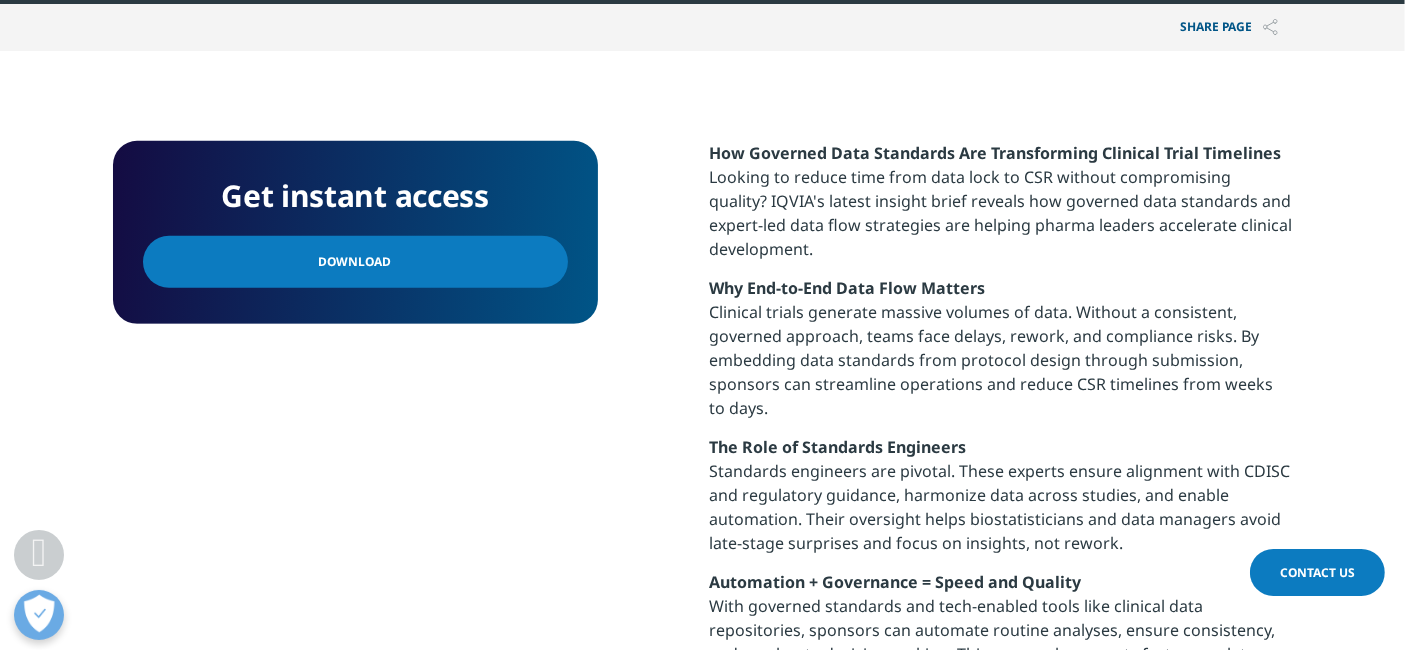 drag, startPoint x: 1002, startPoint y: 199, endPoint x: 1063, endPoint y: 242, distance: 74.63243 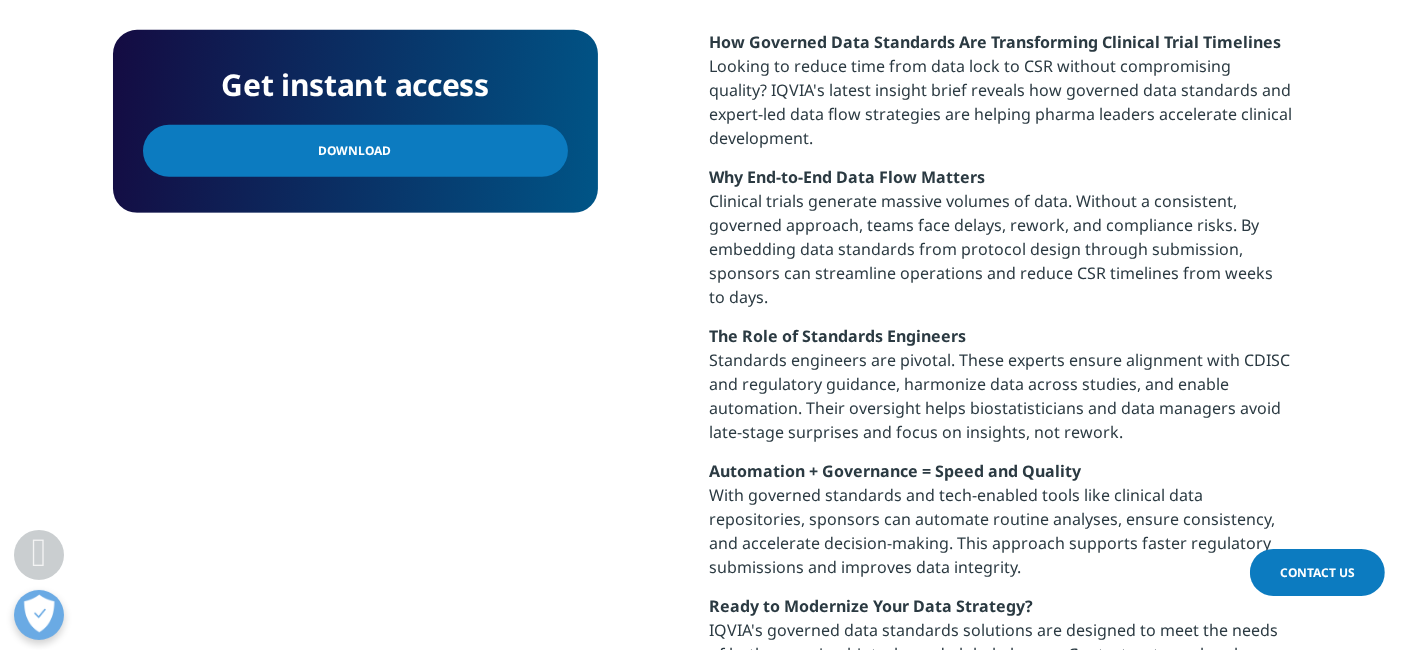 click on "Why End-to-End Data Flow Matters
Clinical trials generate massive volumes of data. Without a consistent, governed approach, teams face delays, rework, and compliance risks. By embedding data standards from protocol design through submission, sponsors can streamline operations and reduce CSR timelines from weeks to days." at bounding box center [1001, 244] 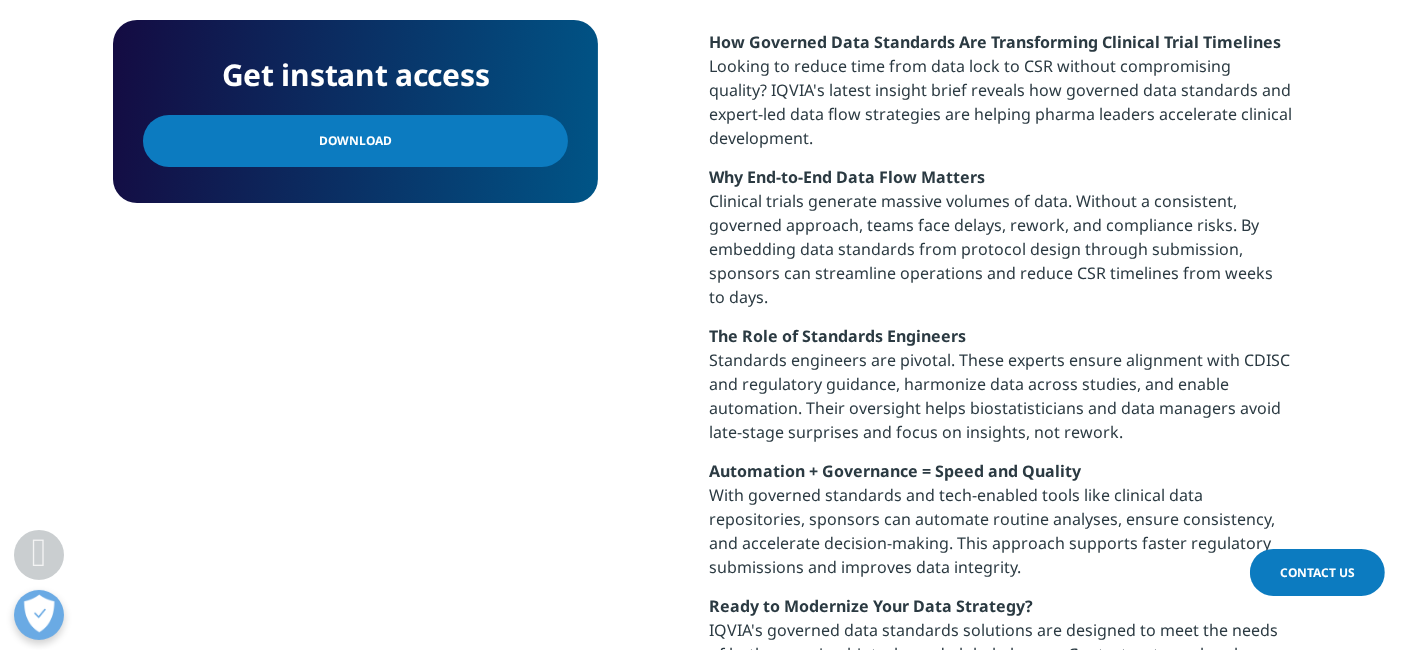 scroll, scrollTop: 1098, scrollLeft: 0, axis: vertical 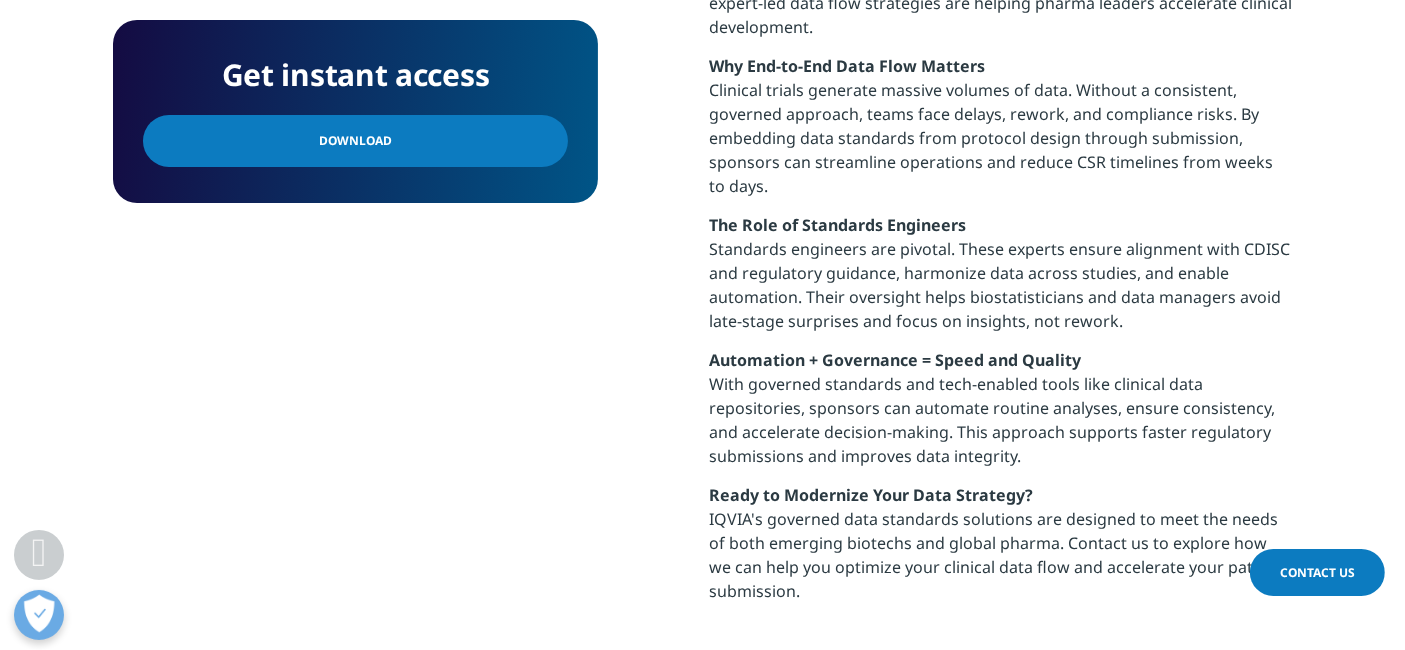 click on "The Role of Standards Engineers" at bounding box center [838, 225] 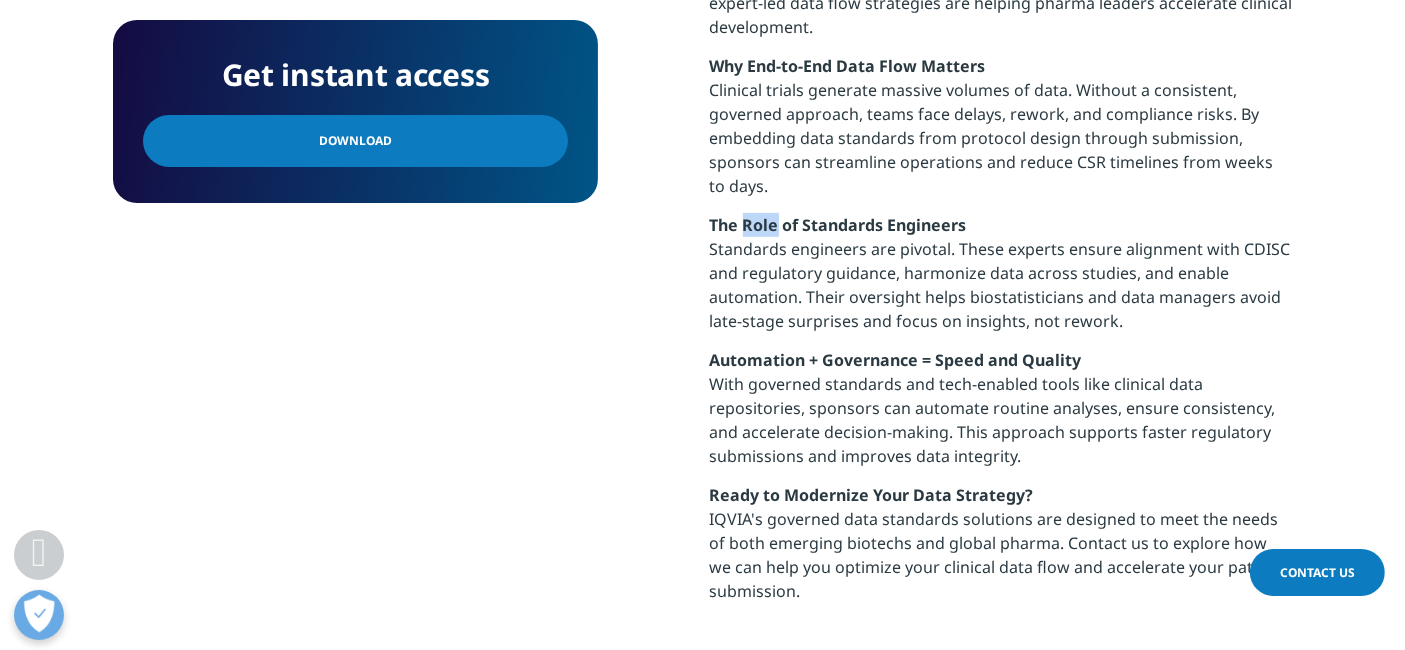 click on "The Role of Standards Engineers" at bounding box center [838, 225] 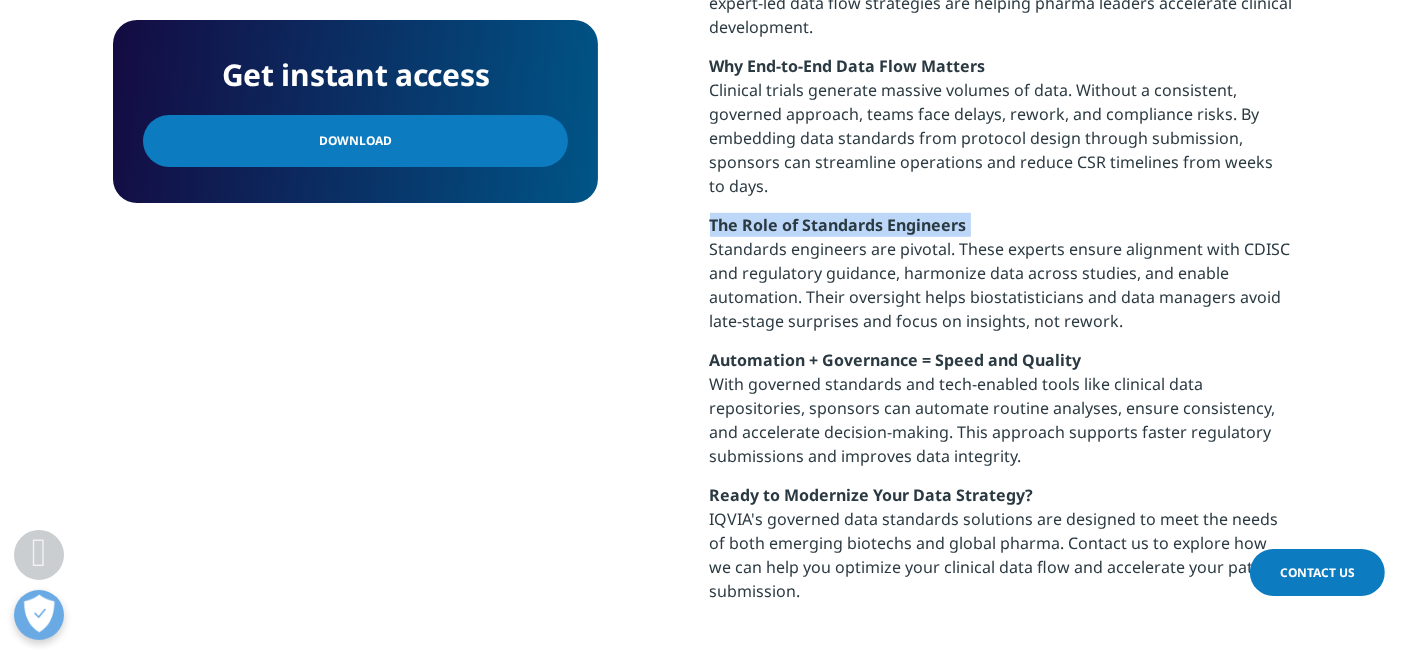 click on "The Role of Standards Engineers" at bounding box center (838, 225) 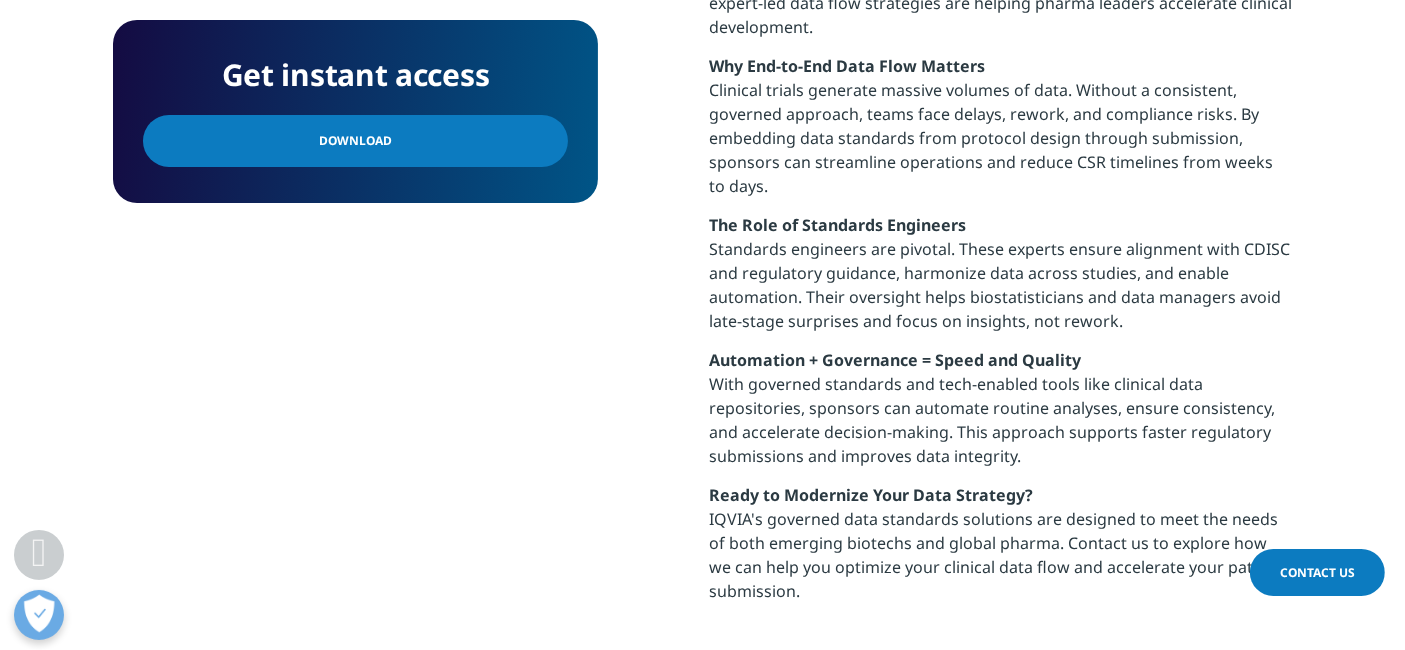 click on "Automation + Governance = Speed and Quality" at bounding box center (896, 360) 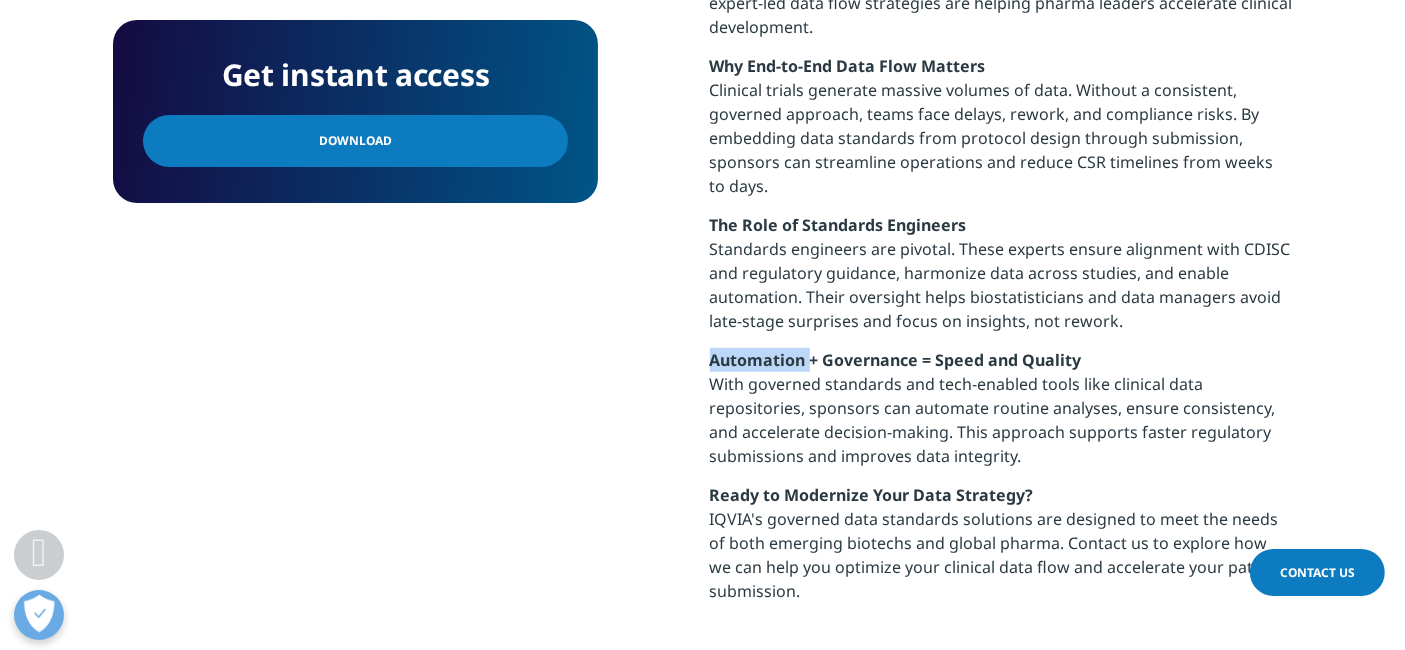 click on "Automation + Governance = Speed and Quality" at bounding box center [896, 360] 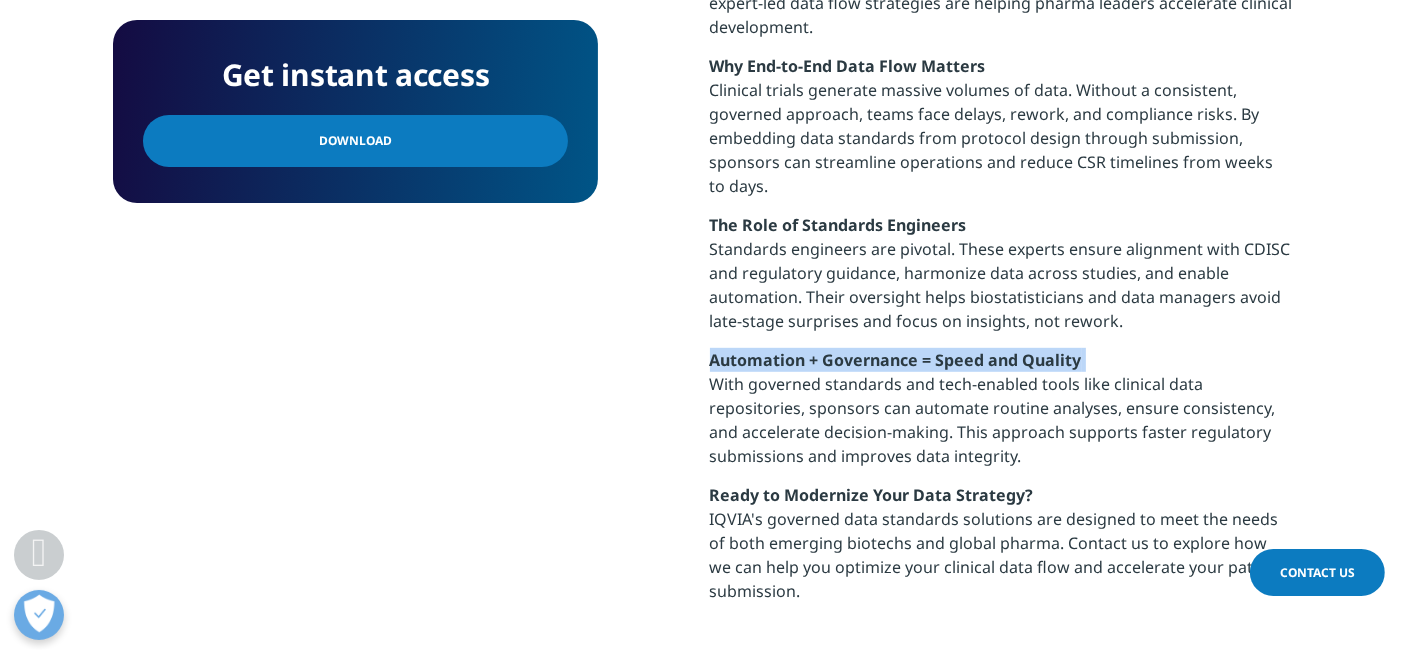 click on "Automation + Governance = Speed and Quality" at bounding box center (896, 360) 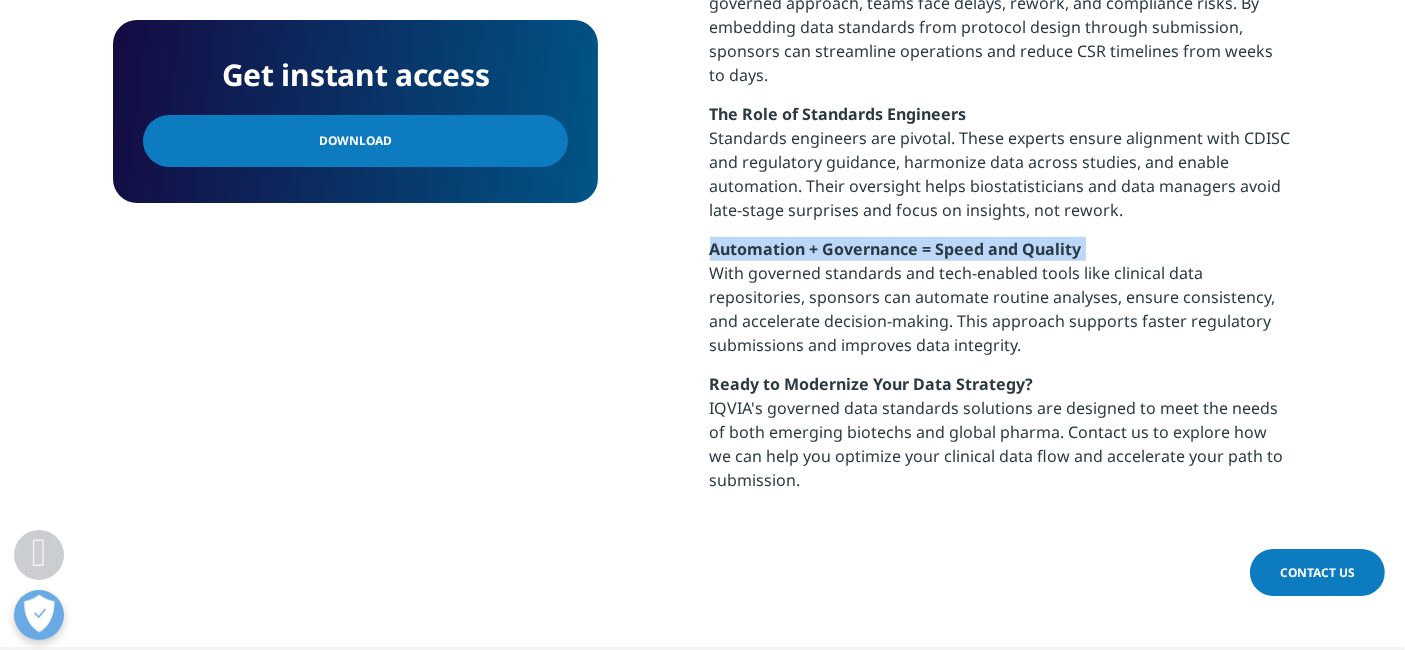 click on "Download" at bounding box center (355, 141) 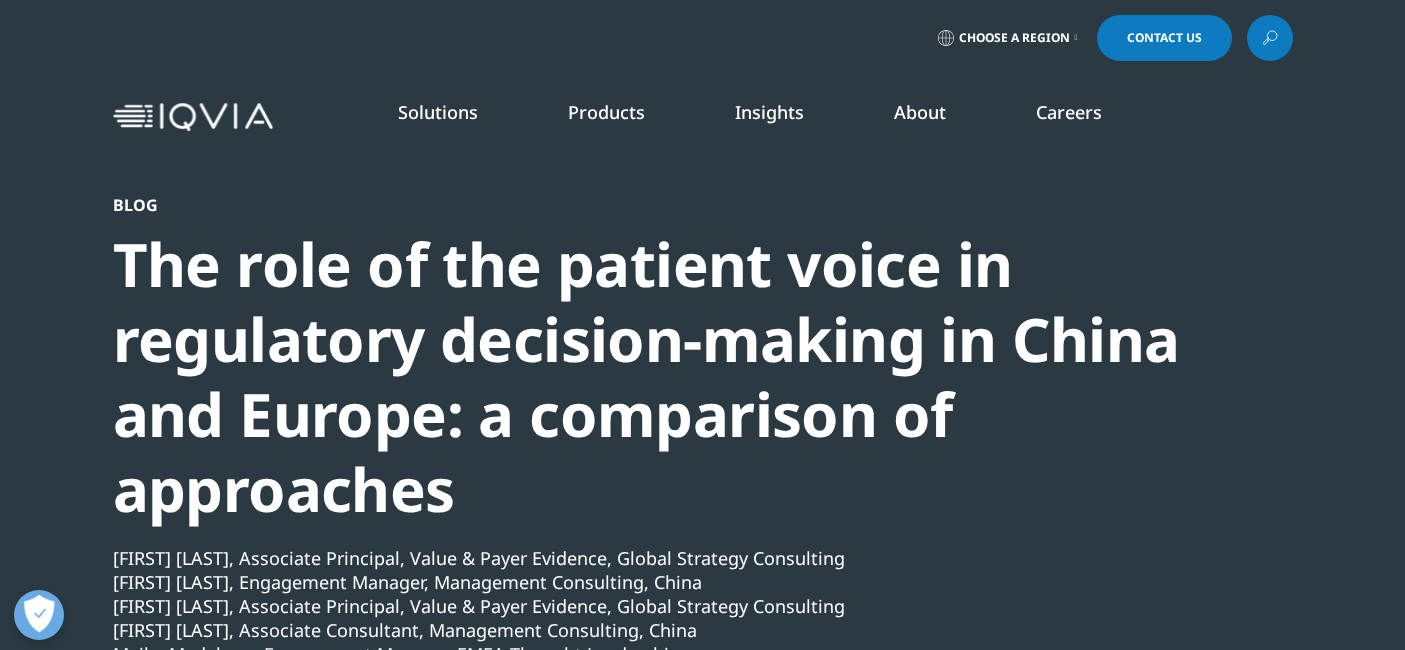 scroll, scrollTop: 331, scrollLeft: 0, axis: vertical 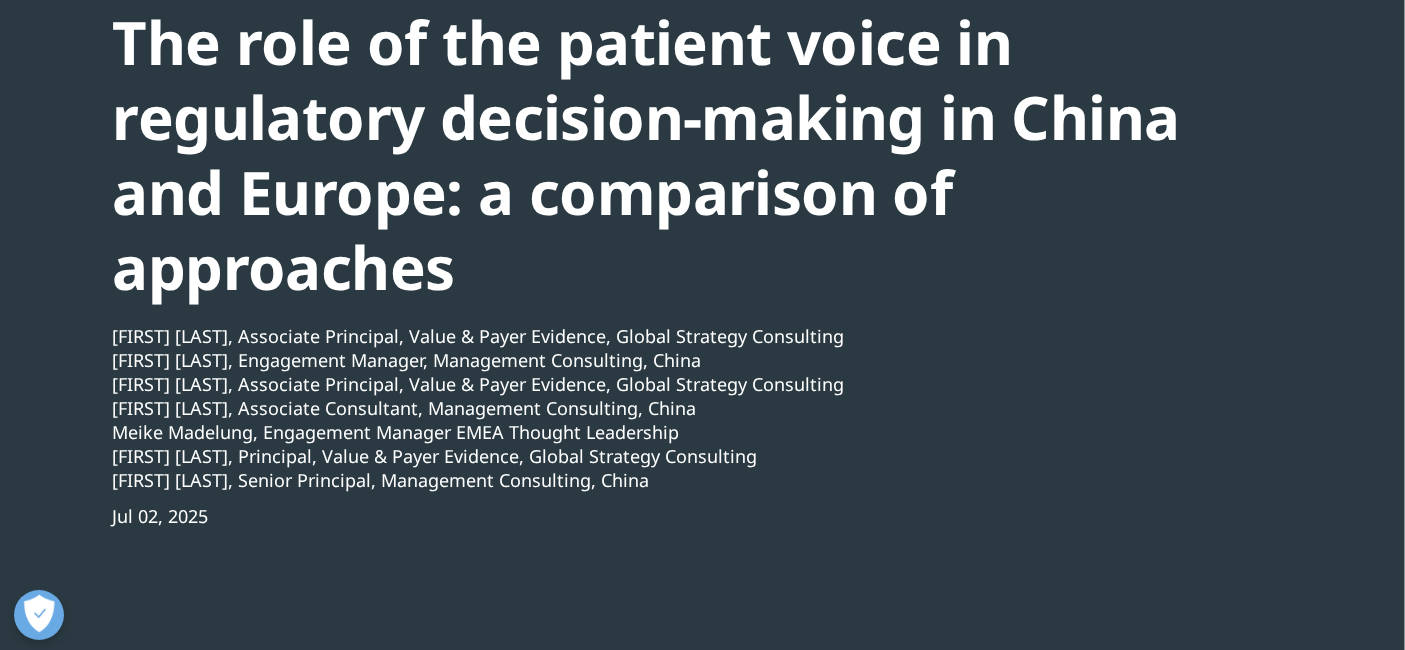 click on "Daniela Palazzolo, Associate Principal, Value & Payer Evidence, Global Strategy Consulting" at bounding box center (649, 336) 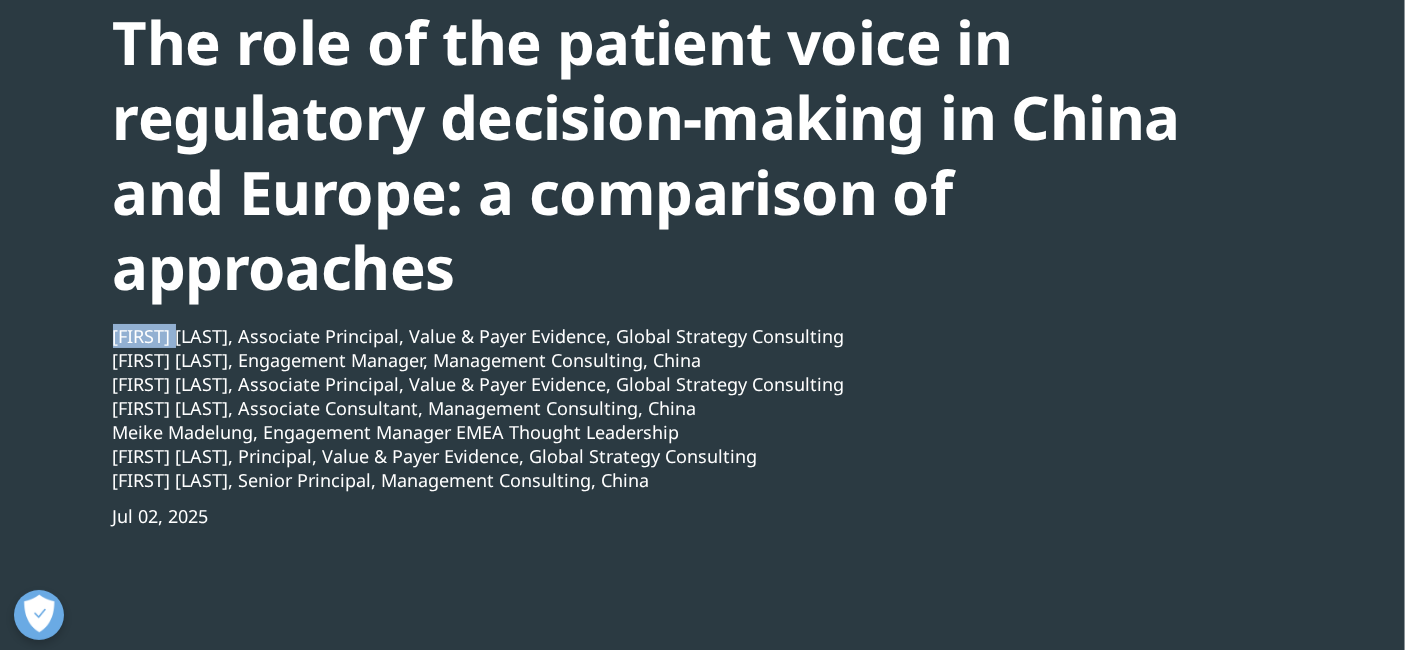 click on "Daniela Palazzolo, Associate Principal, Value & Payer Evidence, Global Strategy Consulting" at bounding box center [649, 336] 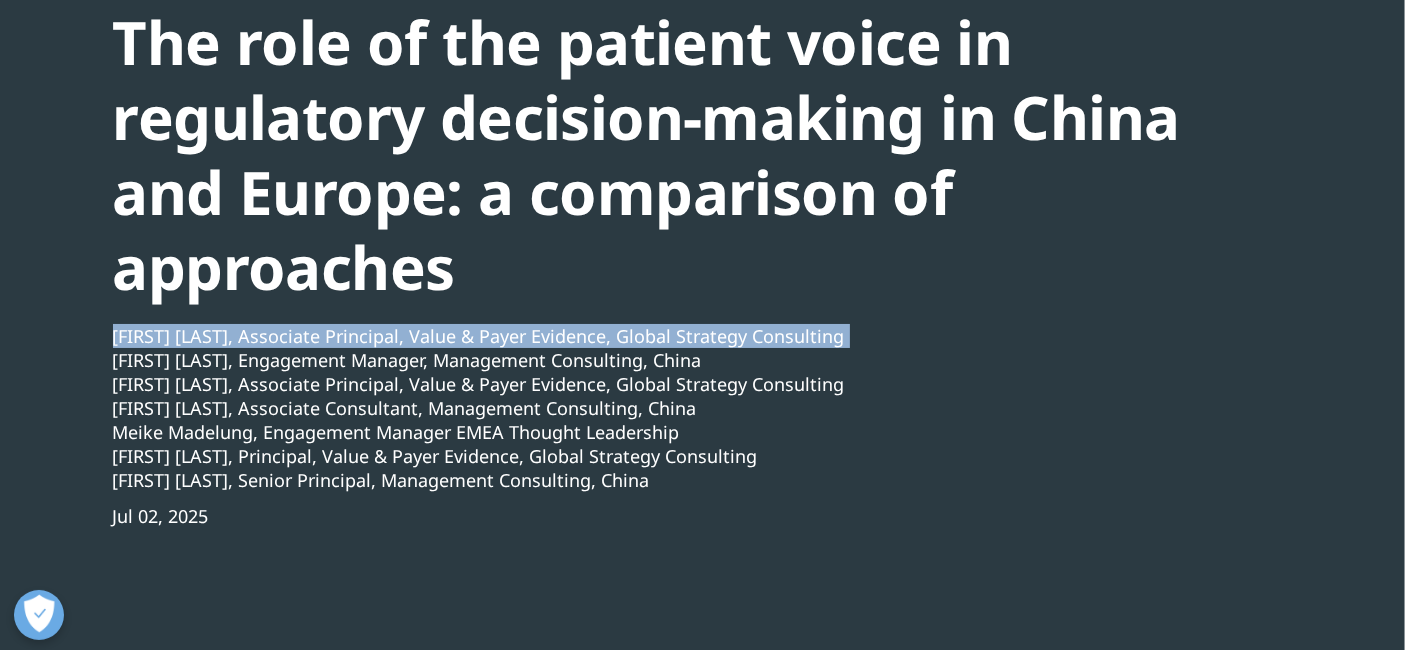 click on "Daniela Palazzolo, Associate Principal, Value & Payer Evidence, Global Strategy Consulting" at bounding box center [649, 336] 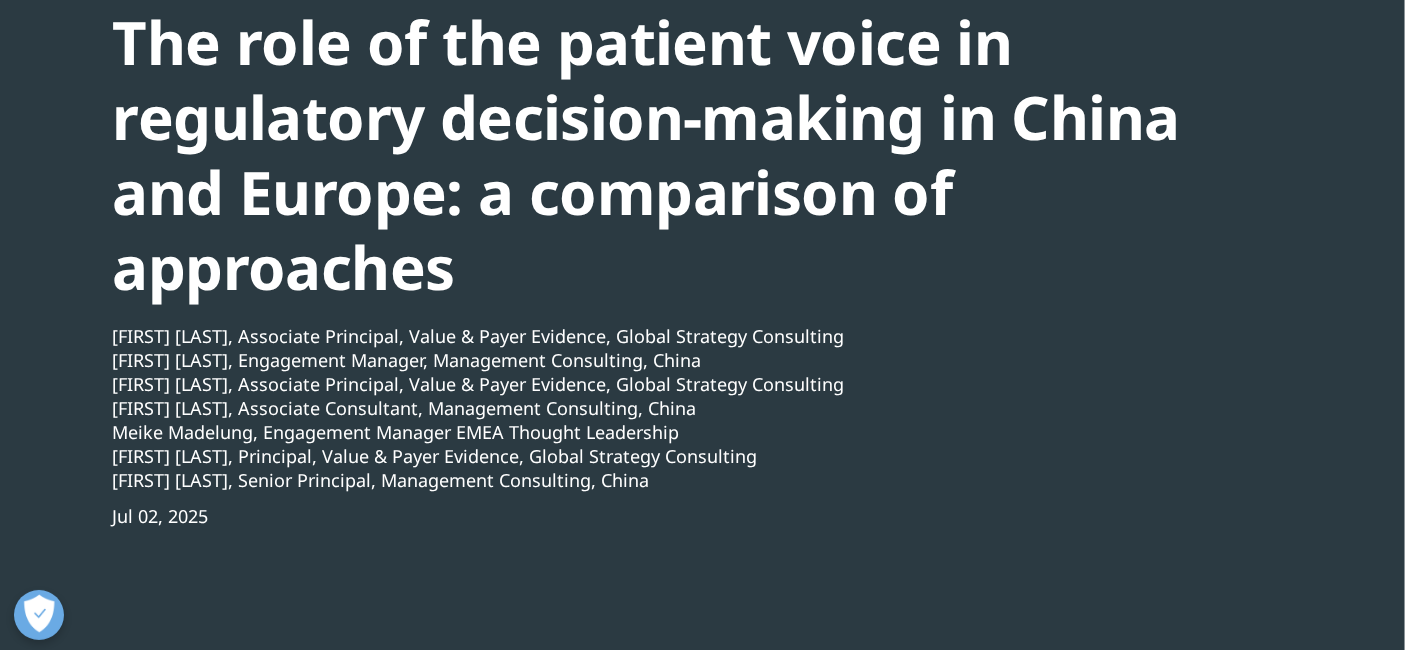click on "Shuhuai Jin, Engagement Manager, Management Consulting, China" at bounding box center [649, 360] 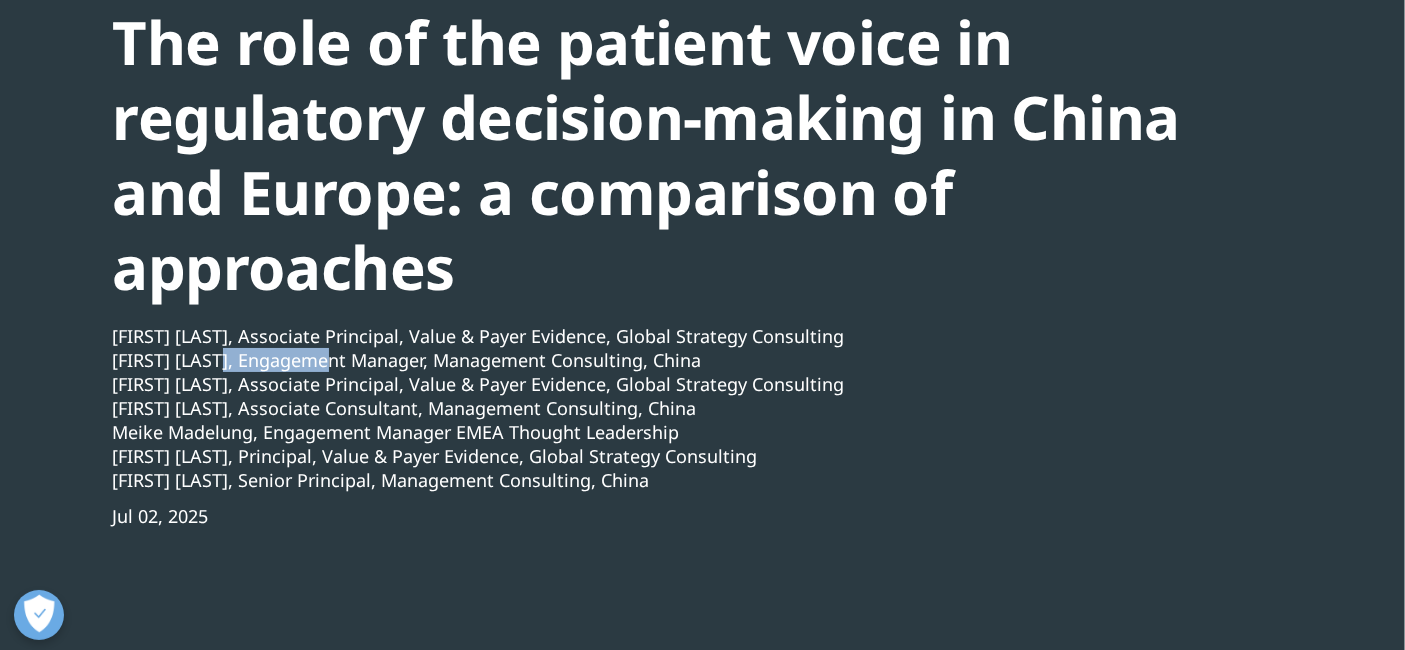 click on "Shuhuai Jin, Engagement Manager, Management Consulting, China" at bounding box center [649, 360] 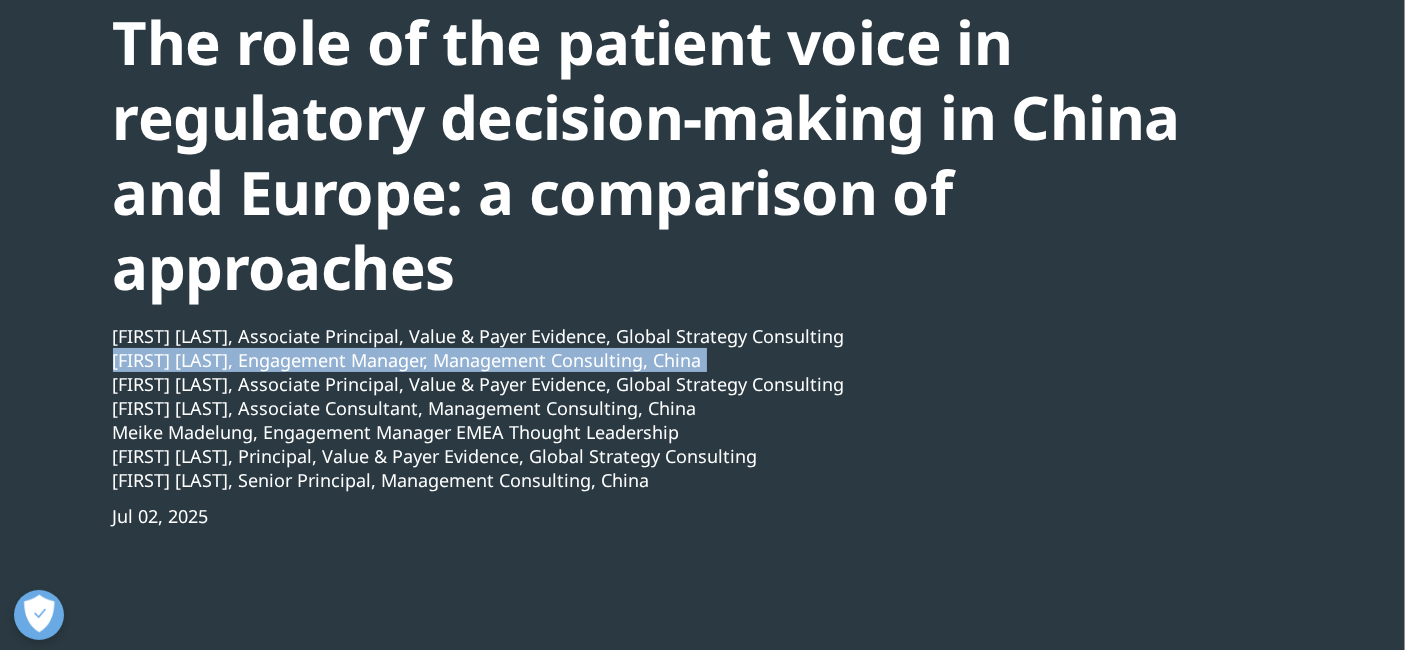 click on "Shuhuai Jin, Engagement Manager, Management Consulting, China" at bounding box center (649, 360) 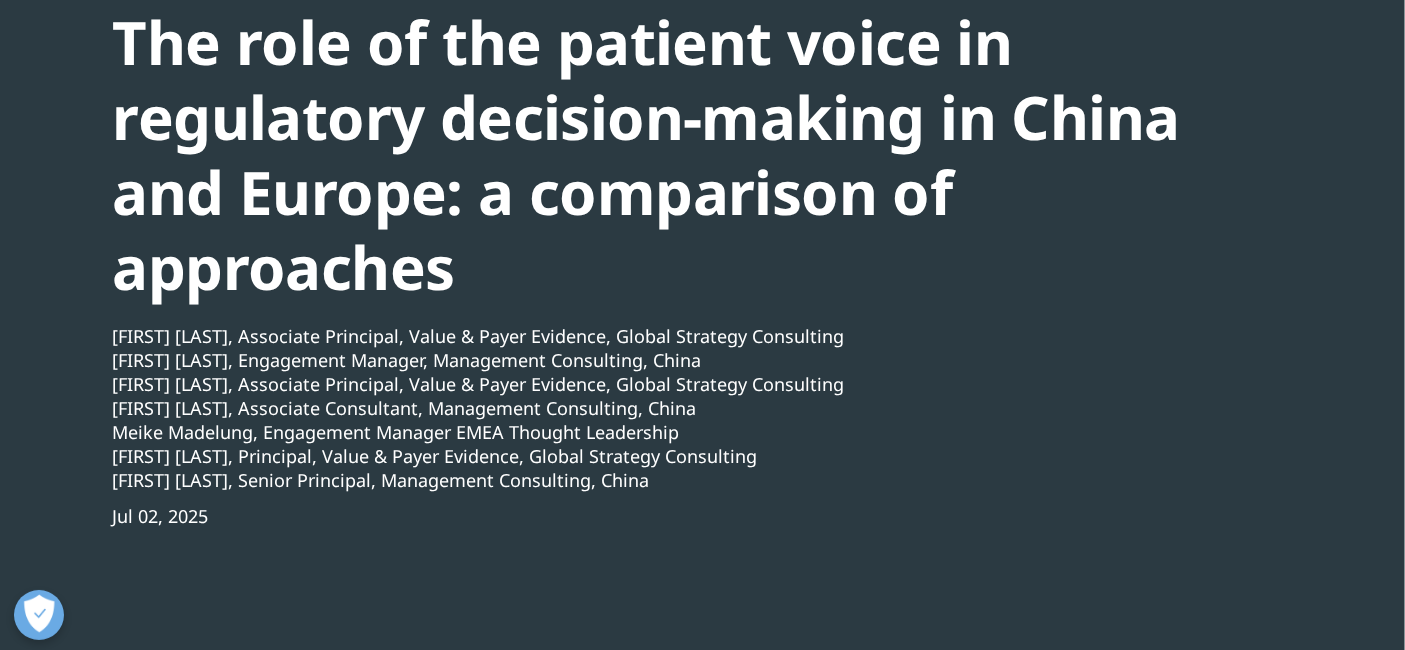 click on "Stefanie Lieberherr, Associate Principal, Value & Payer Evidence, Global Strategy Consulting" at bounding box center (649, 384) 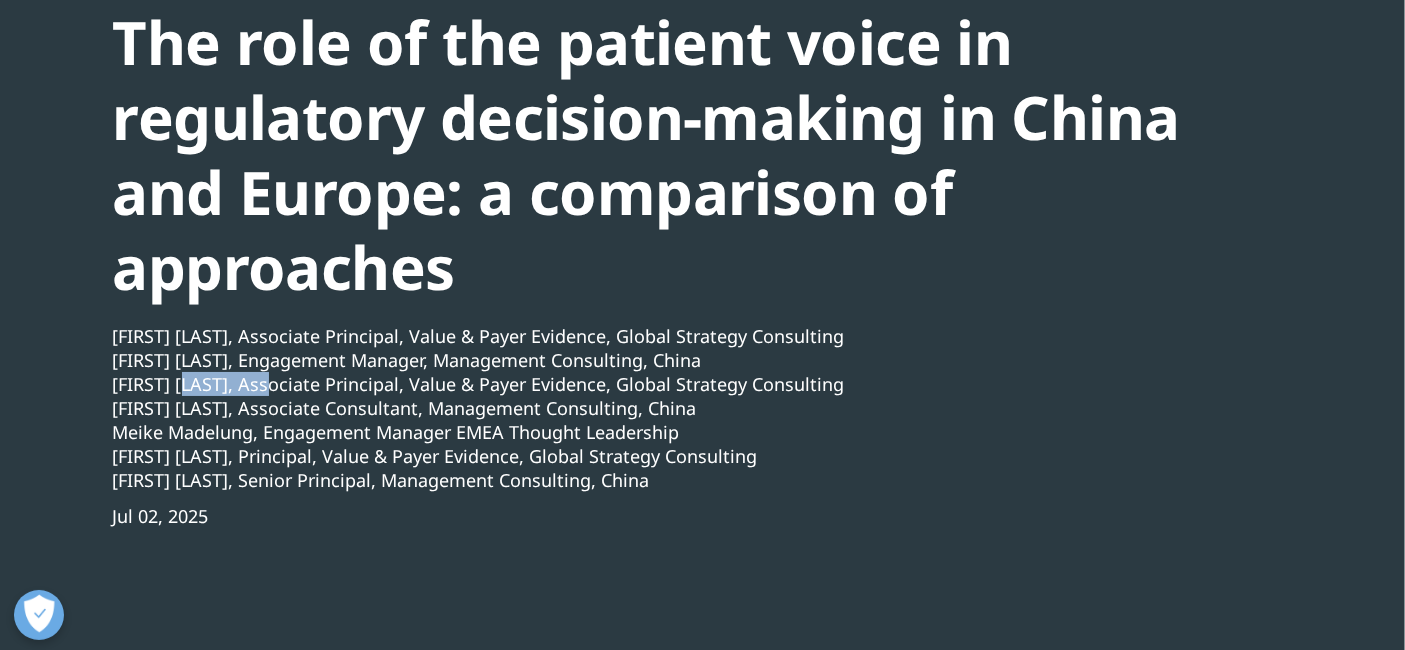 click on "Stefanie Lieberherr, Associate Principal, Value & Payer Evidence, Global Strategy Consulting" at bounding box center [649, 384] 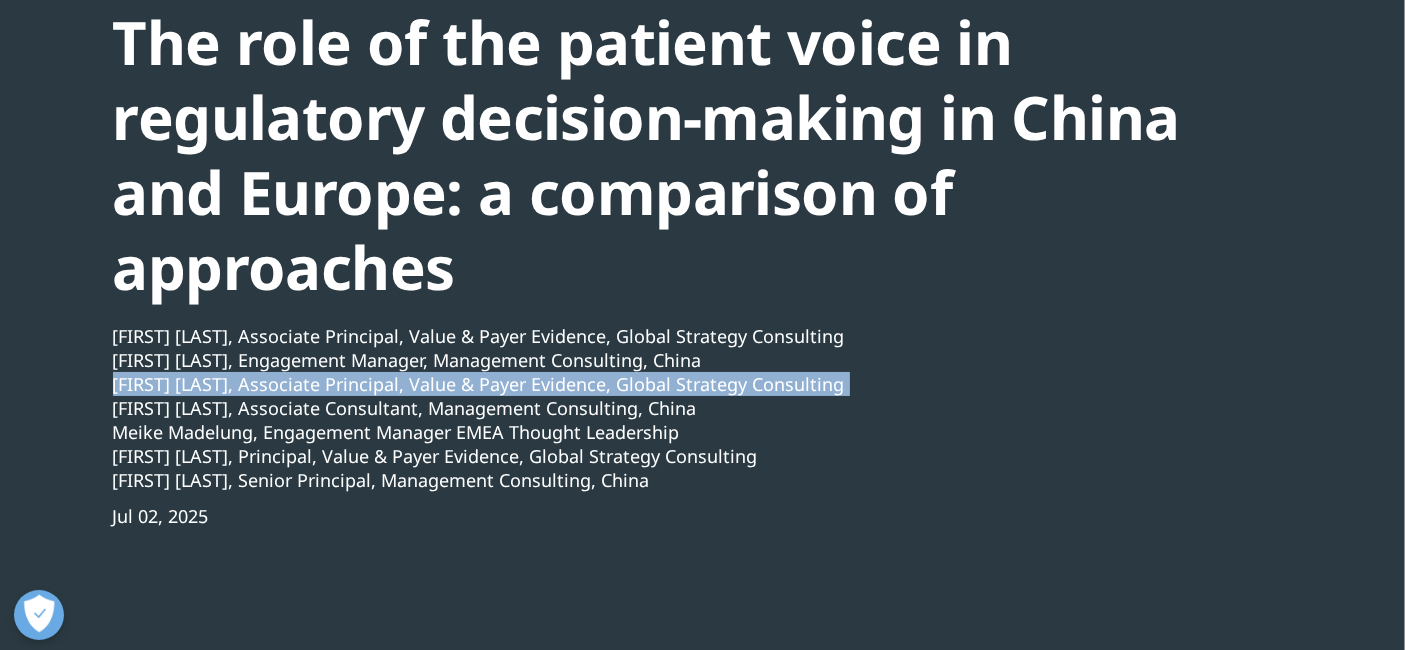 click on "Stefanie Lieberherr, Associate Principal, Value & Payer Evidence, Global Strategy Consulting" at bounding box center (649, 384) 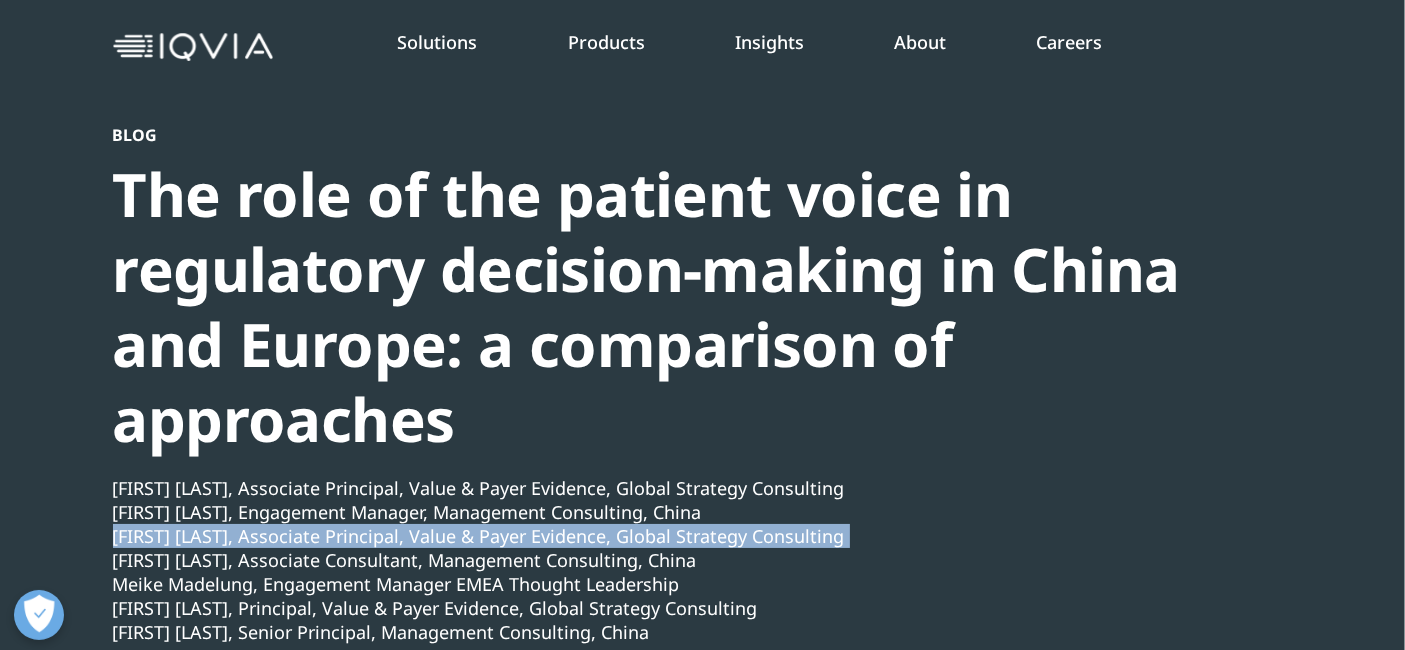 scroll, scrollTop: 0, scrollLeft: 0, axis: both 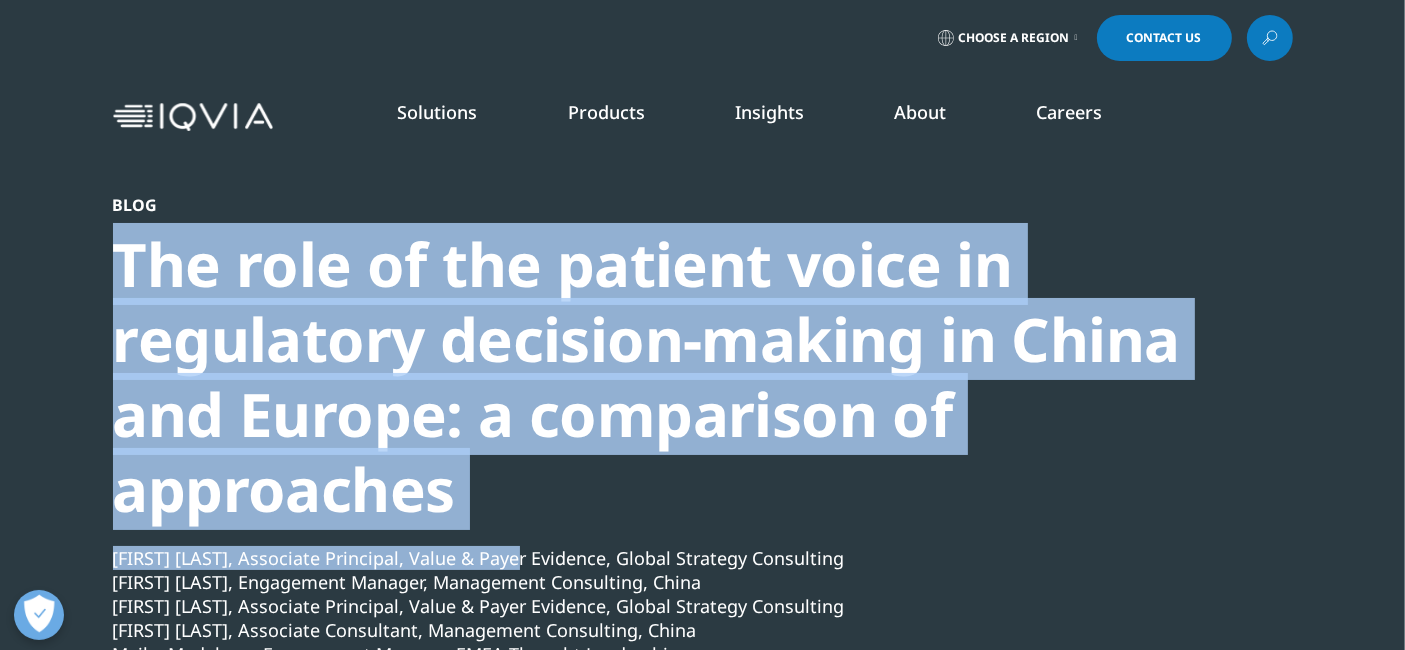 drag, startPoint x: 124, startPoint y: 268, endPoint x: 523, endPoint y: 555, distance: 491.4977 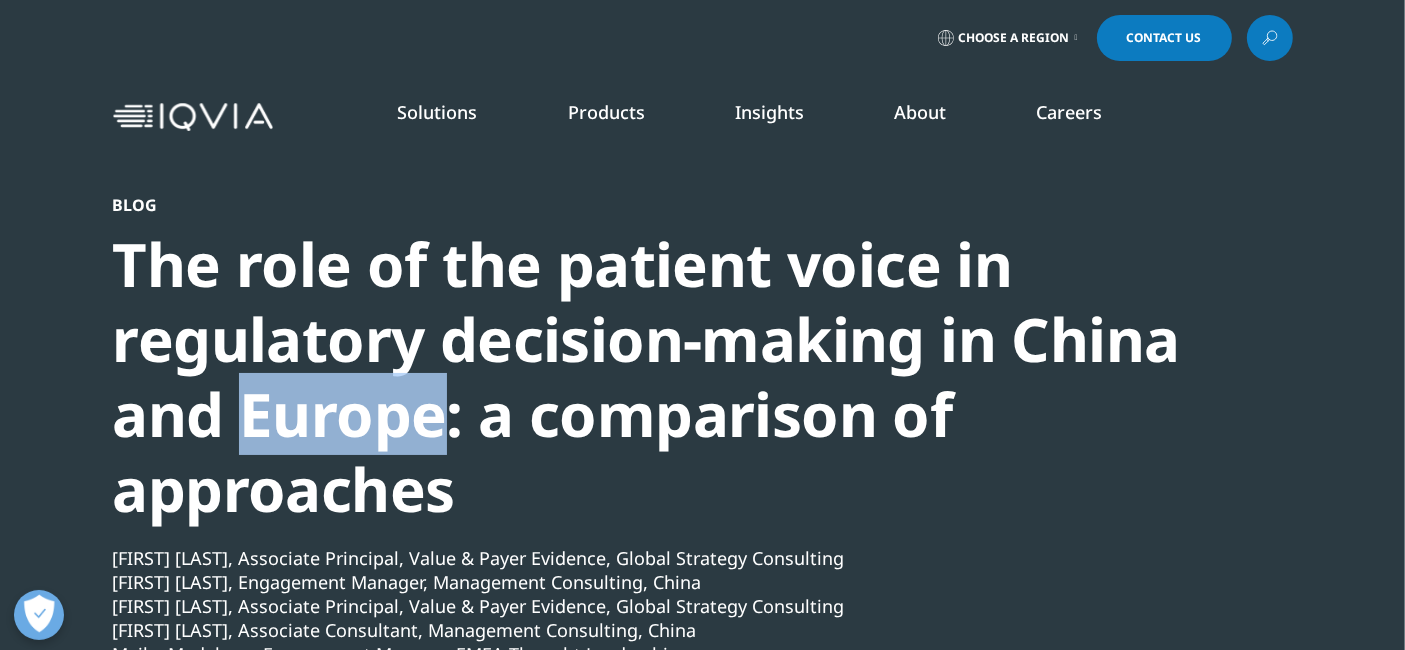 click on "The role of the patient voice in regulatory decision-making in China and Europe: a comparison of approaches" at bounding box center (649, 377) 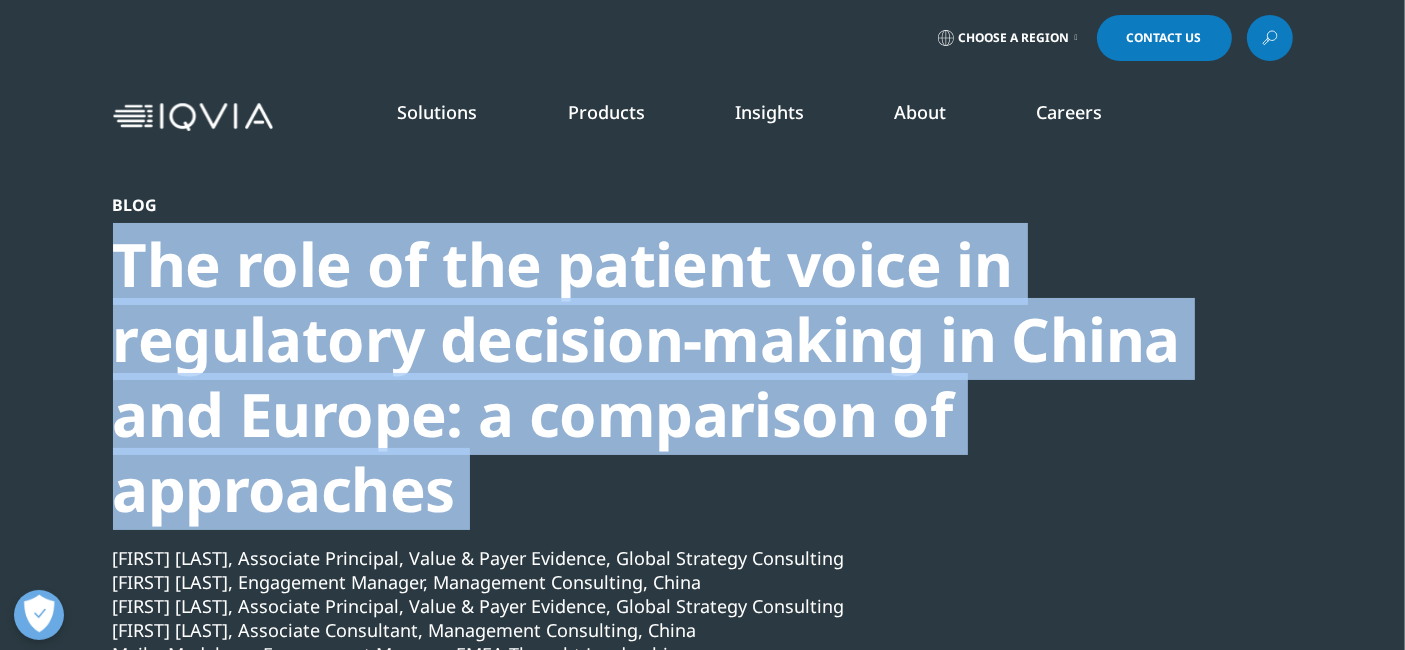 click on "The role of the patient voice in regulatory decision-making in China and Europe: a comparison of approaches" at bounding box center [649, 377] 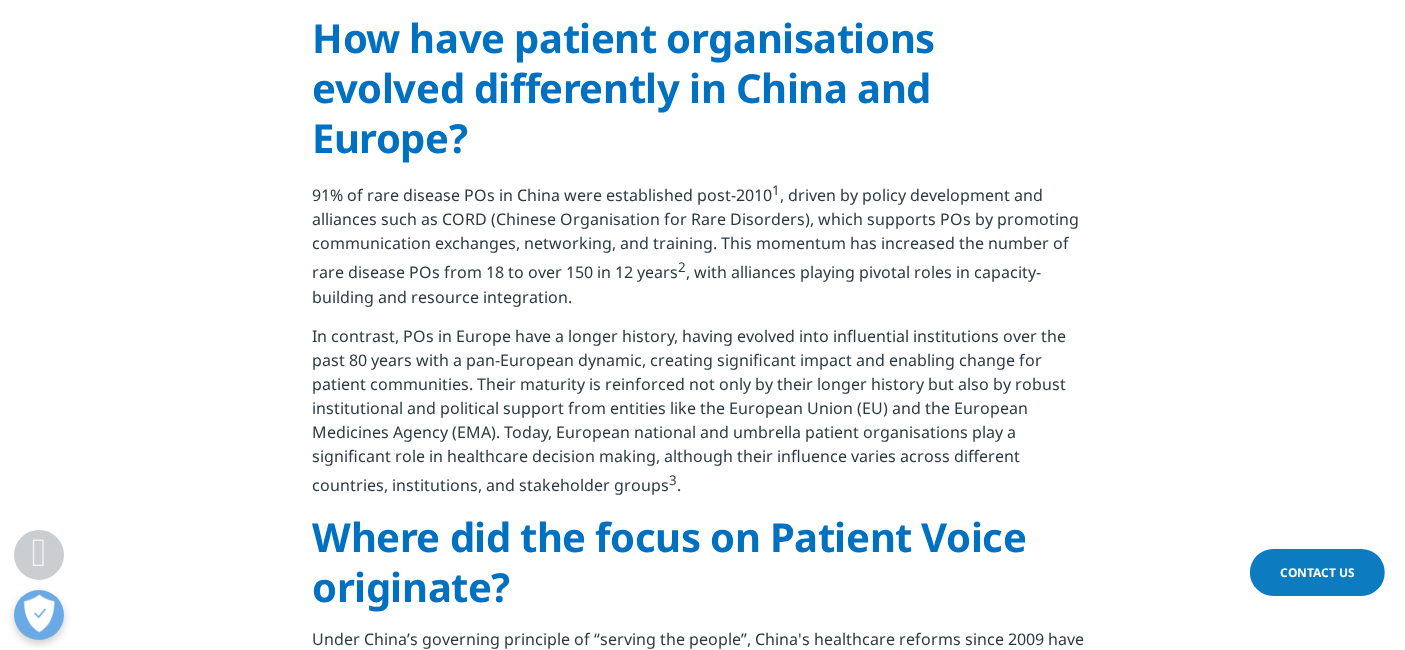 scroll, scrollTop: 777, scrollLeft: 0, axis: vertical 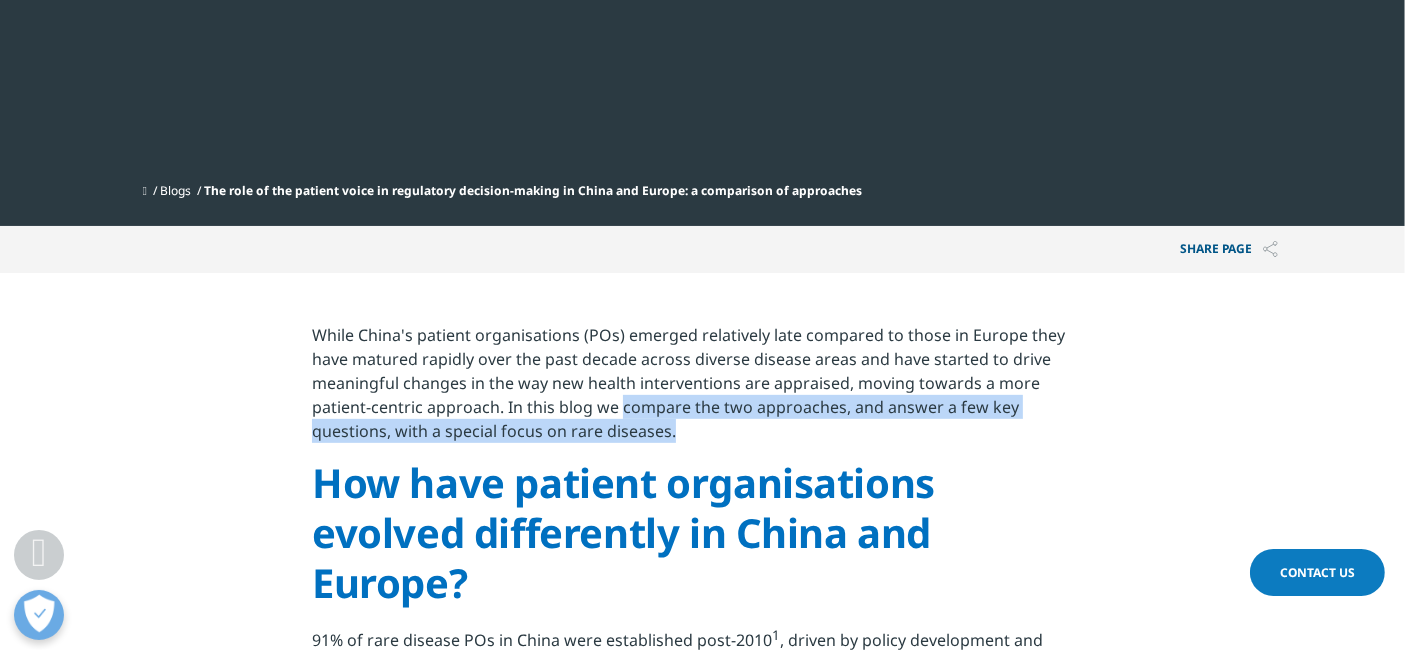 drag, startPoint x: 622, startPoint y: 407, endPoint x: 642, endPoint y: 434, distance: 33.600594 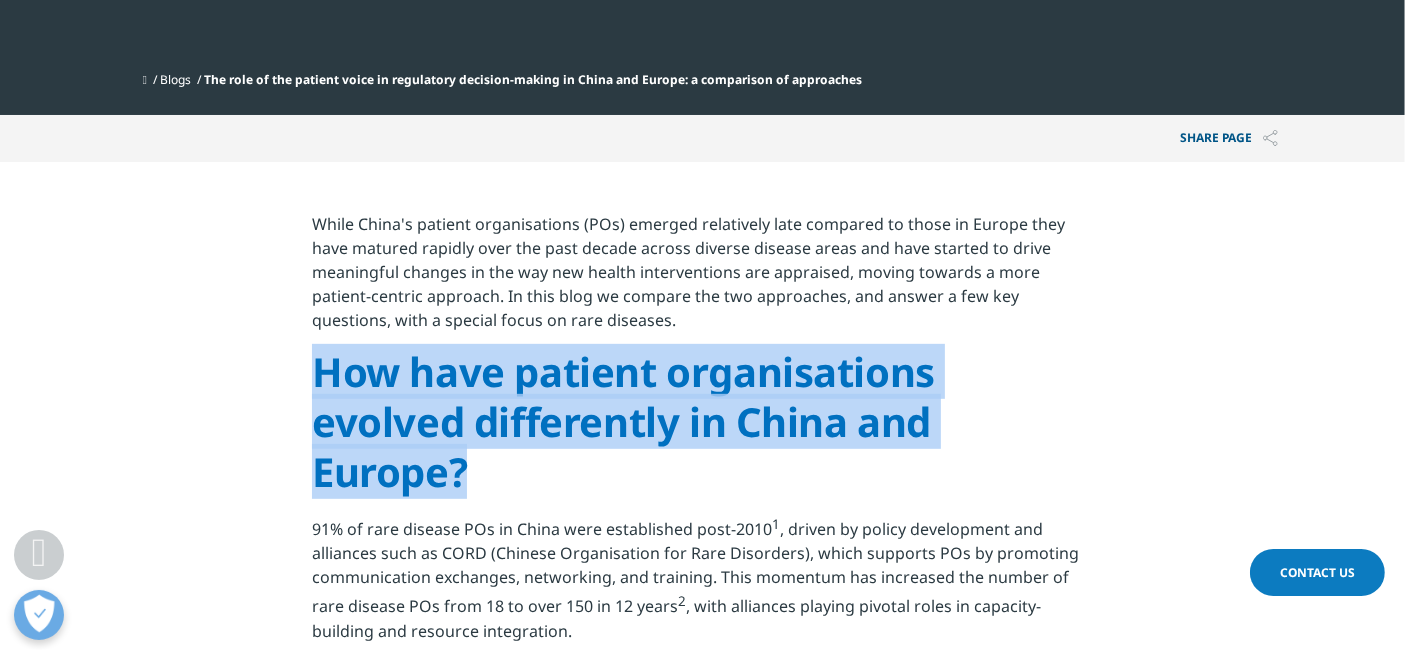 drag, startPoint x: 304, startPoint y: 367, endPoint x: 504, endPoint y: 455, distance: 218.504 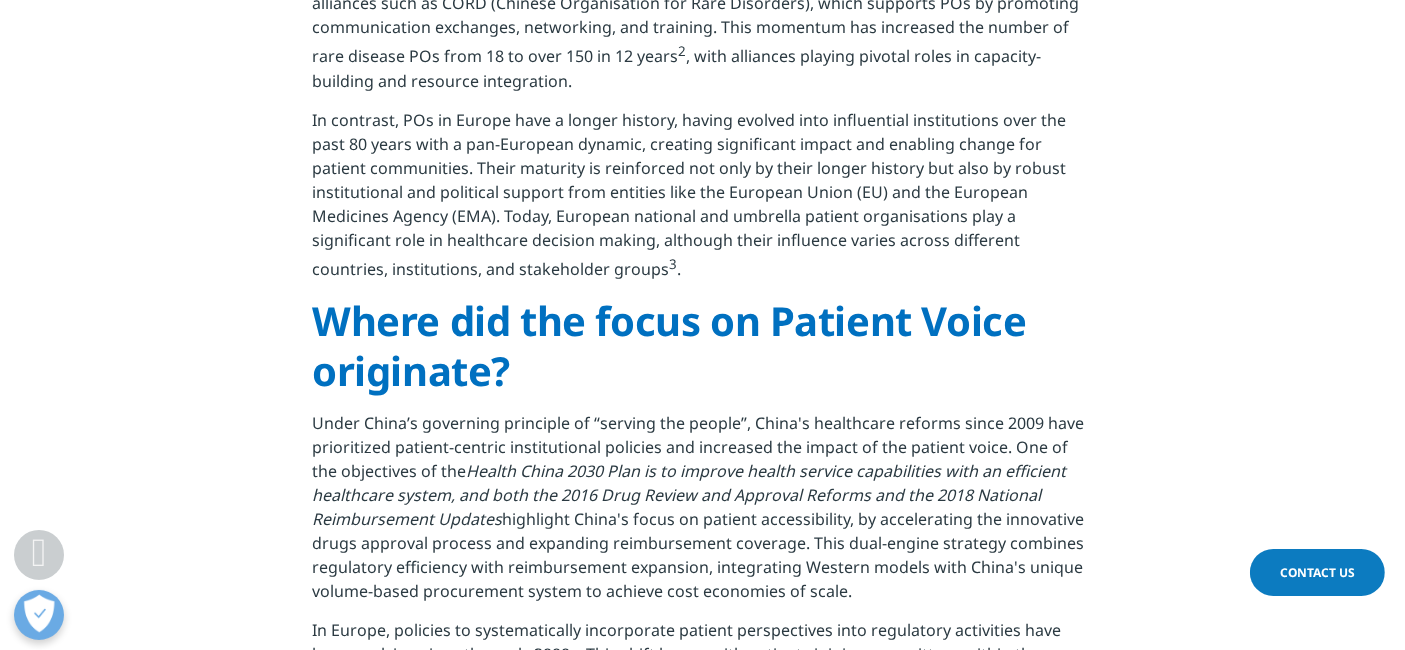 scroll, scrollTop: 1444, scrollLeft: 0, axis: vertical 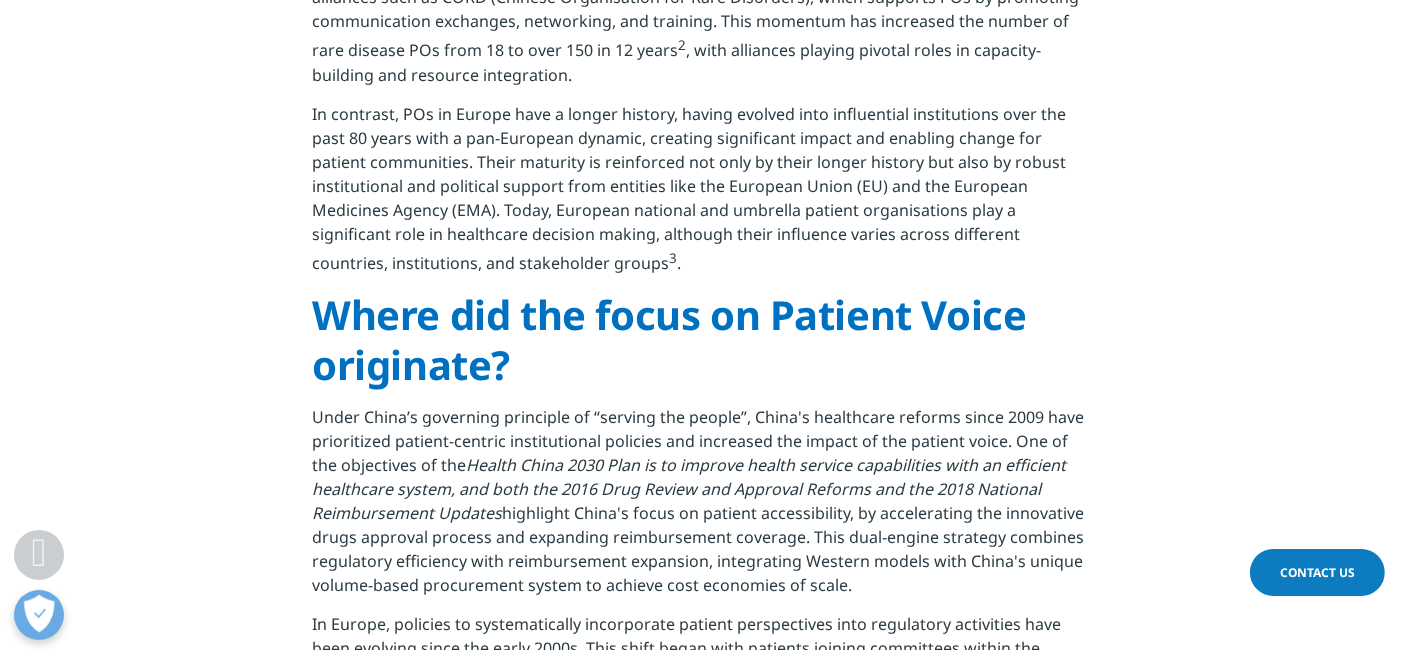 click on "Where did the focus on Patient Voice originate?" at bounding box center (669, 339) 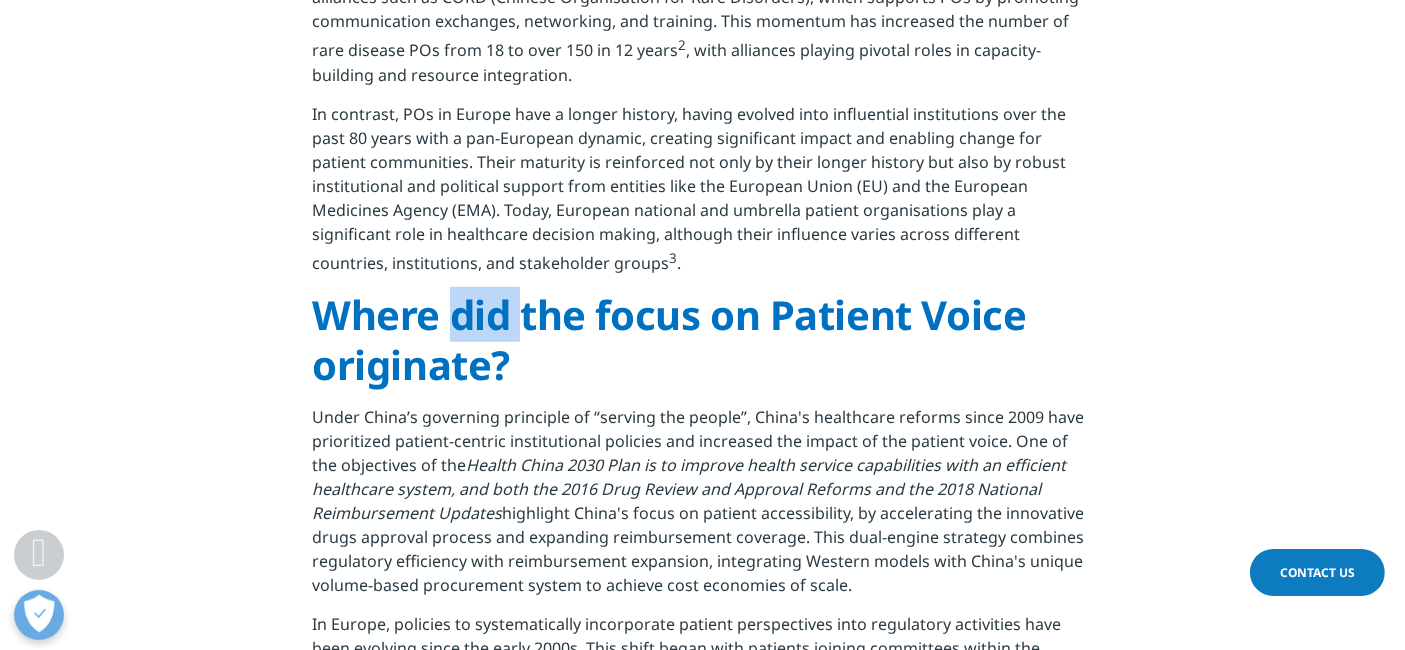 click on "Where did the focus on Patient Voice originate?" at bounding box center (669, 339) 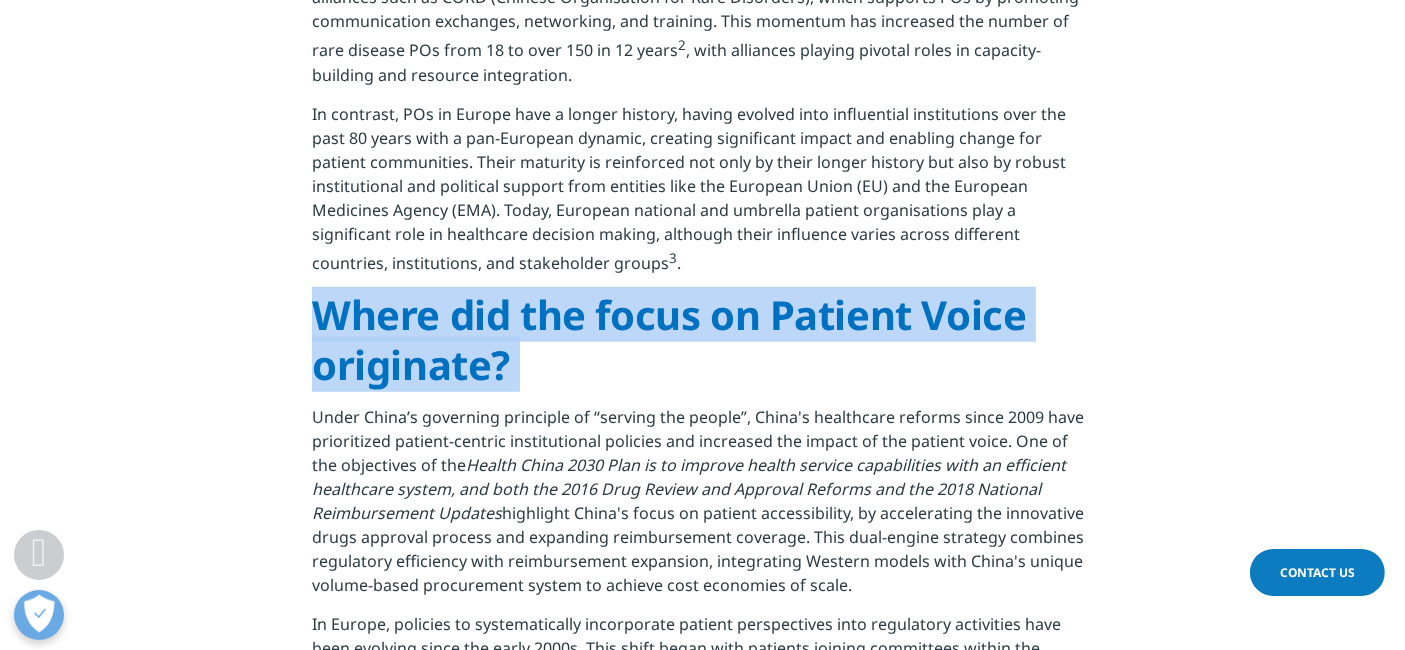click on "Where did the focus on Patient Voice originate?" at bounding box center (669, 339) 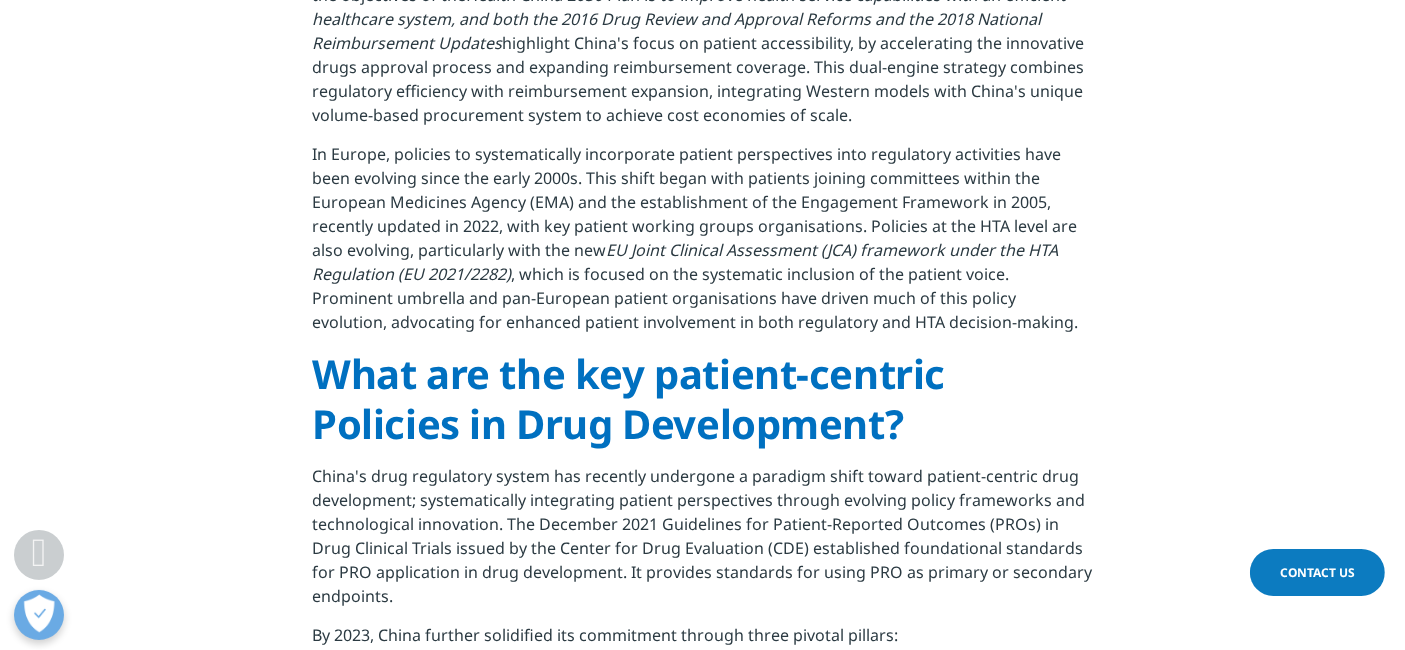 scroll, scrollTop: 2000, scrollLeft: 0, axis: vertical 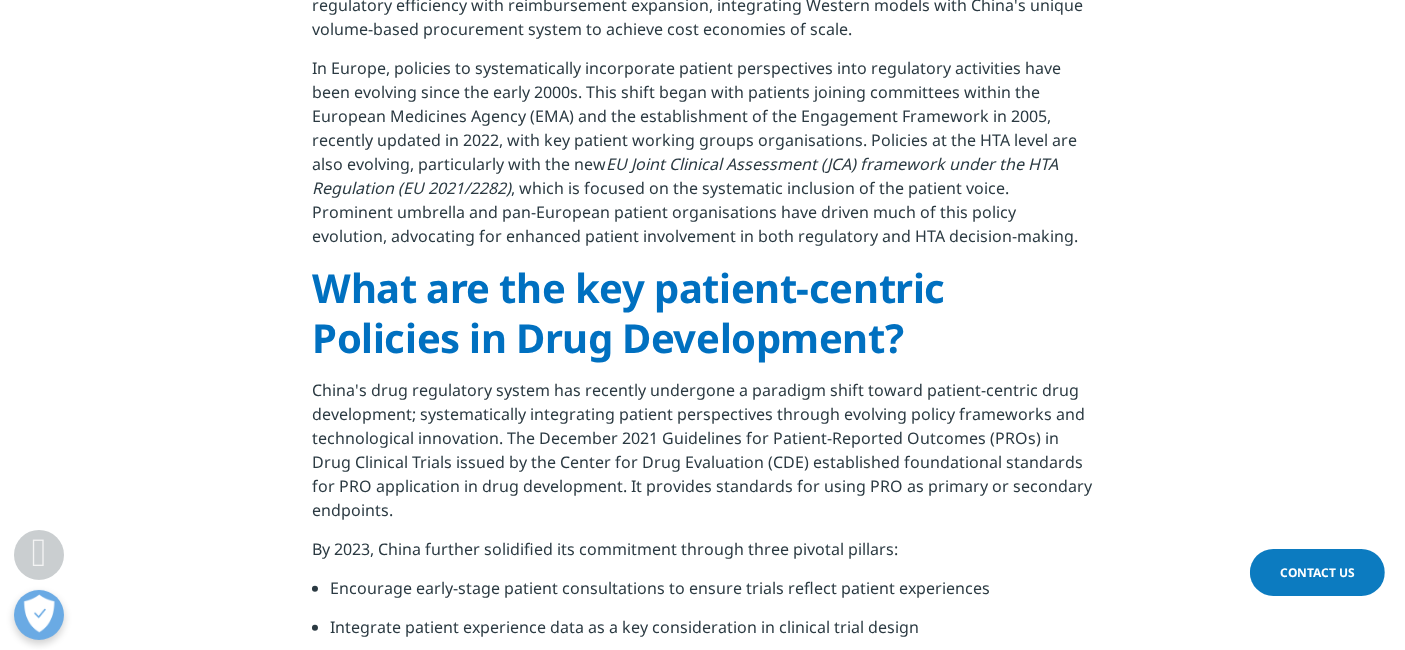 click on "What are the key patient-centric Policies in Drug Development?" at bounding box center [628, 312] 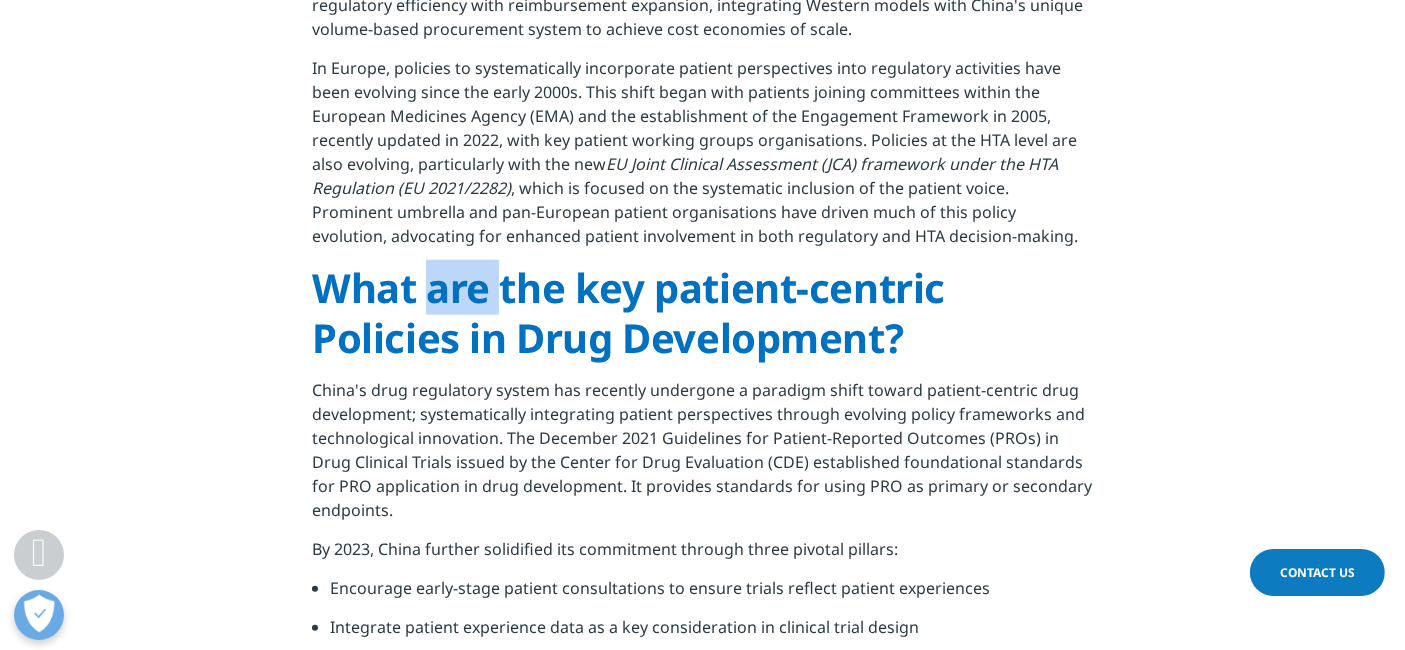click on "What are the key patient-centric Policies in Drug Development?" at bounding box center [628, 312] 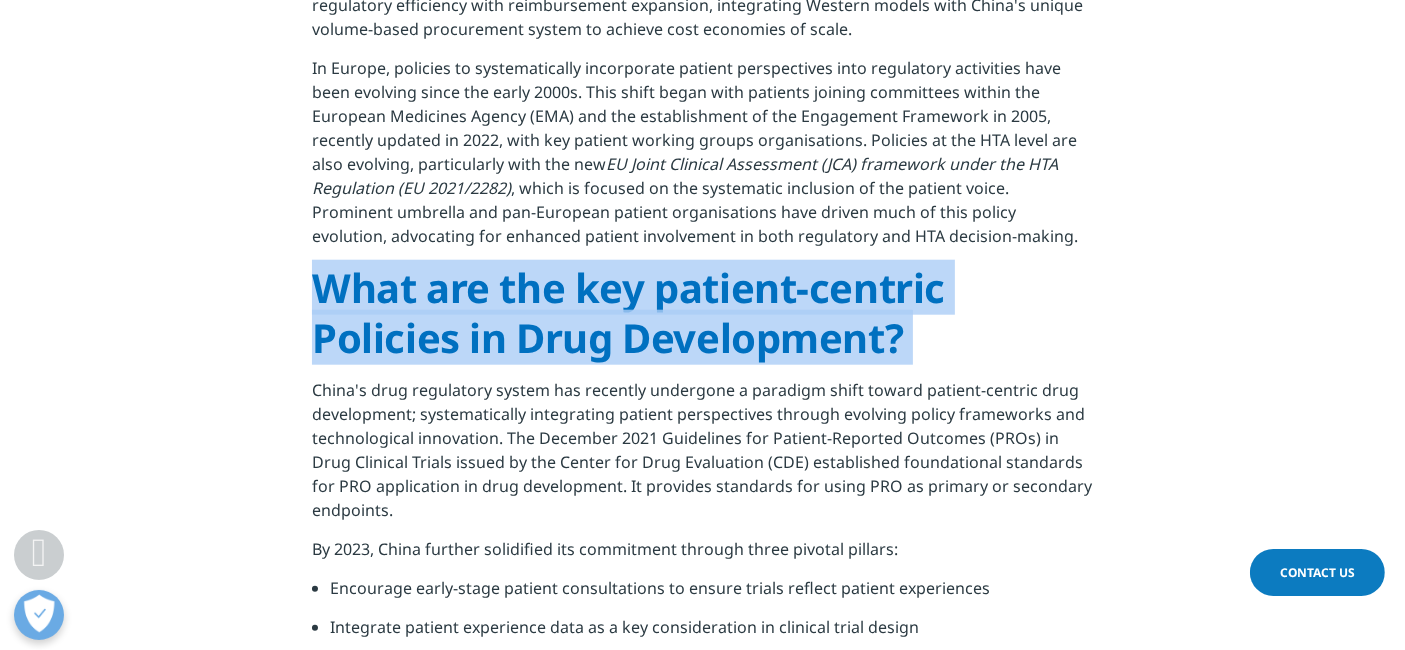 click on "What are the key patient-centric Policies in Drug Development?" at bounding box center [628, 312] 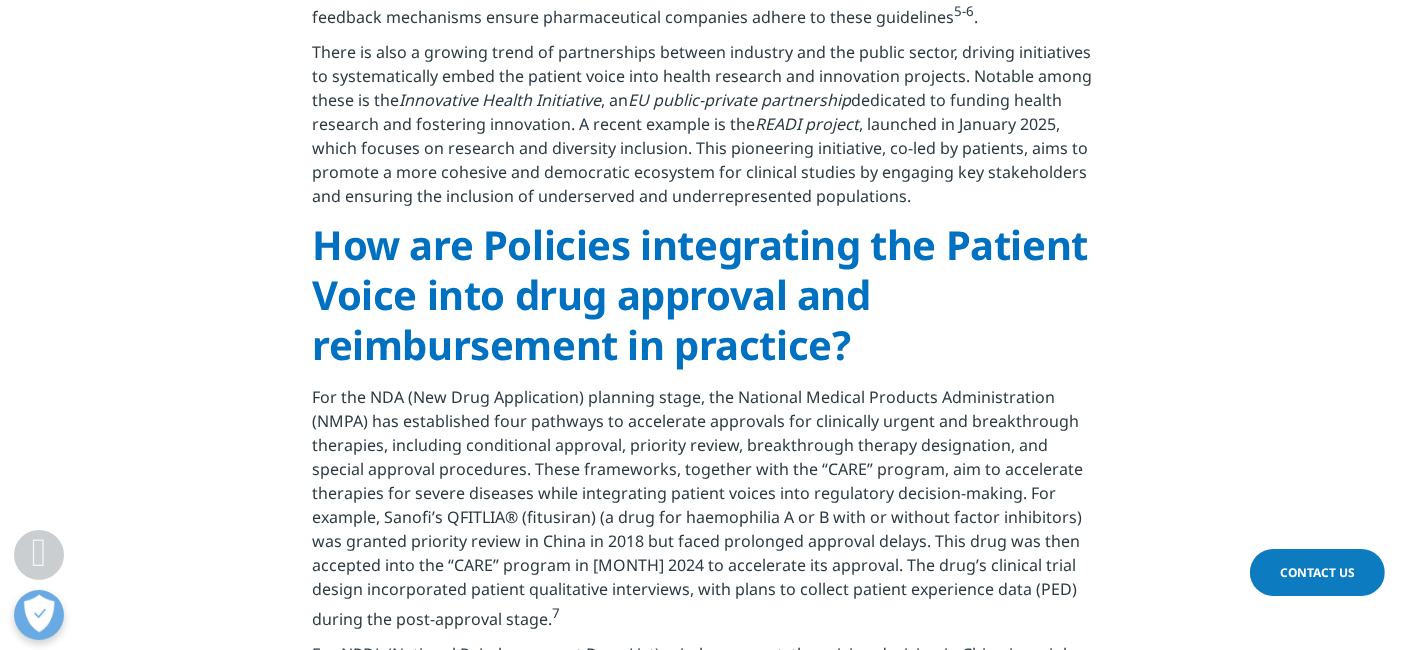 scroll, scrollTop: 4777, scrollLeft: 0, axis: vertical 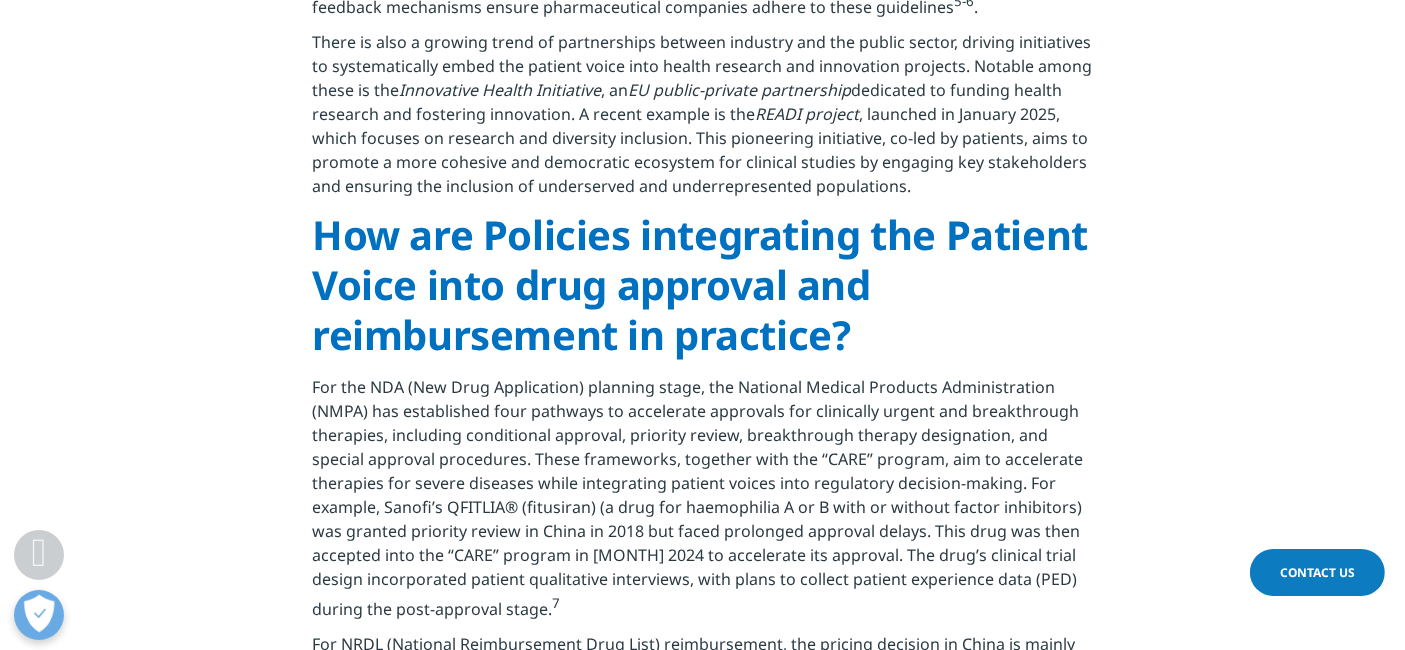 click on "How are Policies integrating the Patient Voice into drug approval and reimbursement in practice?" at bounding box center [700, 284] 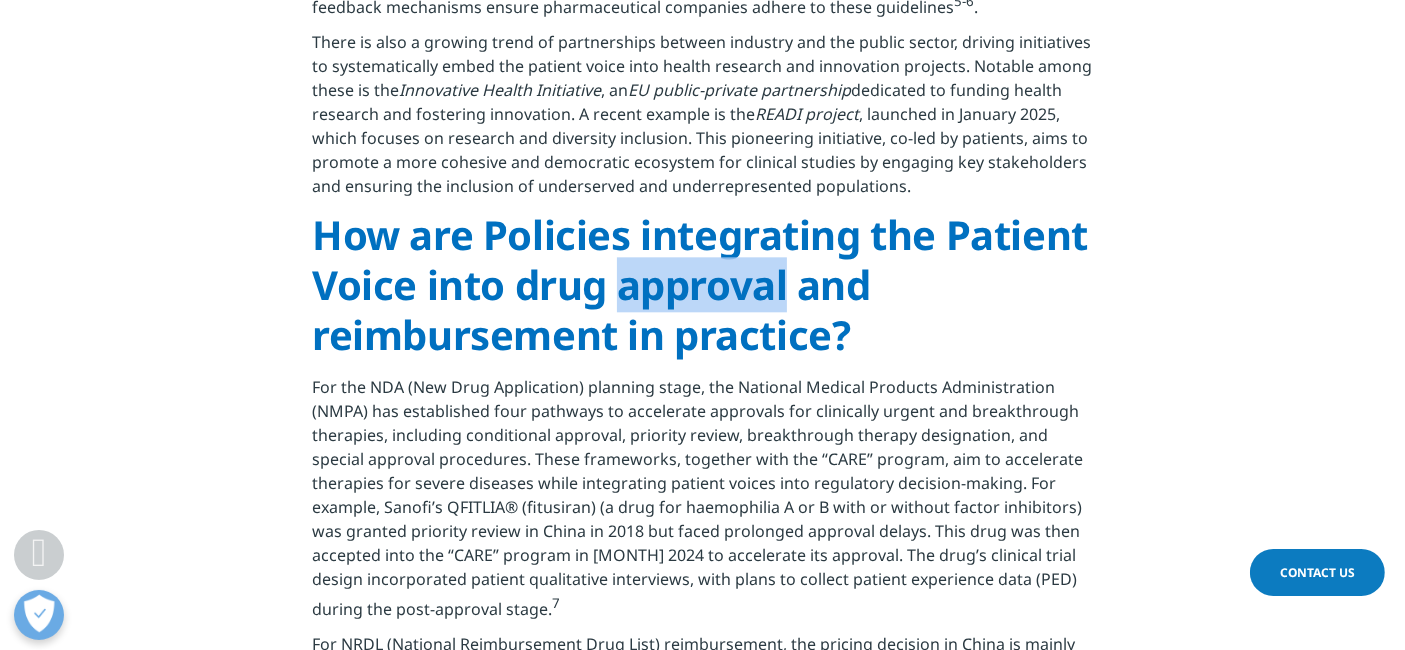 click on "How are Policies integrating the Patient Voice into drug approval and reimbursement in practice?" at bounding box center (700, 284) 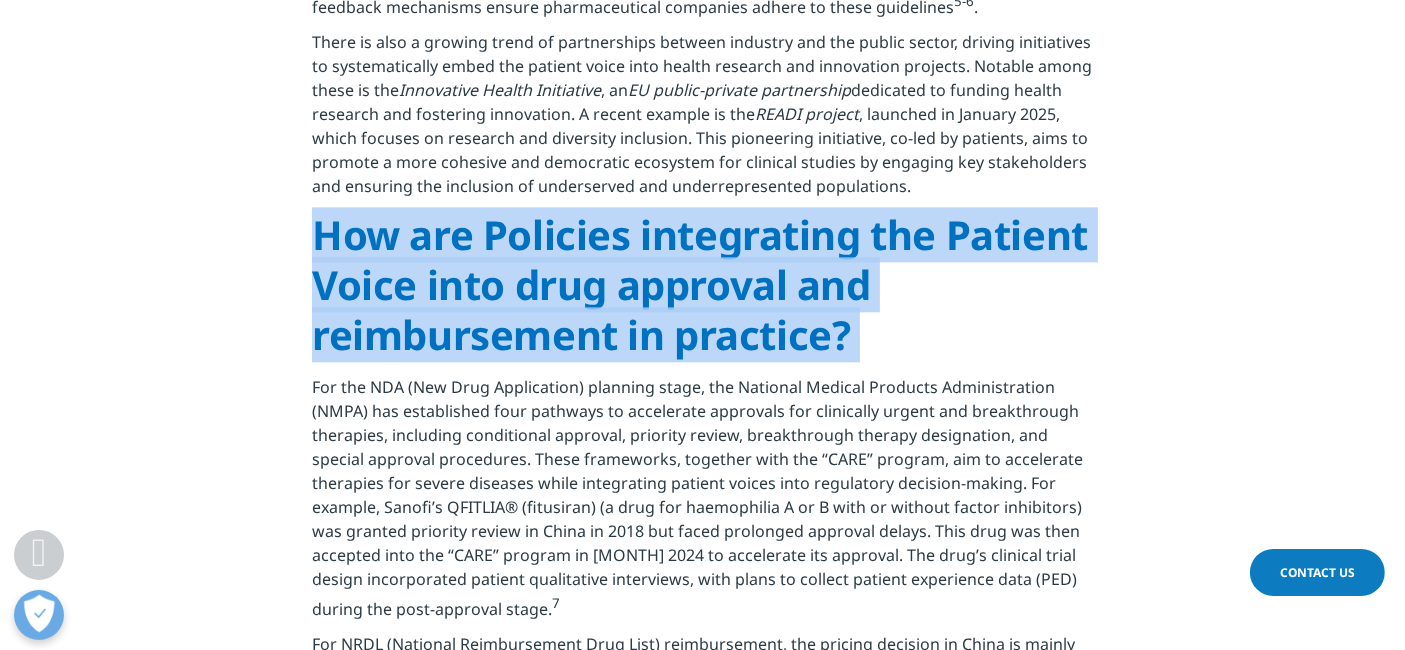 click on "How are Policies integrating the Patient Voice into drug approval and reimbursement in practice?" at bounding box center [700, 284] 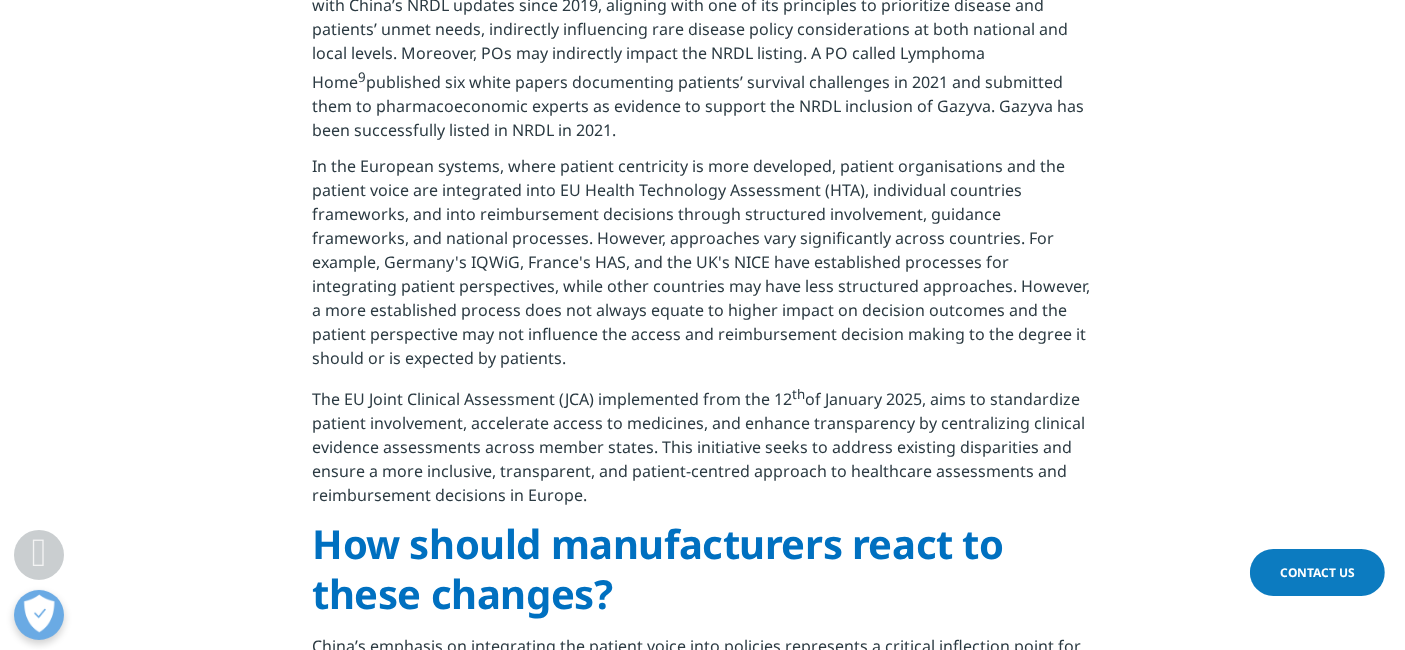 scroll, scrollTop: 5888, scrollLeft: 0, axis: vertical 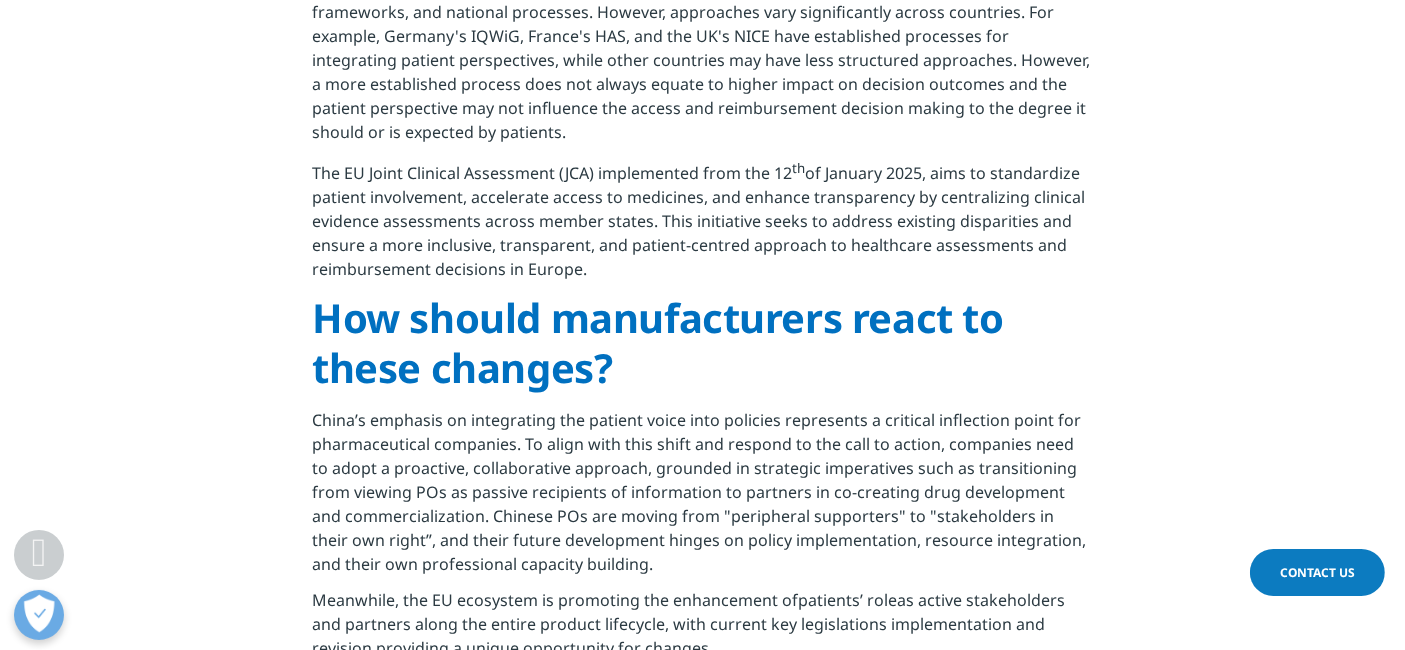 click on "How should manufacturers react to these changes?" at bounding box center (658, 342) 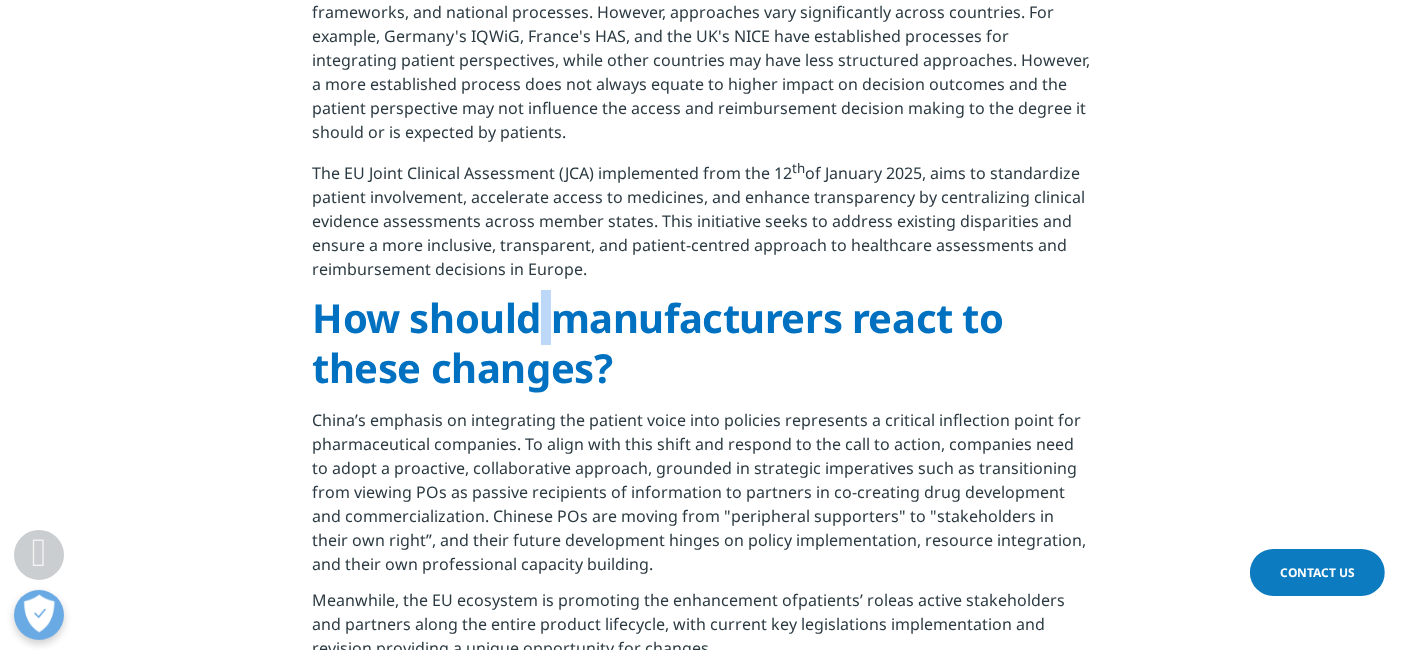 click on "How should manufacturers react to these changes?" at bounding box center [658, 342] 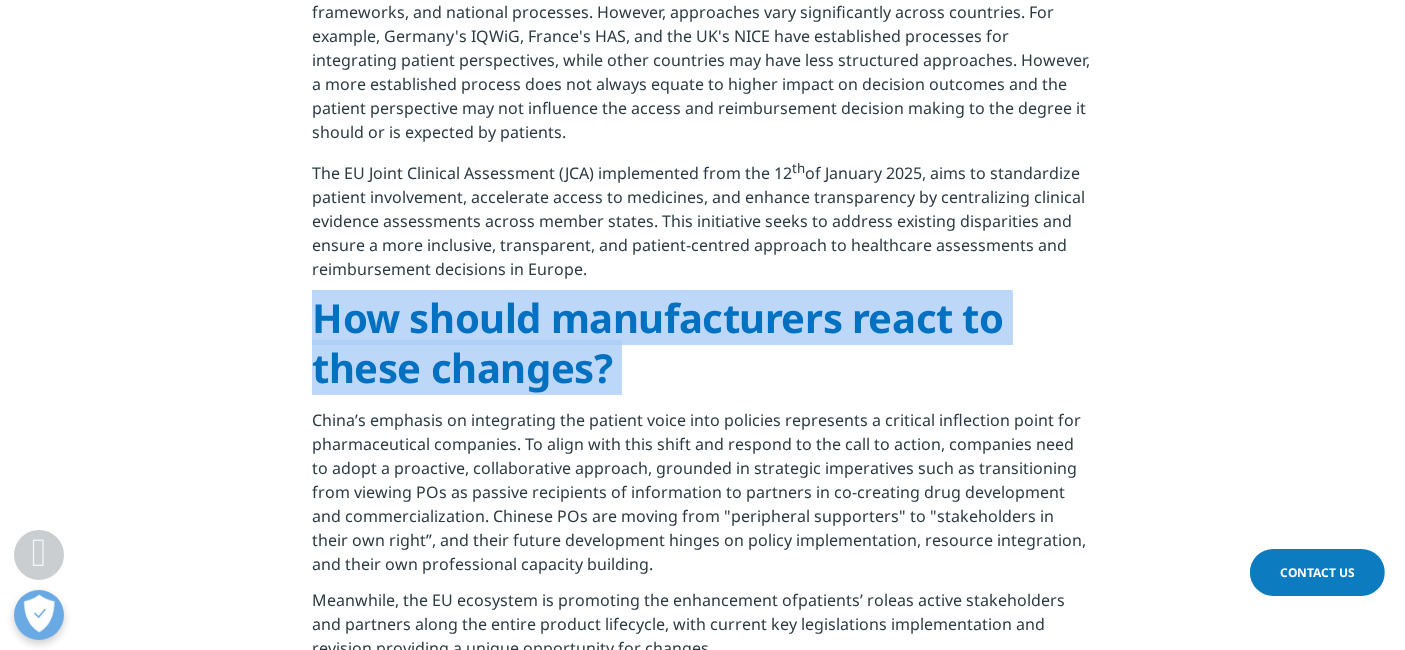 click on "How should manufacturers react to these changes?" at bounding box center [658, 342] 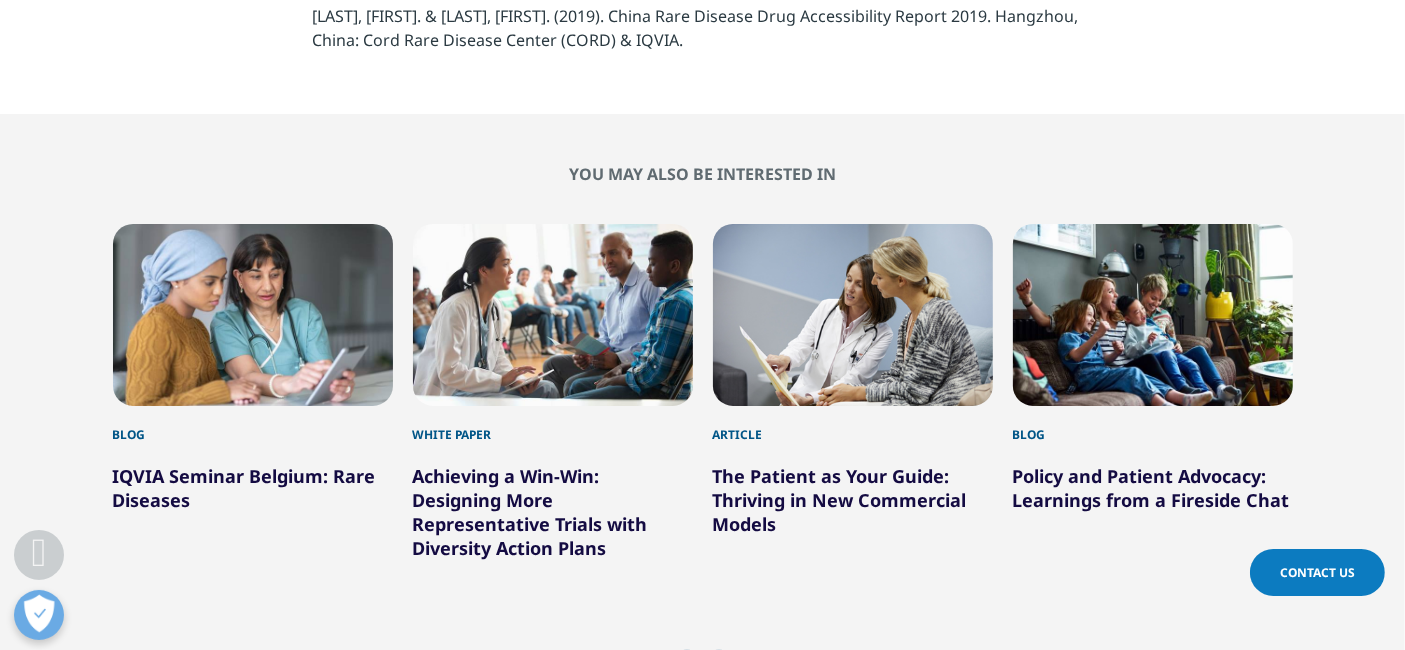 scroll, scrollTop: 8111, scrollLeft: 0, axis: vertical 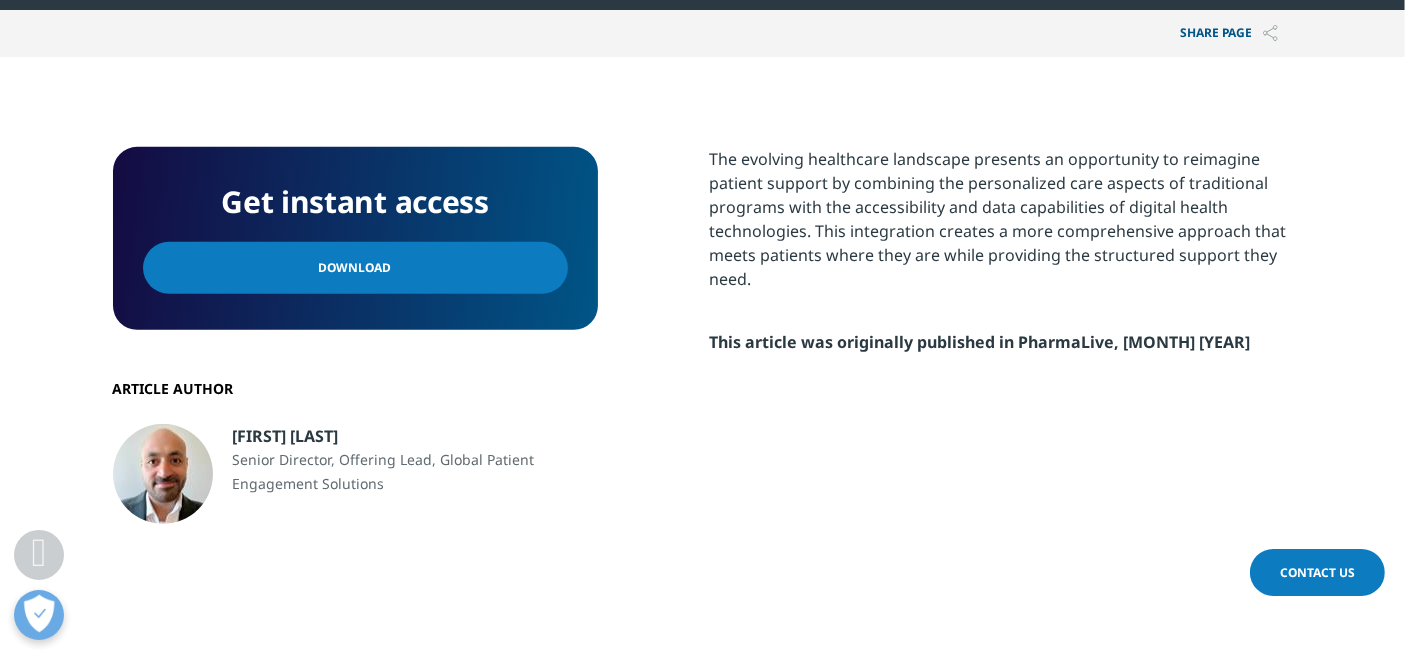 drag, startPoint x: 709, startPoint y: 147, endPoint x: 758, endPoint y: 282, distance: 143.61755 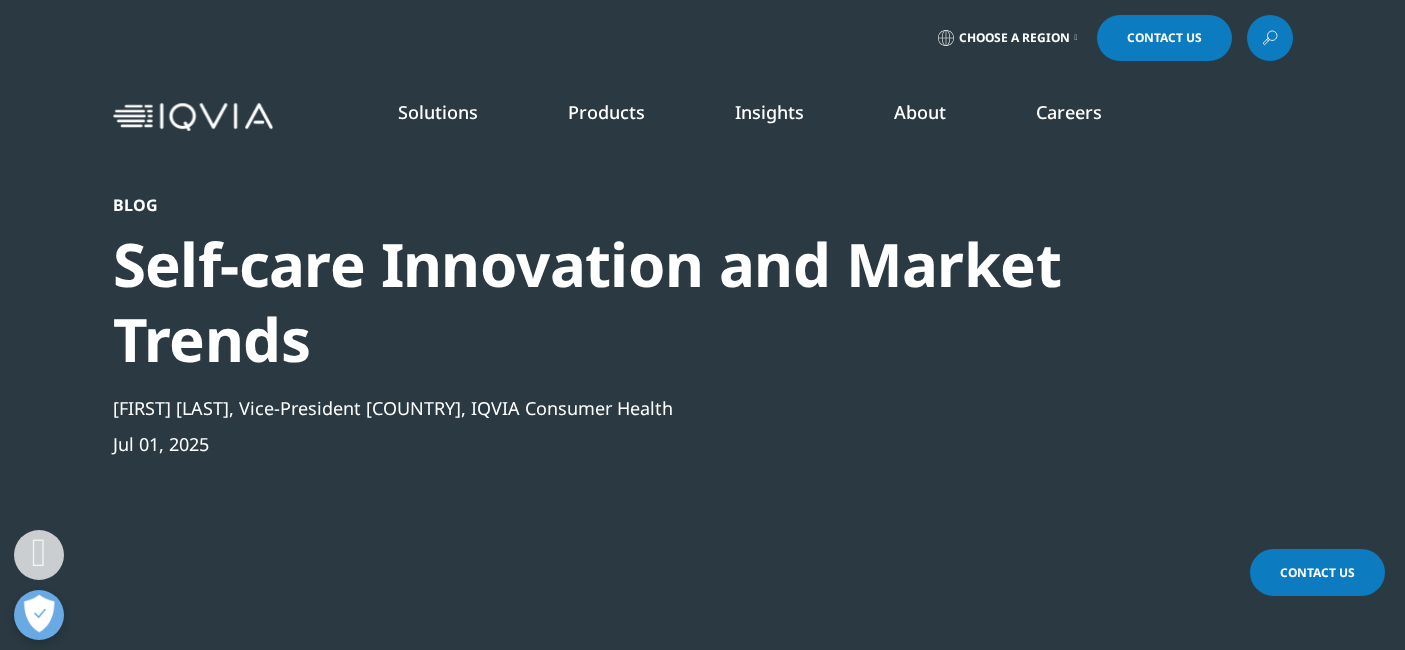 scroll, scrollTop: 666, scrollLeft: 0, axis: vertical 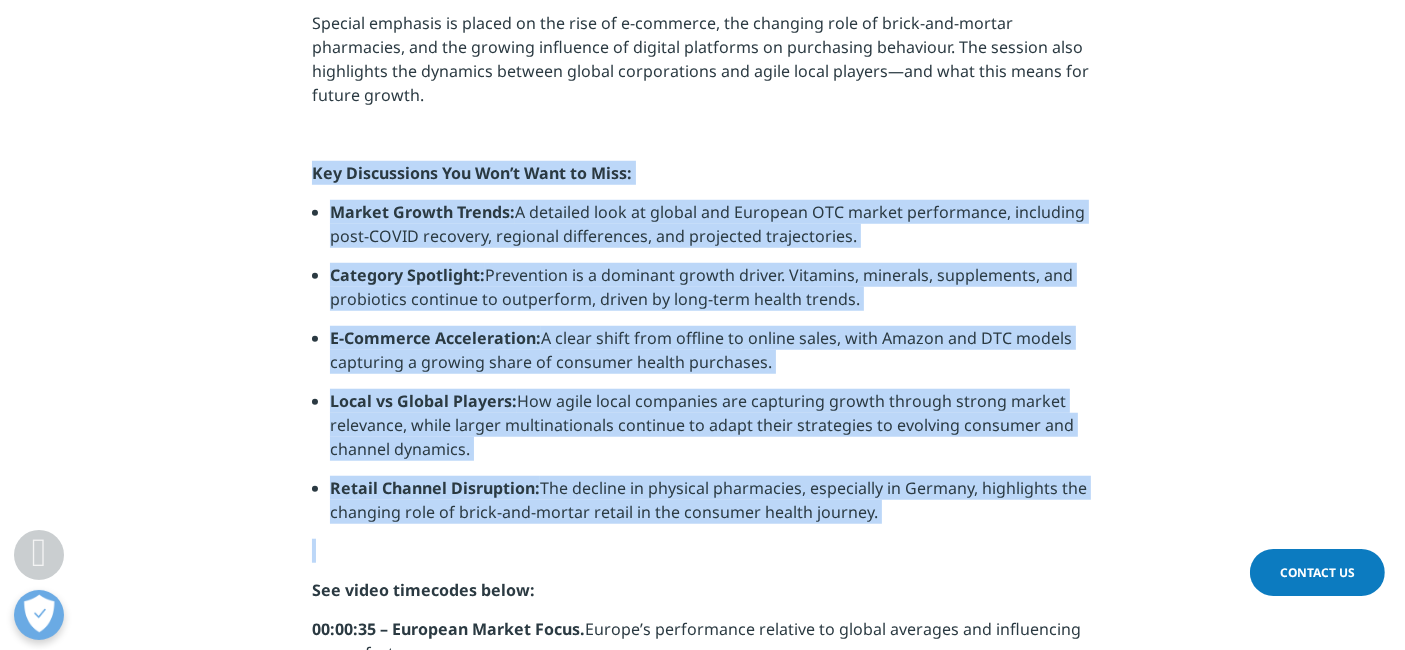 drag, startPoint x: 311, startPoint y: 164, endPoint x: 922, endPoint y: 542, distance: 718.47406 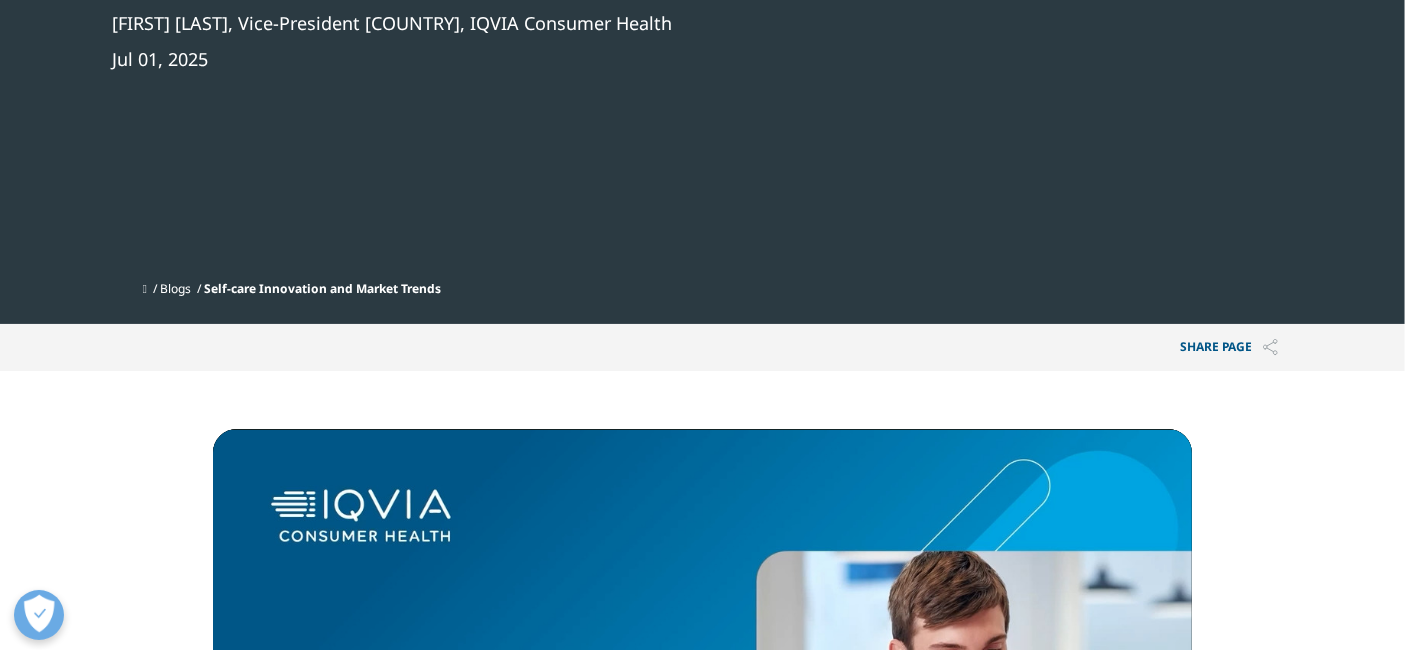 scroll, scrollTop: 222, scrollLeft: 0, axis: vertical 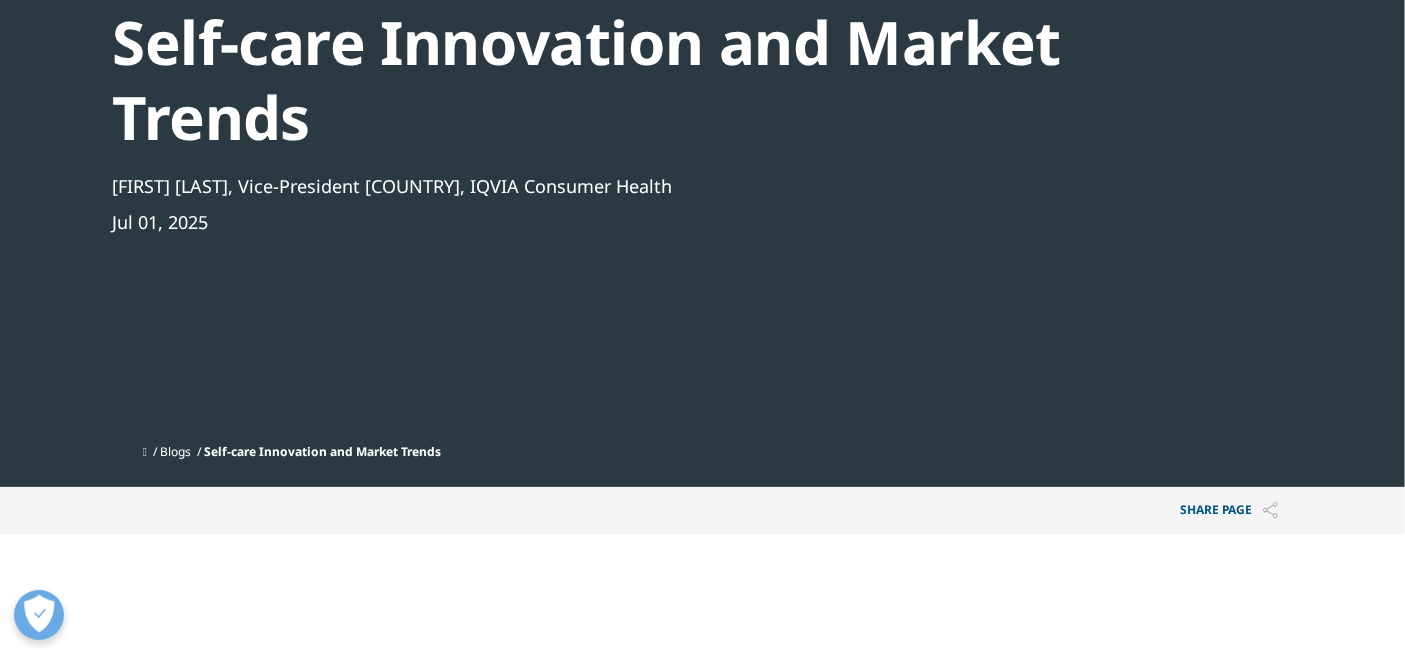 click on "[FIRST] [LAST], Vice-President [COUNTRY], IQVIA Consumer Health" at bounding box center [649, 186] 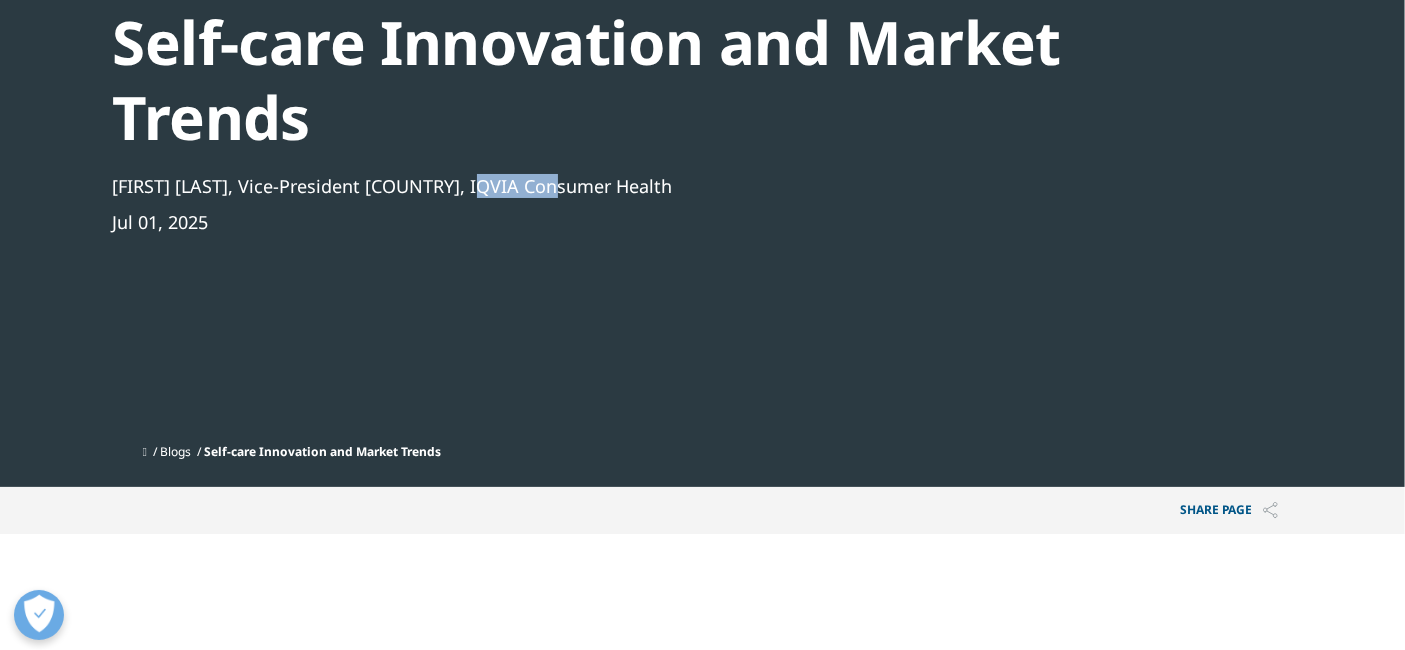 click on "[FIRST] [LAST], Vice-President [COUNTRY], IQVIA Consumer Health" at bounding box center [649, 186] 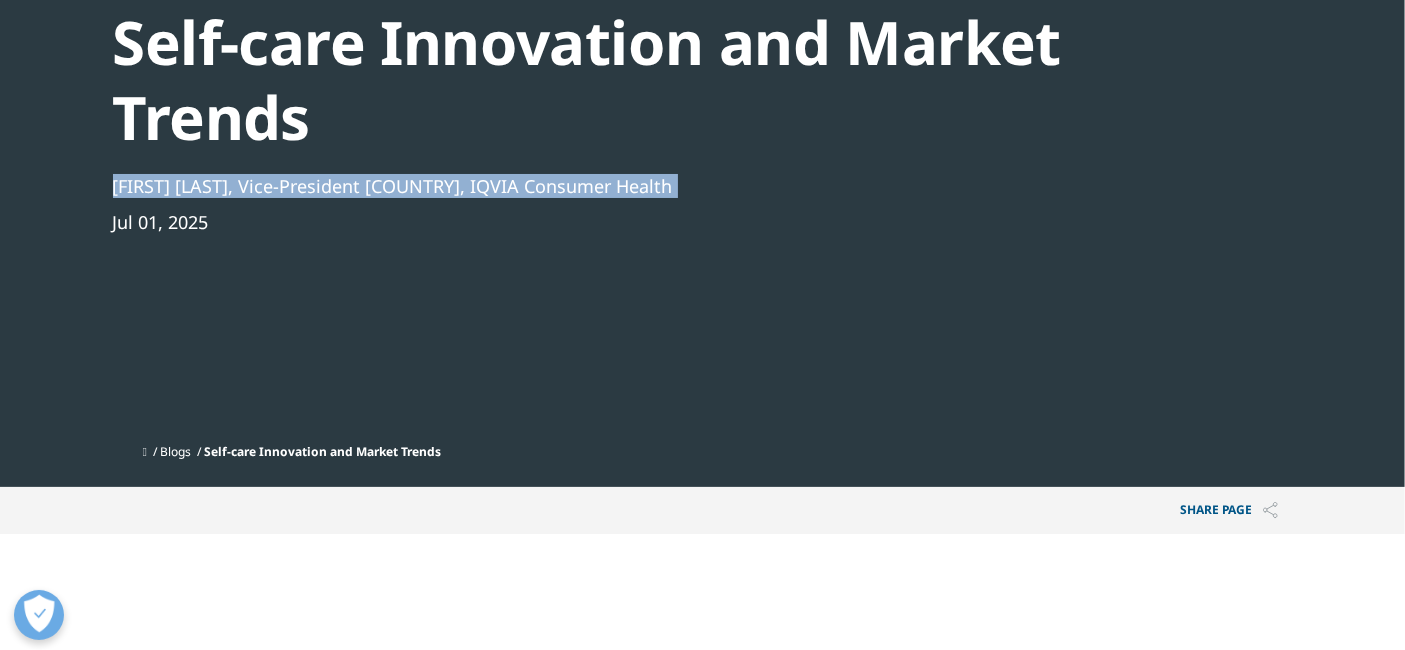 click on "[FIRST] [LAST], Vice-President [COUNTRY], IQVIA Consumer Health" at bounding box center (649, 186) 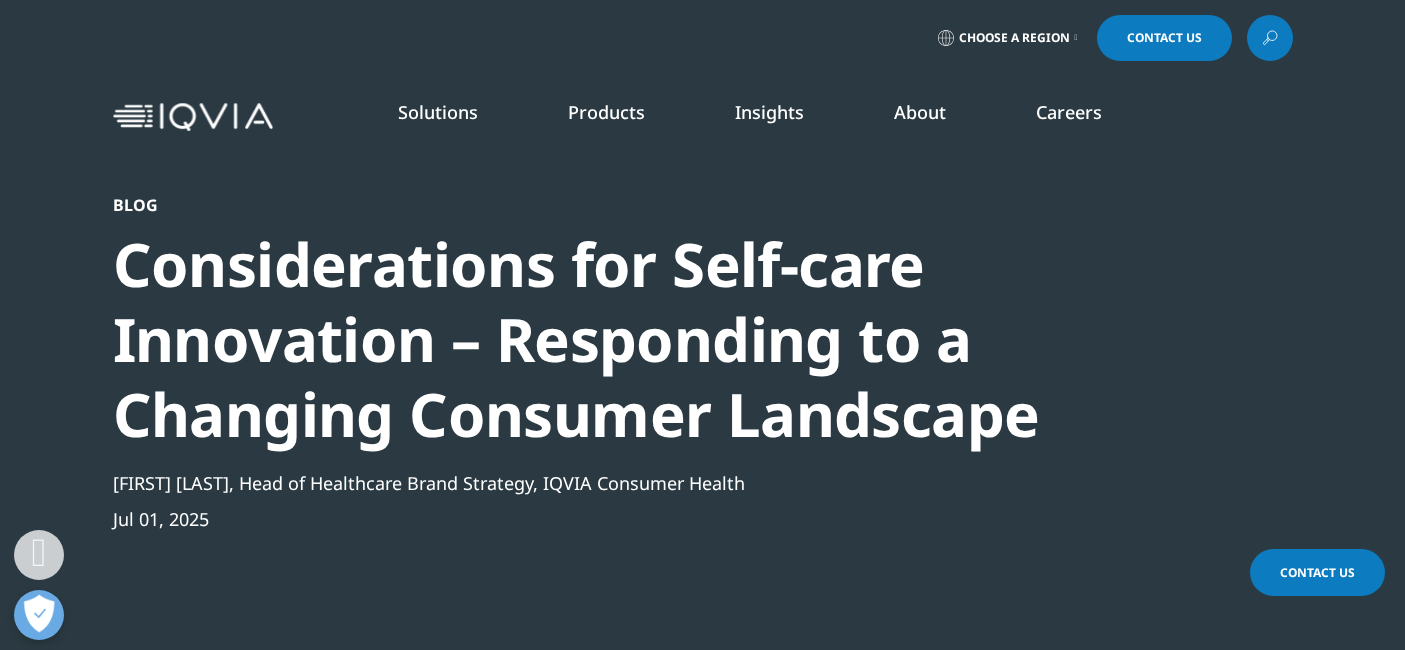 scroll, scrollTop: 888, scrollLeft: 0, axis: vertical 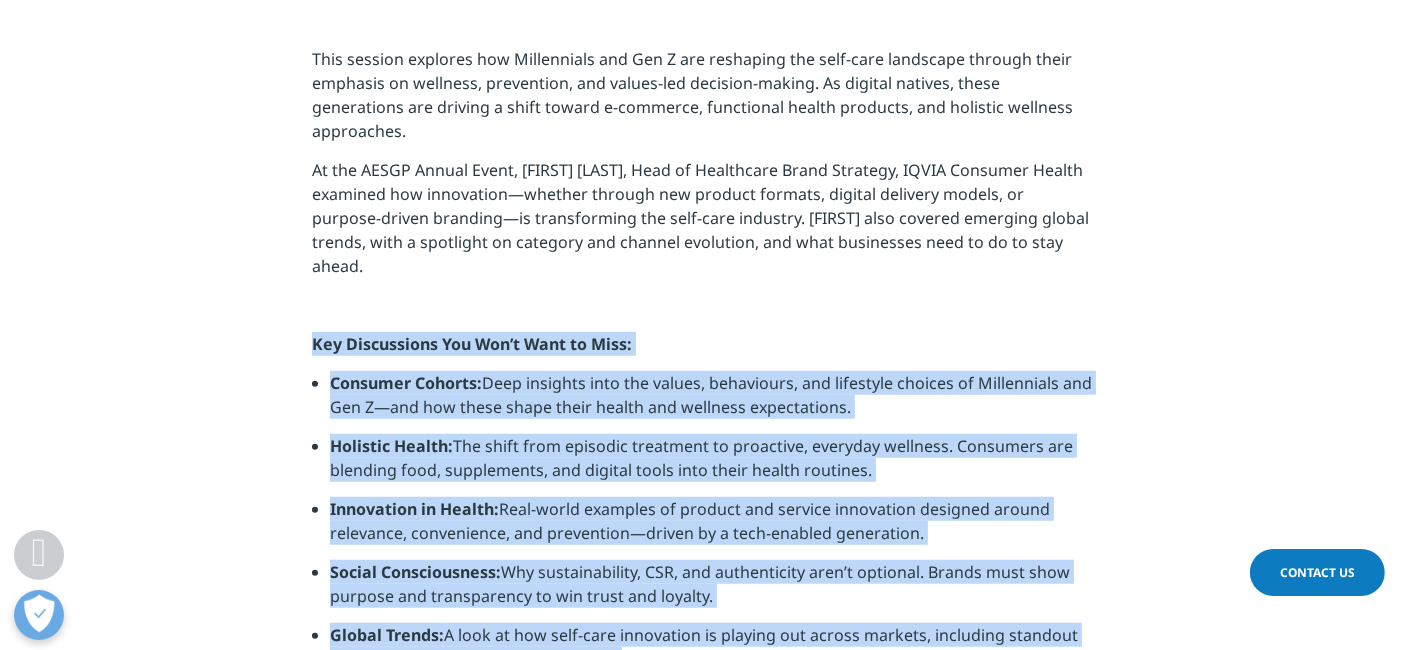 drag, startPoint x: 309, startPoint y: 294, endPoint x: 663, endPoint y: 635, distance: 491.52518 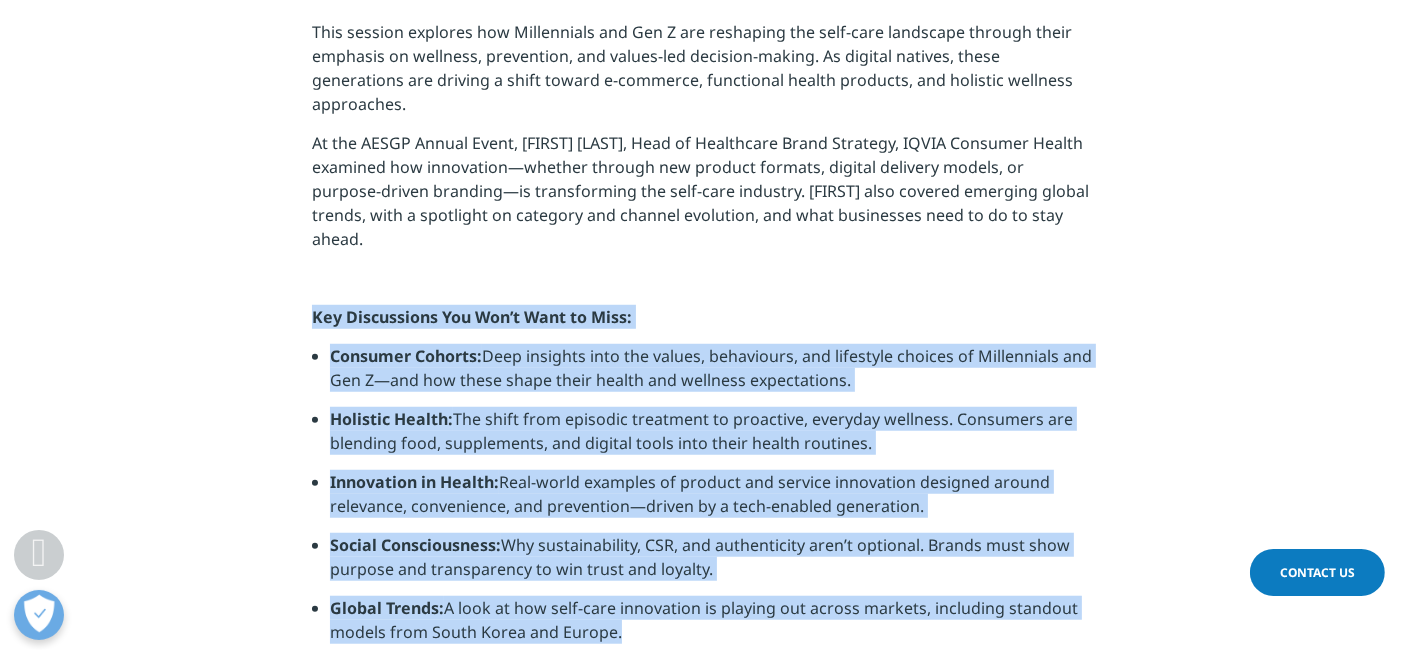 scroll, scrollTop: 1666, scrollLeft: 0, axis: vertical 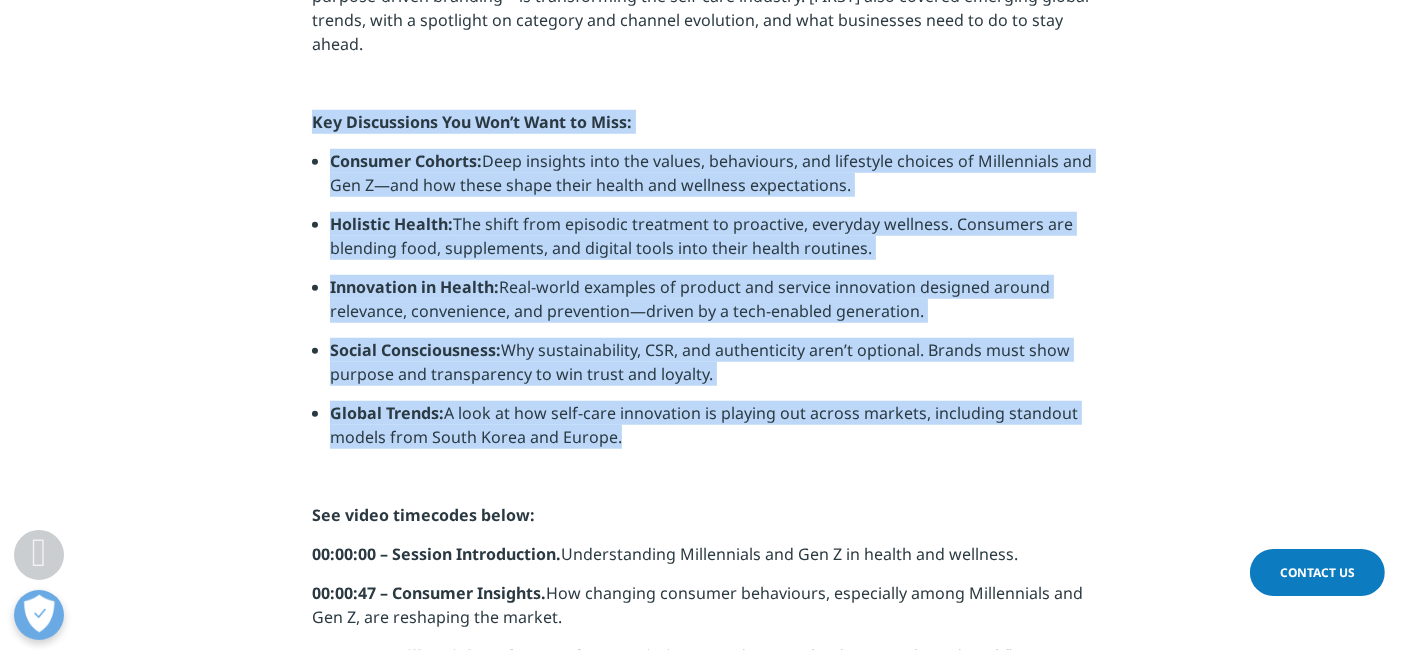 copy on "Key Discussions You Won’t Want to Miss:
Consumer Cohorts:  Deep insights into the values, behaviours, and lifestyle choices of Millennials and Gen Z—and how these shape their health and wellness expectations.
Holistic Health:  The shift from episodic treatment to proactive, everyday wellness. Consumers are blending food, supplements, and digital tools into their health routines.
Innovation in Health:  Real-world examples of product and service innovation designed around relevance, convenience, and prevention—driven by a tech-enabled generation.
Social Consciousness:  Why sustainability, CSR, and authenticity aren’t optional. Brands must show purpose and transparency to win trust and loyalty.
Global Trends:  A look at how self-care innovation is playing out across markets, including standout models from South Korea and Europe." 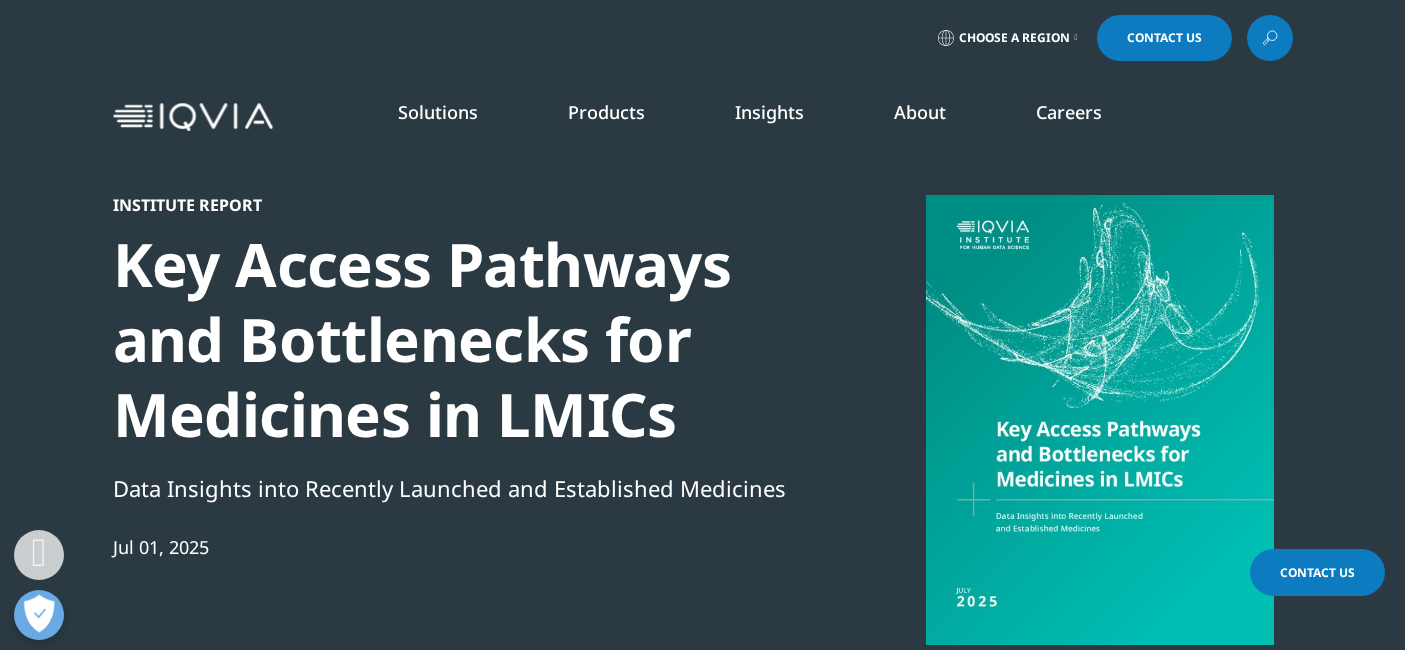 scroll, scrollTop: 444, scrollLeft: 0, axis: vertical 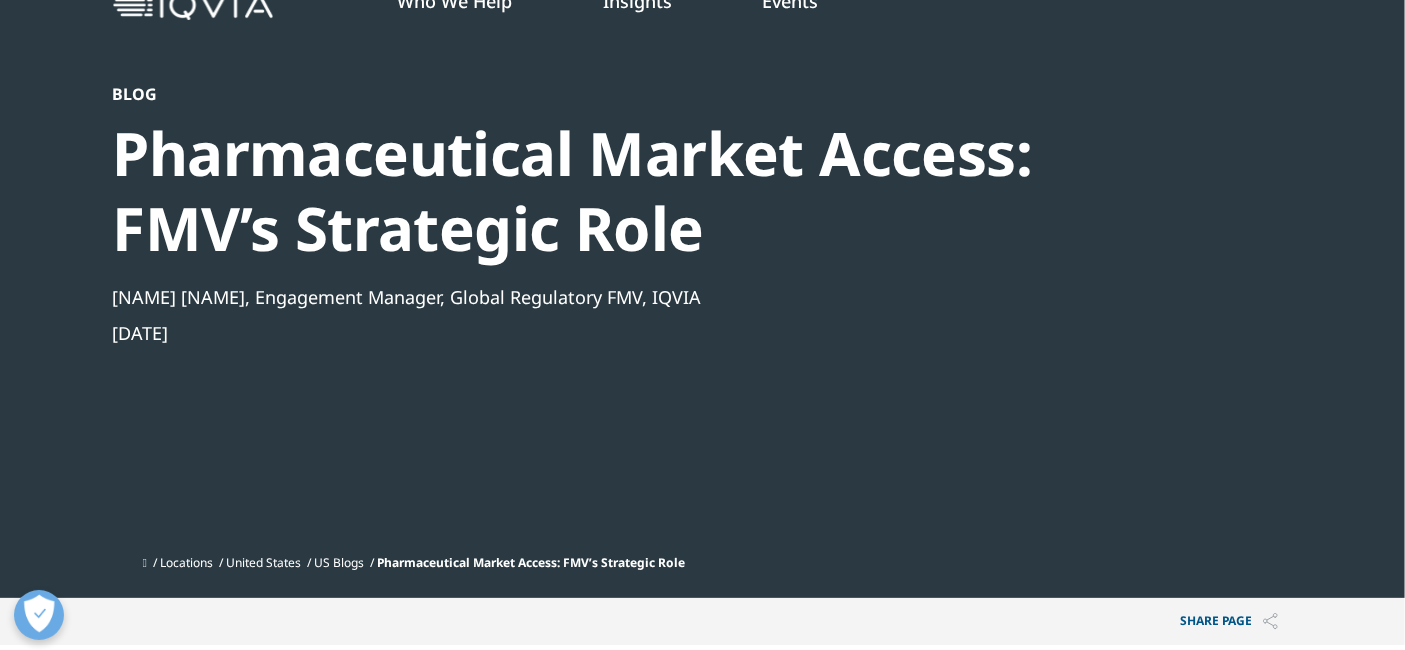 click on "Pharmaceutical Market Access: FMV’s Strategic Role" at bounding box center [649, 191] 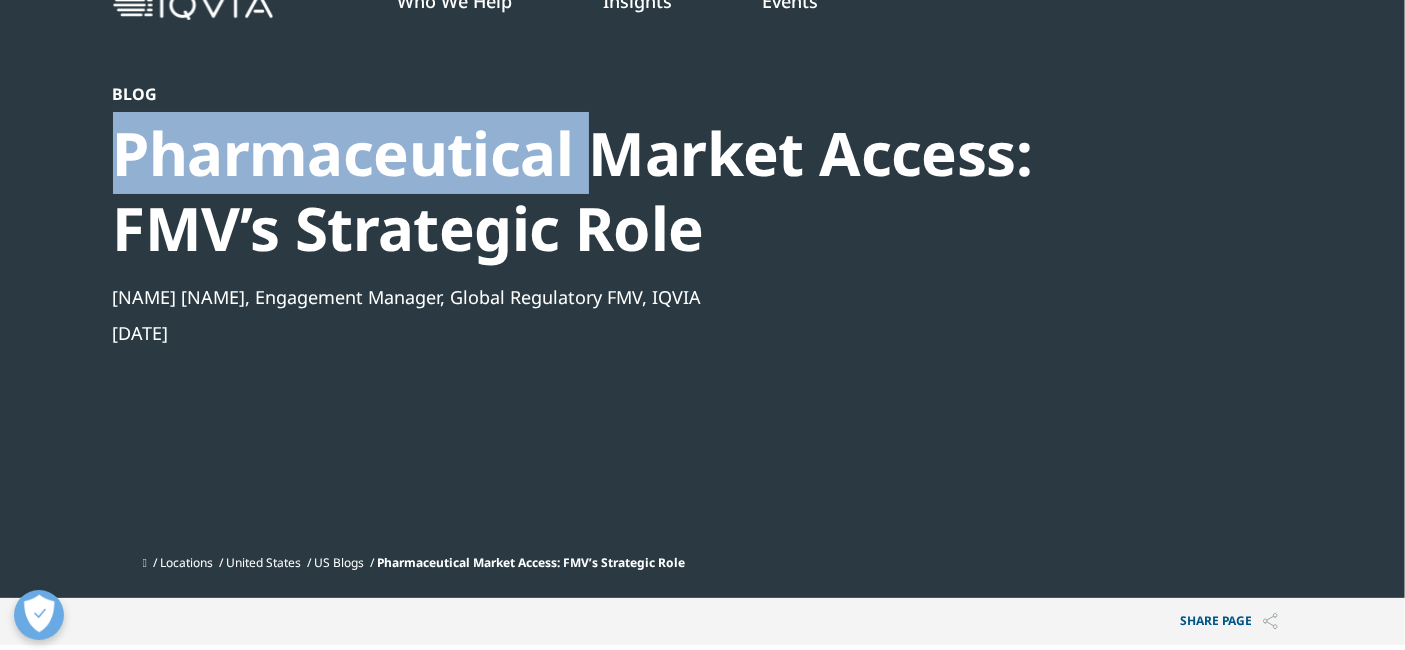 click on "Pharmaceutical Market Access: FMV’s Strategic Role" at bounding box center (649, 191) 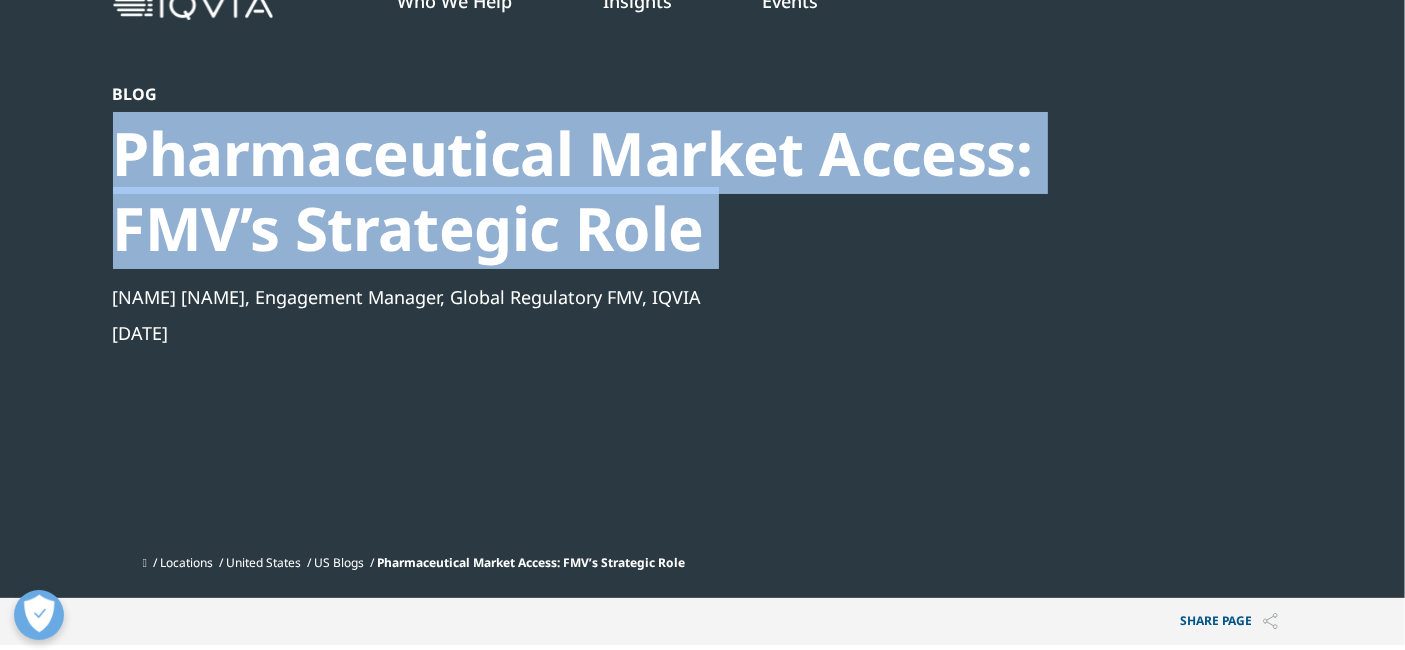 click on "Pharmaceutical Market Access: FMV’s Strategic Role" at bounding box center (649, 191) 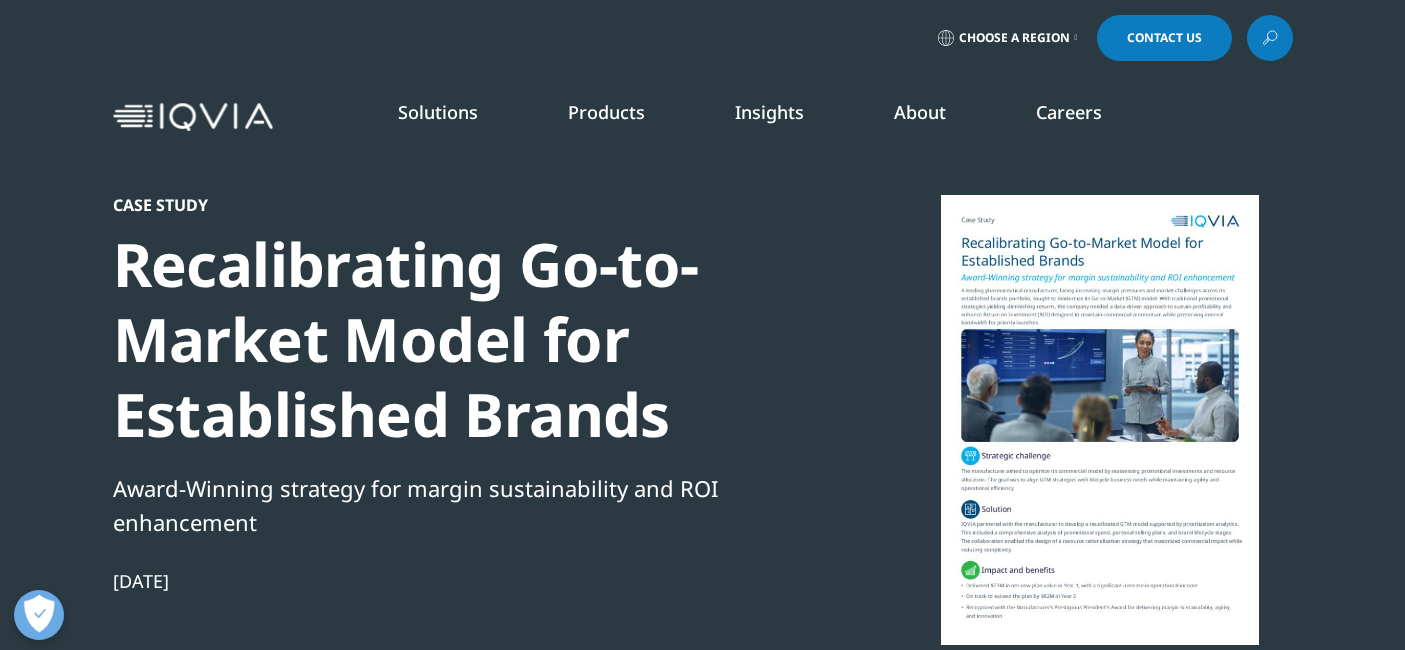 scroll, scrollTop: 0, scrollLeft: 0, axis: both 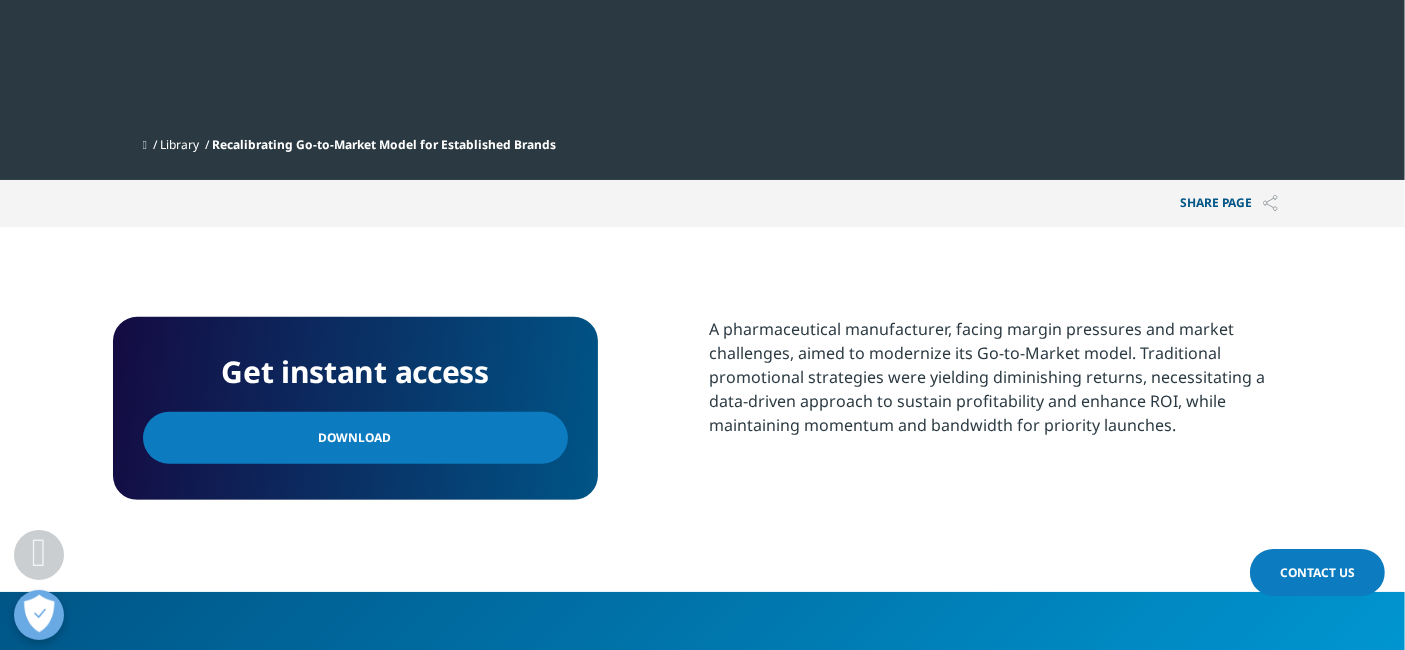 click on "A pharmaceutical manufacturer, facing margin pressures and market challenges, aimed to modernize its Go-to-Market model. Traditional promotional strategies were yielding diminishing returns, necessitating a data-driven approach to sustain profitability and enhance ROI, while maintaining momentum and bandwidth for priority launches." at bounding box center [1001, 384] 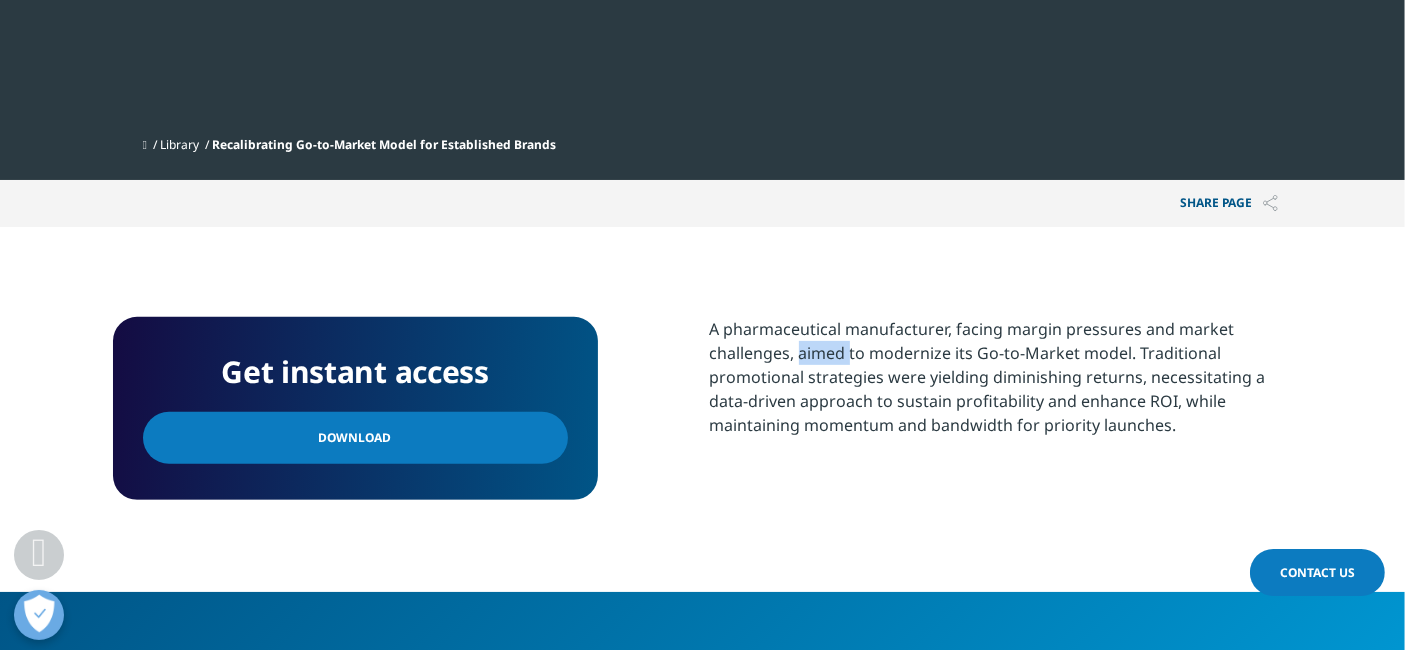 click on "A pharmaceutical manufacturer, facing margin pressures and market challenges, aimed to modernize its Go-to-Market model. Traditional promotional strategies were yielding diminishing returns, necessitating a data-driven approach to sustain profitability and enhance ROI, while maintaining momentum and bandwidth for priority launches." at bounding box center [1001, 384] 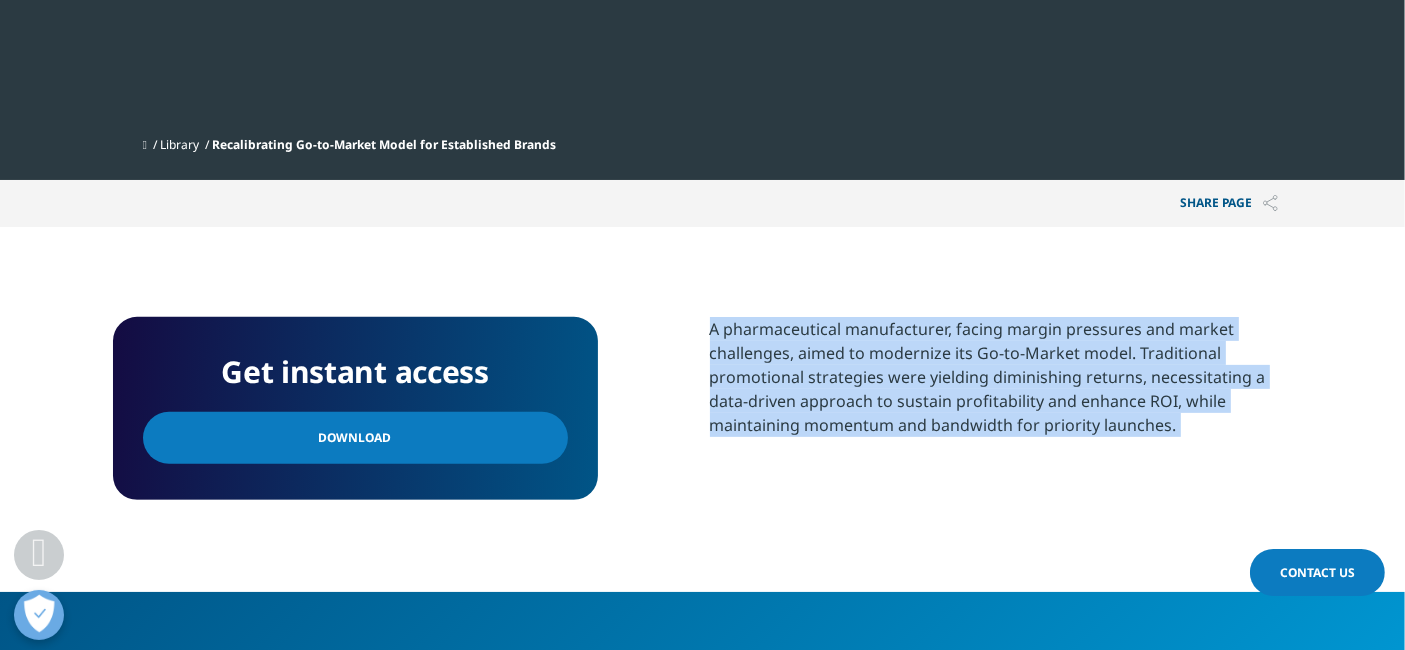 click on "A pharmaceutical manufacturer, facing margin pressures and market challenges, aimed to modernize its Go-to-Market model. Traditional promotional strategies were yielding diminishing returns, necessitating a data-driven approach to sustain profitability and enhance ROI, while maintaining momentum and bandwidth for priority launches." at bounding box center [1001, 384] 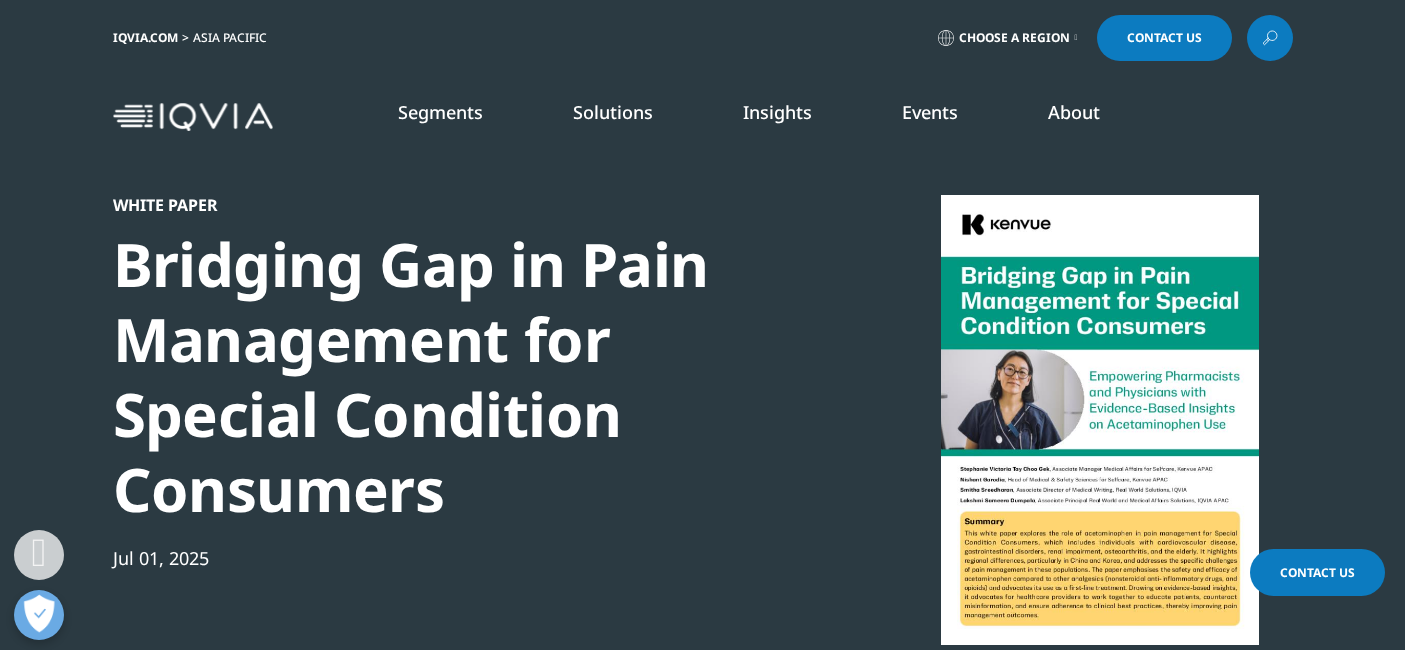 scroll, scrollTop: 777, scrollLeft: 0, axis: vertical 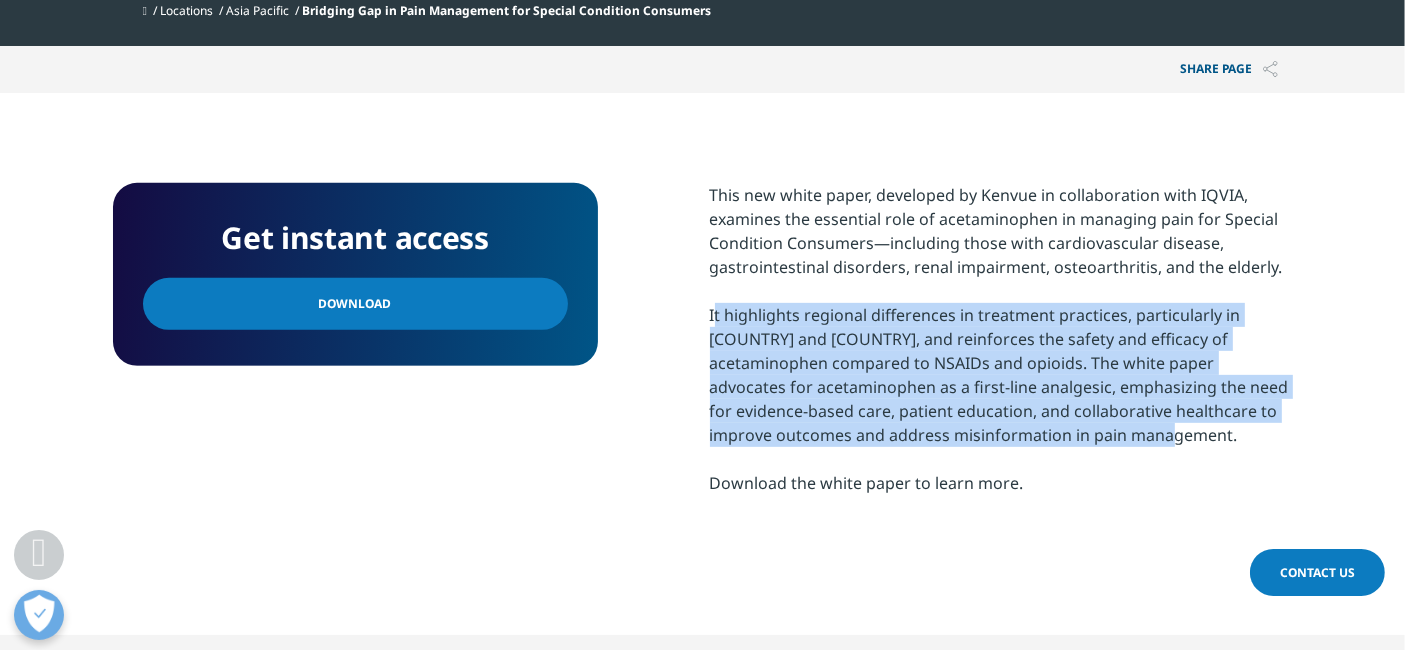 drag, startPoint x: 702, startPoint y: 308, endPoint x: 1193, endPoint y: 432, distance: 506.41583 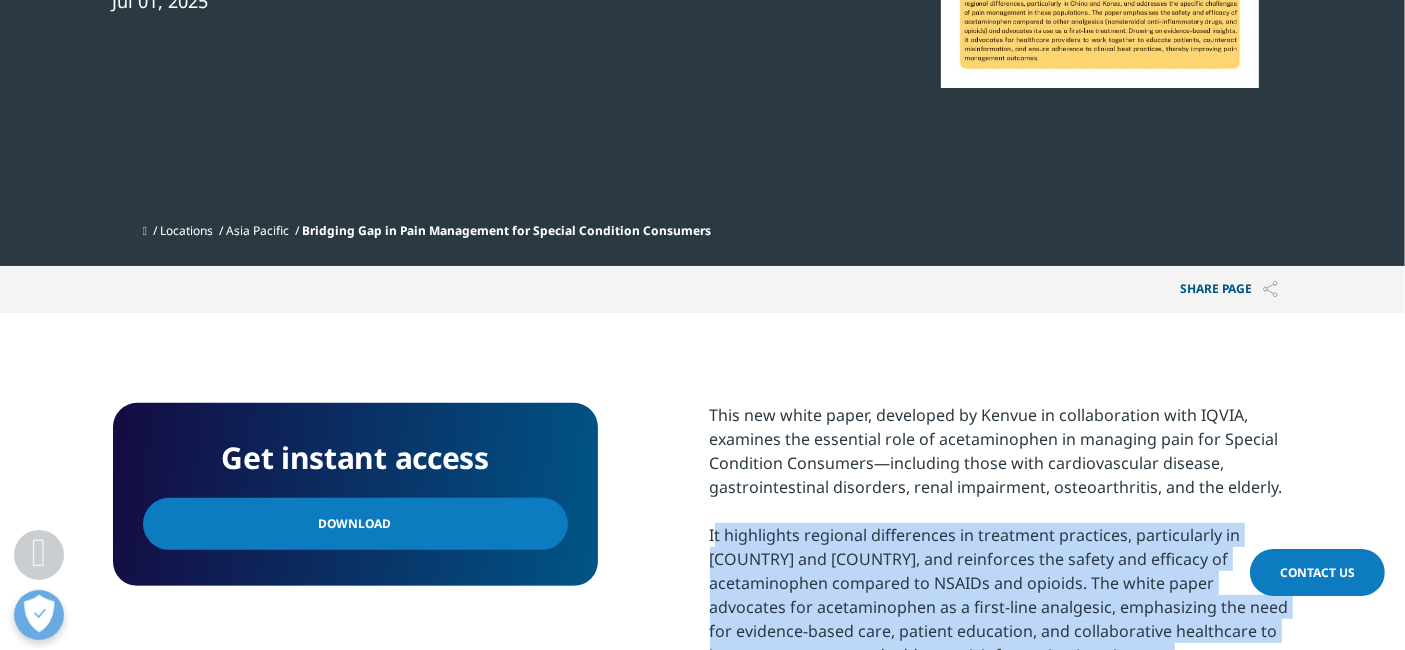 scroll, scrollTop: 333, scrollLeft: 0, axis: vertical 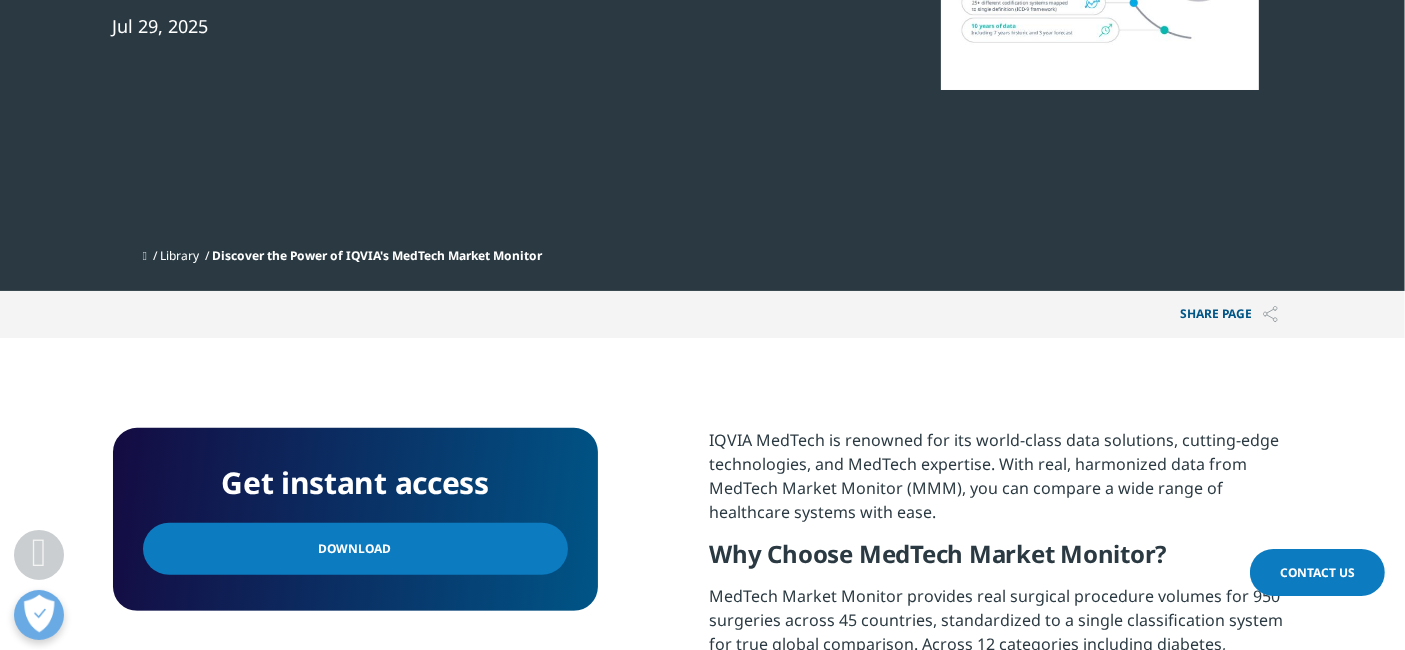 drag, startPoint x: 382, startPoint y: 550, endPoint x: 392, endPoint y: 546, distance: 10.770329 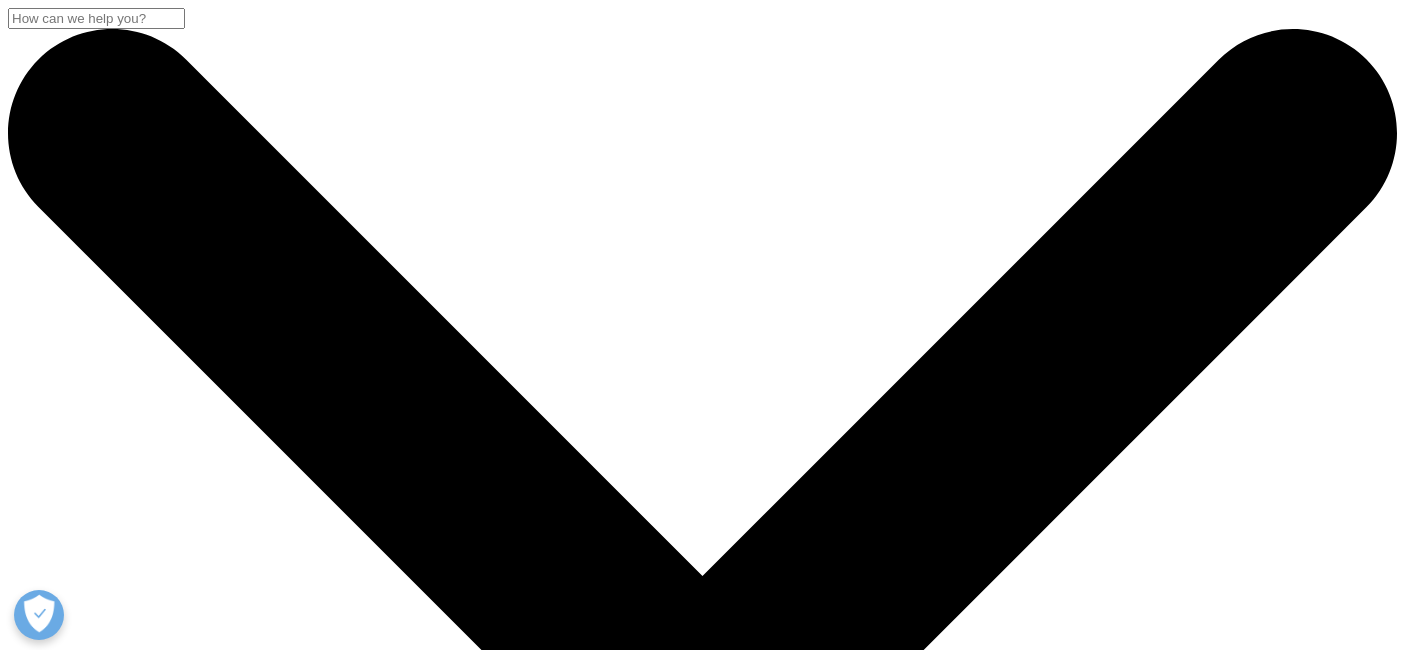 scroll, scrollTop: 0, scrollLeft: 0, axis: both 